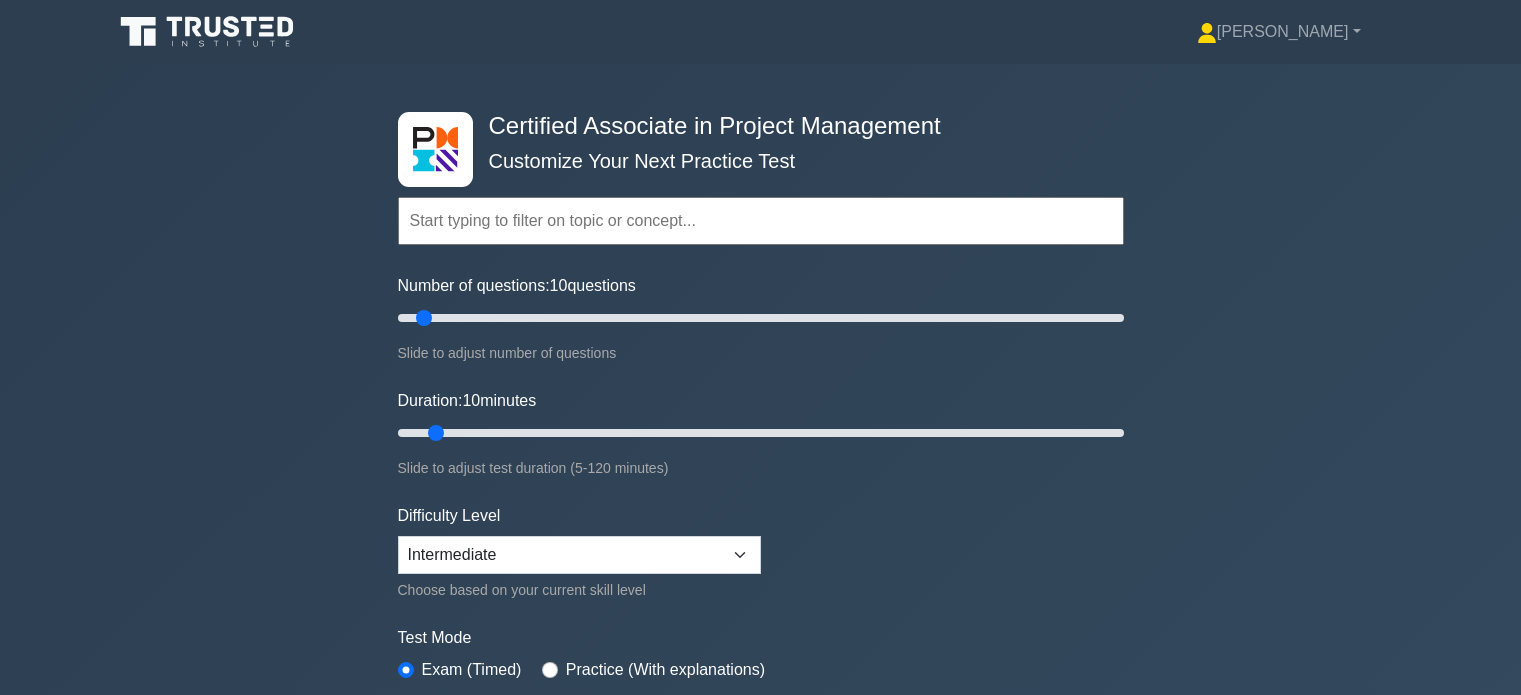 scroll, scrollTop: 0, scrollLeft: 0, axis: both 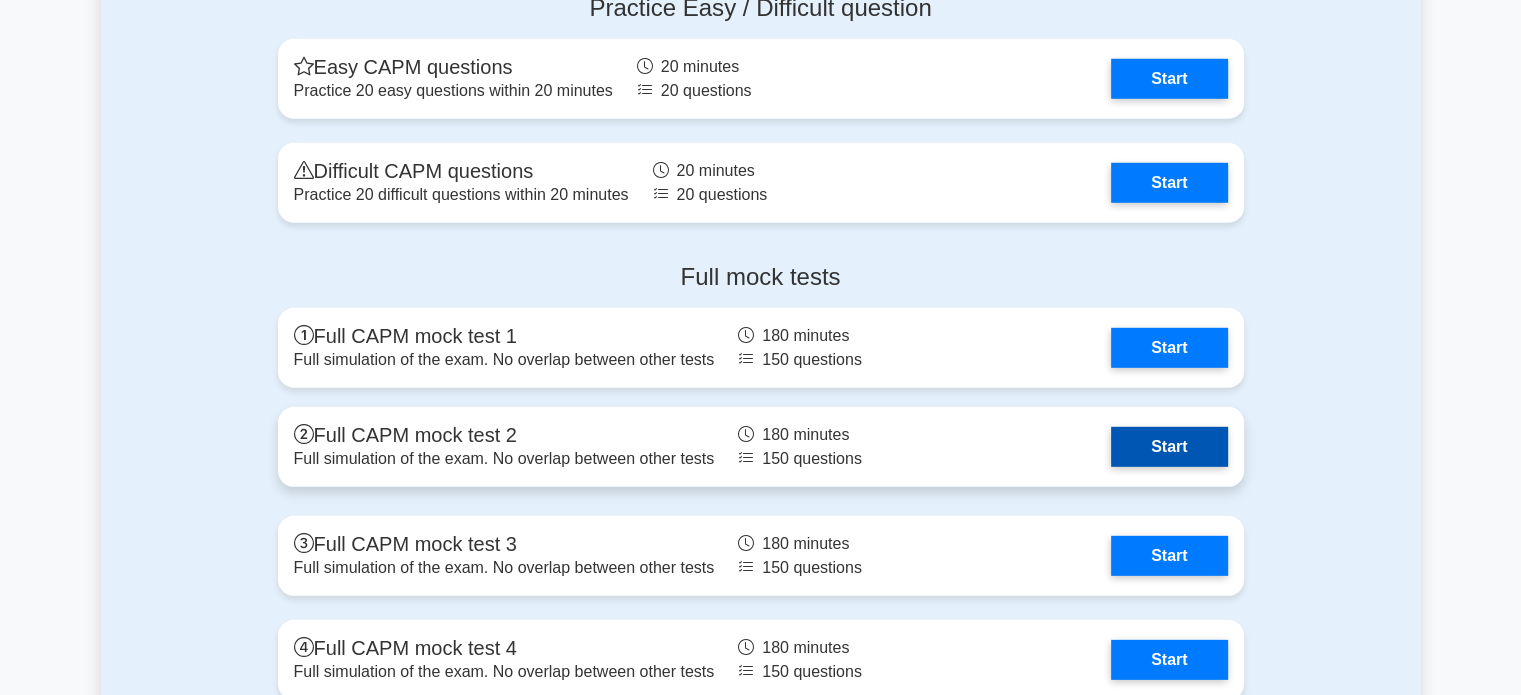 click on "Start" at bounding box center [1169, 447] 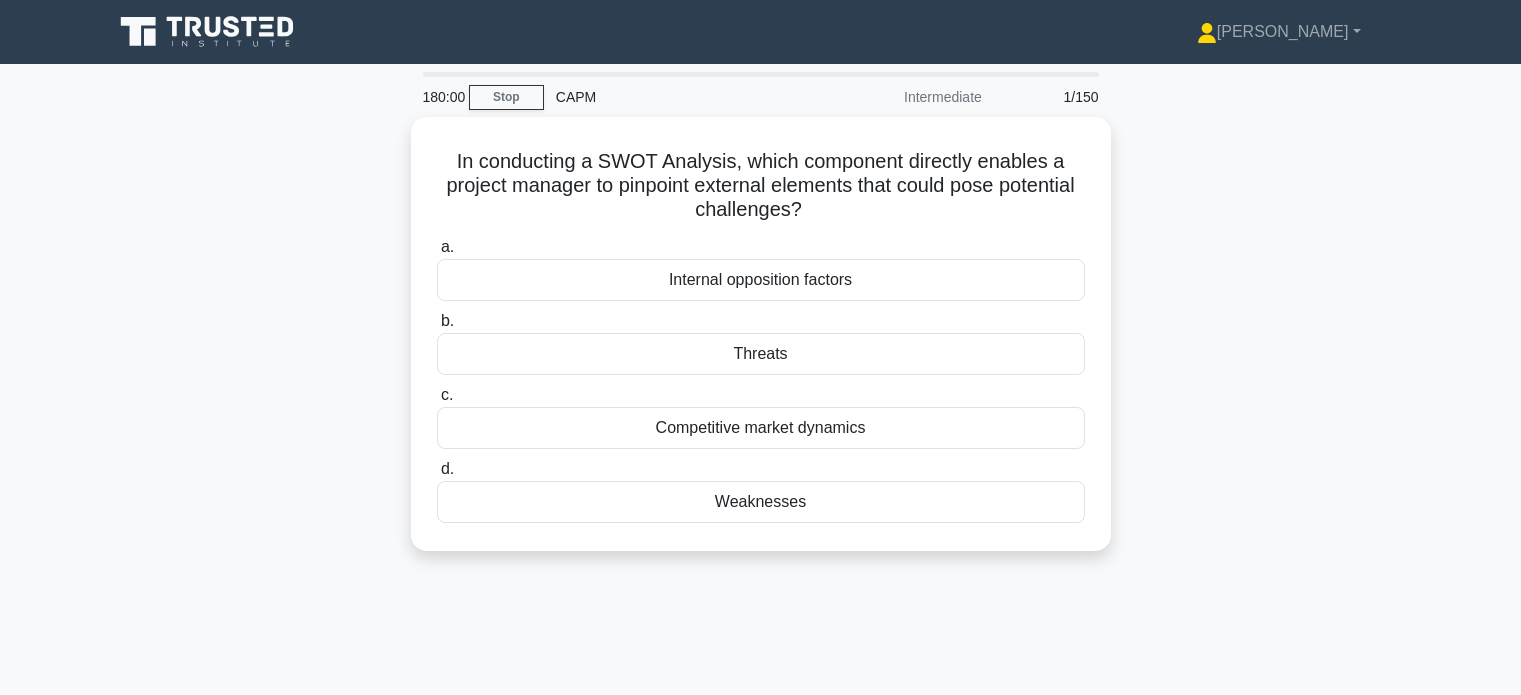 scroll, scrollTop: 0, scrollLeft: 0, axis: both 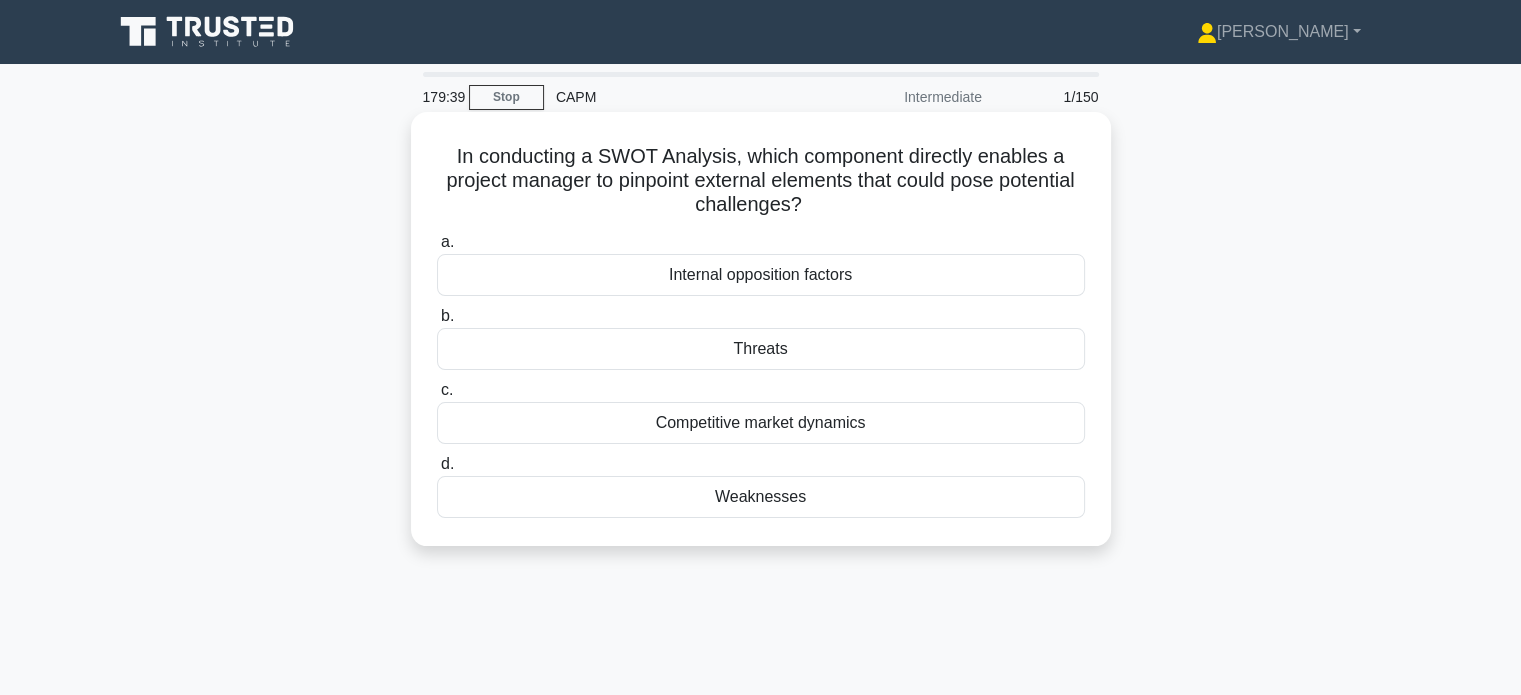 click on "Threats" at bounding box center [761, 349] 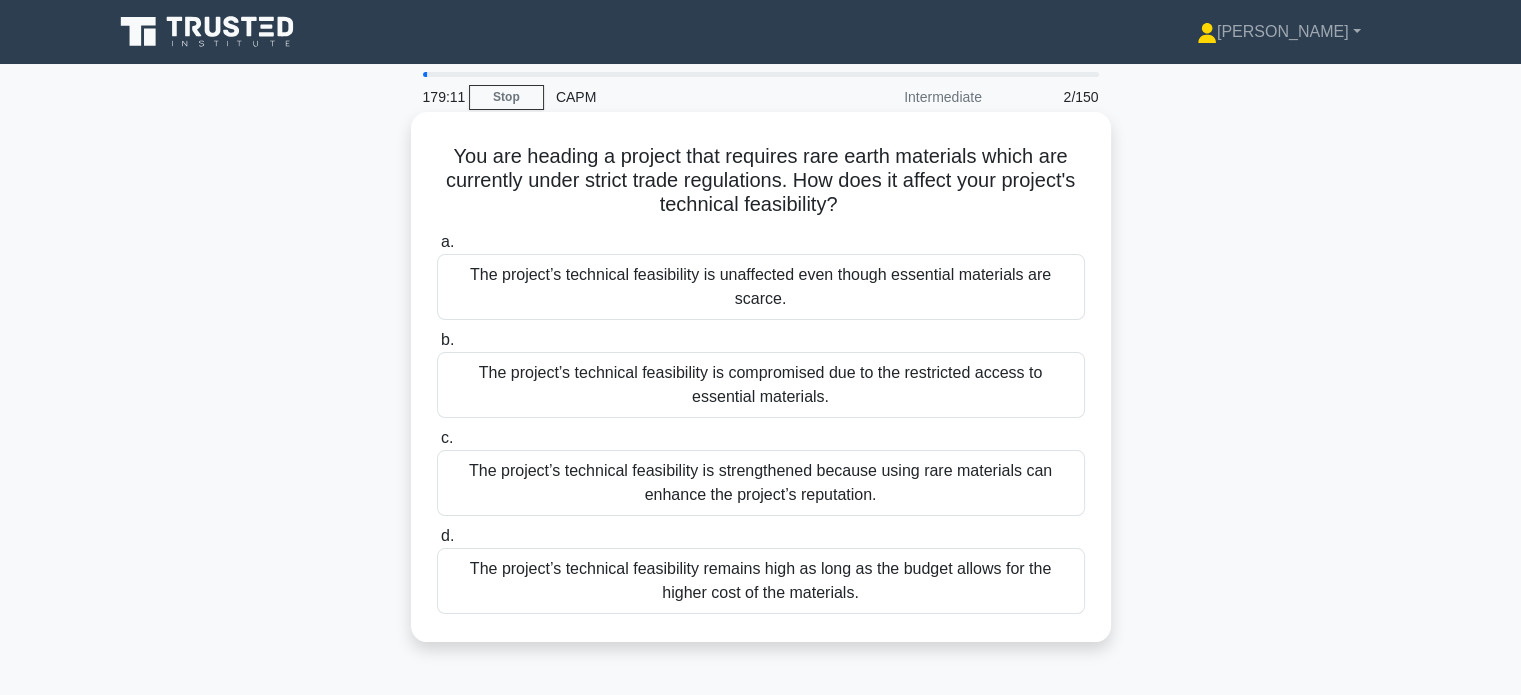 click on "The project’s technical feasibility remains high as long as the budget allows for the higher cost of the materials." at bounding box center (761, 581) 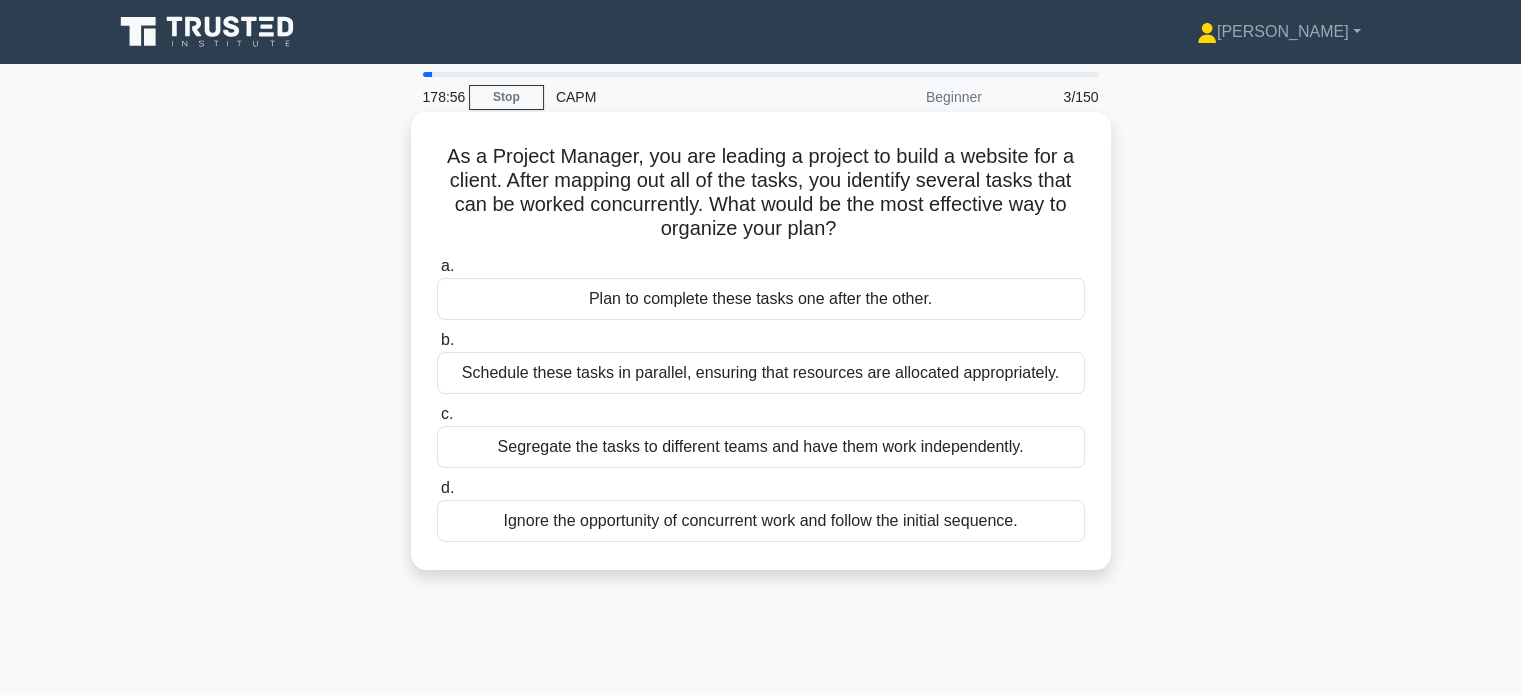click on "Schedule these tasks in parallel, ensuring that resources are allocated appropriately." at bounding box center (761, 373) 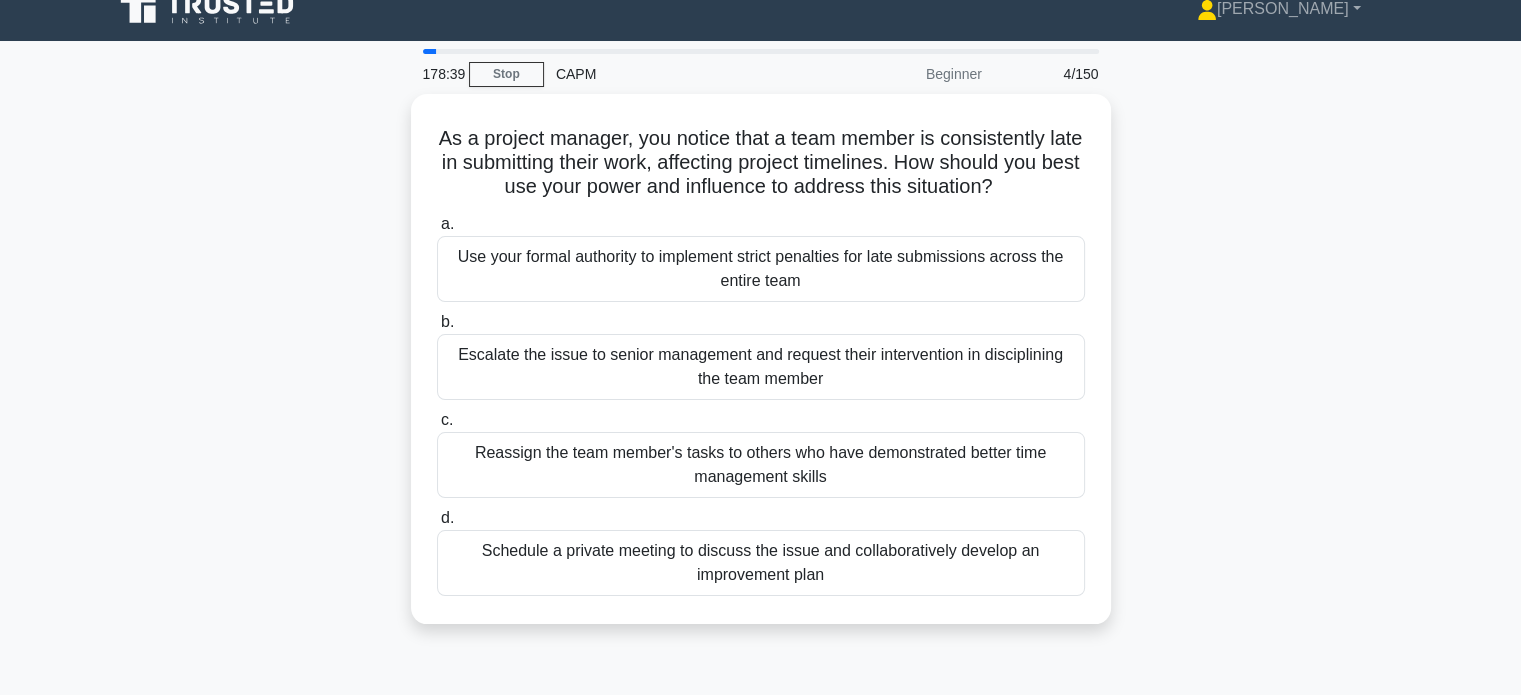 scroll, scrollTop: 22, scrollLeft: 0, axis: vertical 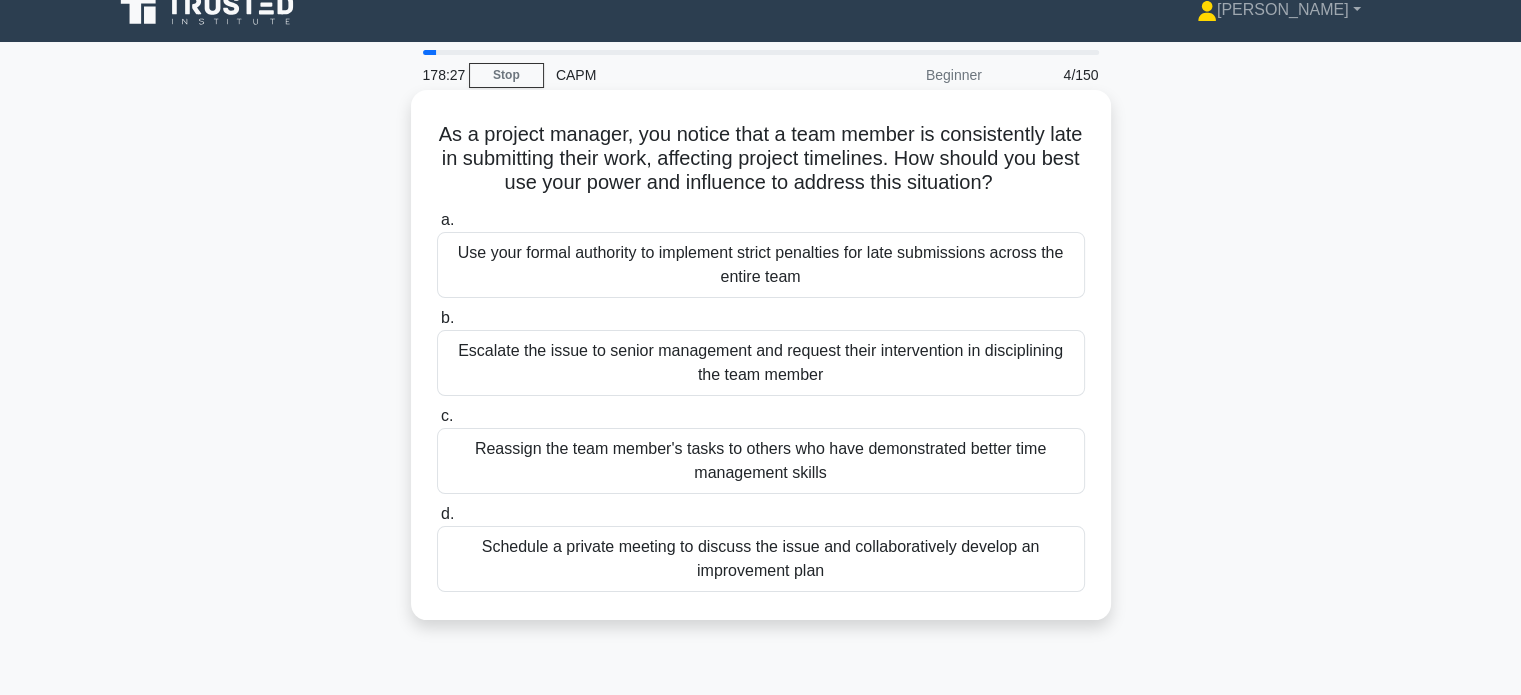 click on "Schedule a private meeting to discuss the issue and collaboratively develop an improvement plan" at bounding box center (761, 559) 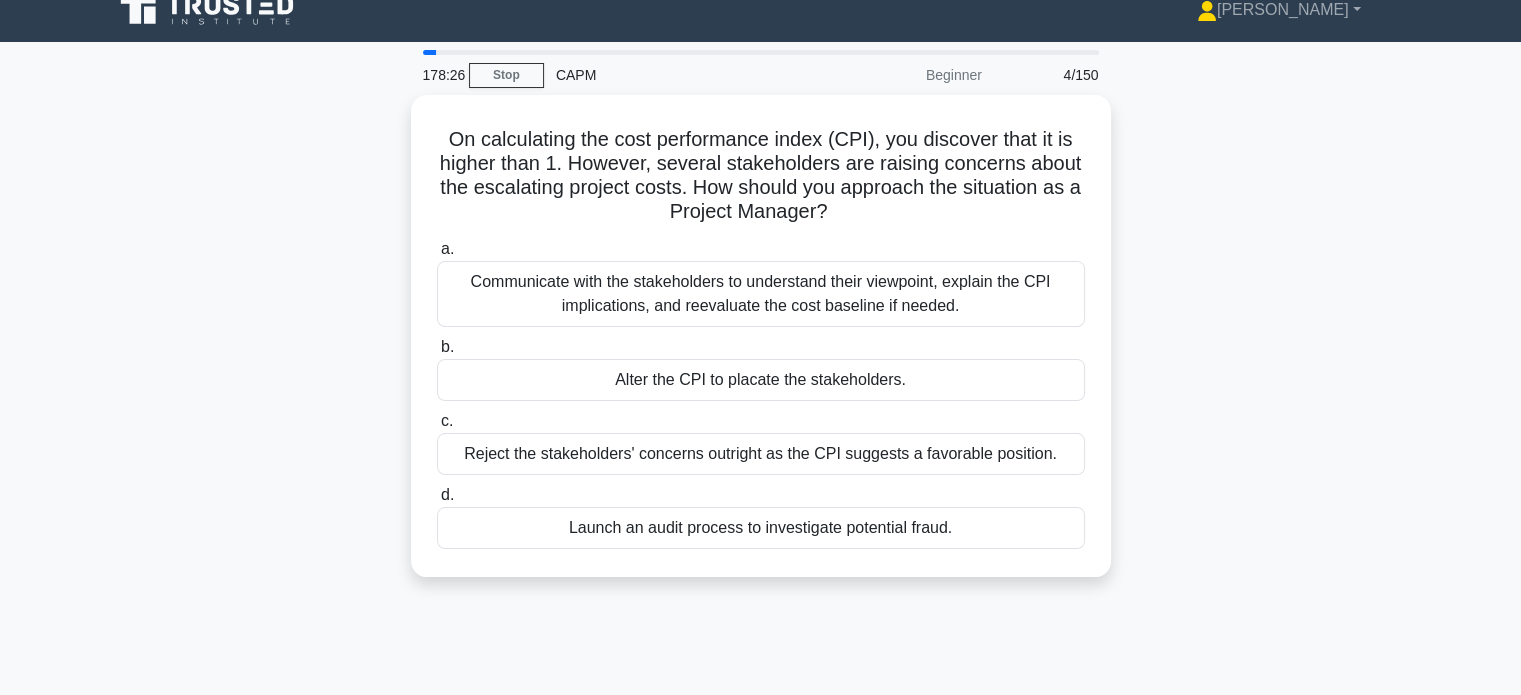 scroll, scrollTop: 0, scrollLeft: 0, axis: both 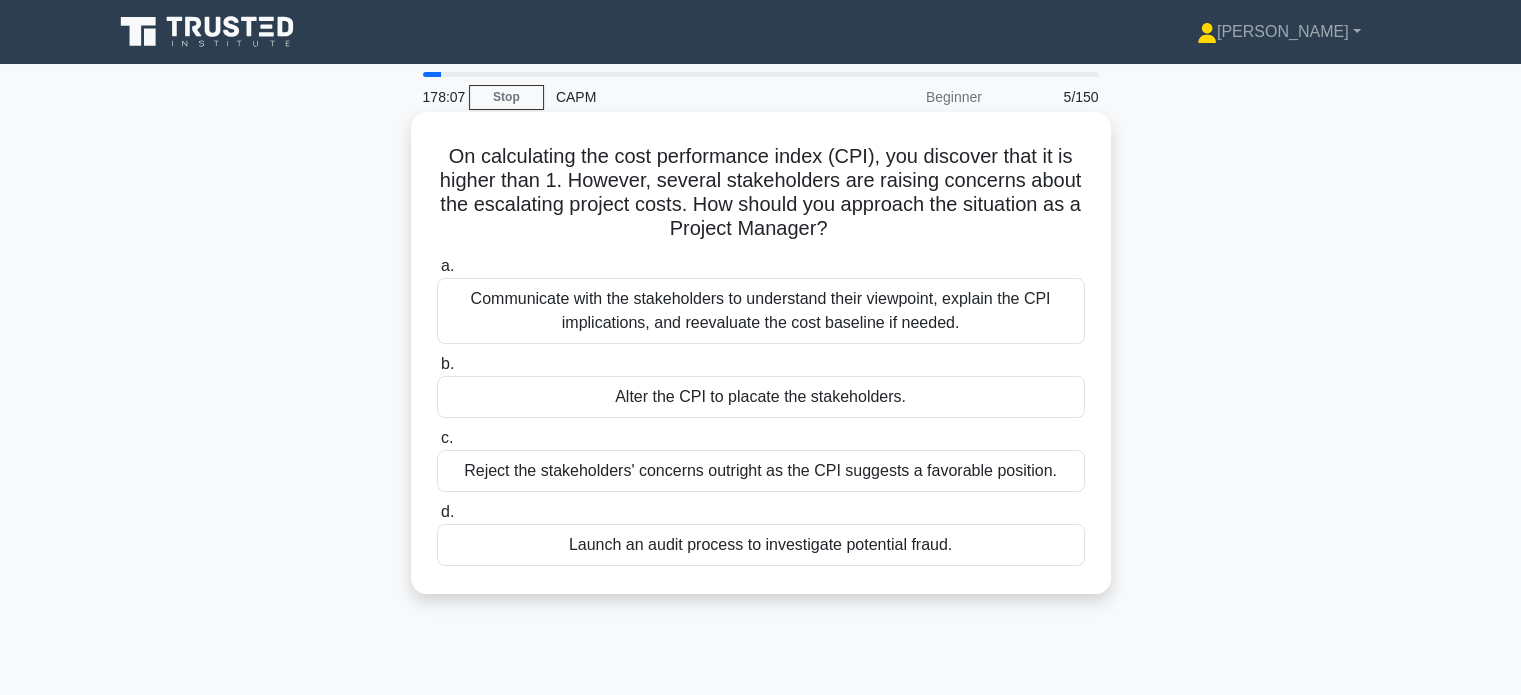 click on "Communicate with the stakeholders to understand their viewpoint, explain the CPI implications, and reevaluate the cost baseline if needed." at bounding box center [761, 311] 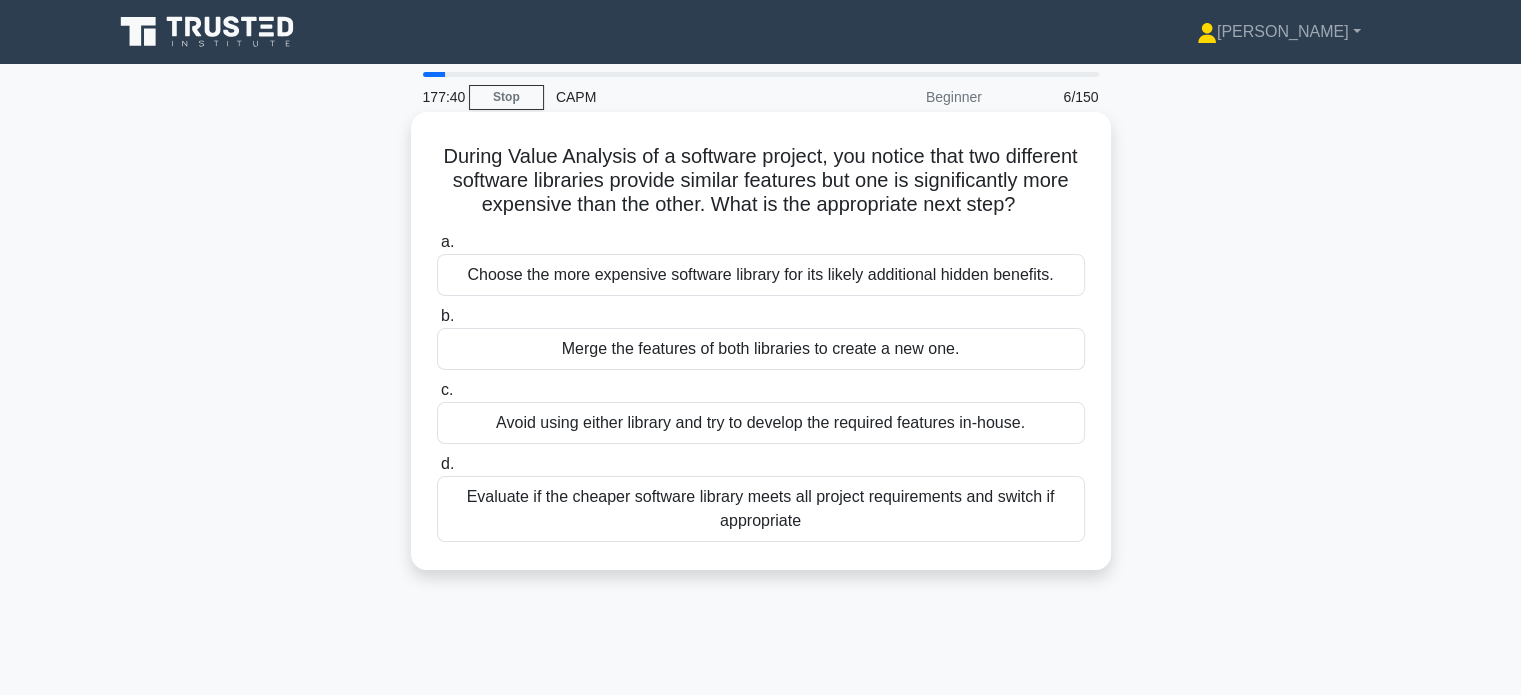 click on "Evaluate if the cheaper software library meets all project requirements and switch if appropriate" at bounding box center (761, 509) 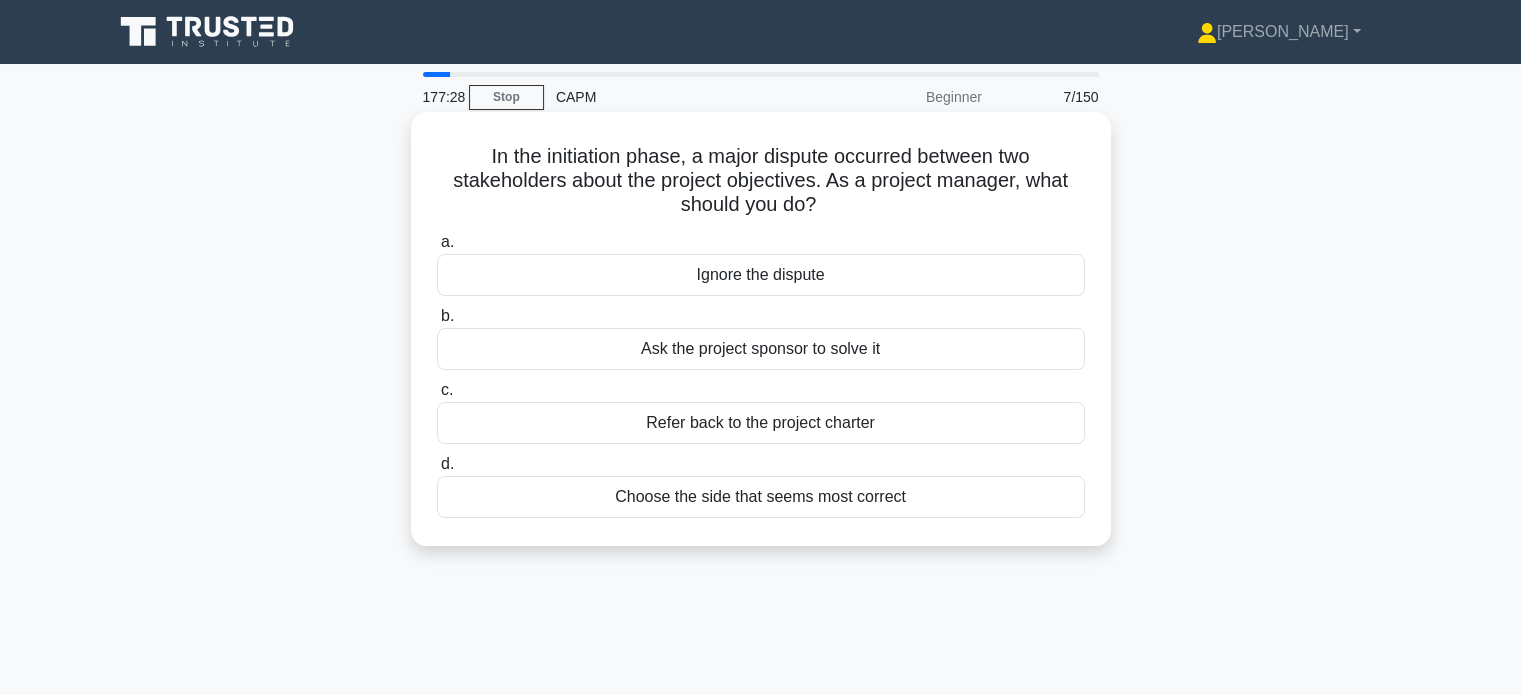 click on "Refer back to the project charter" at bounding box center [761, 423] 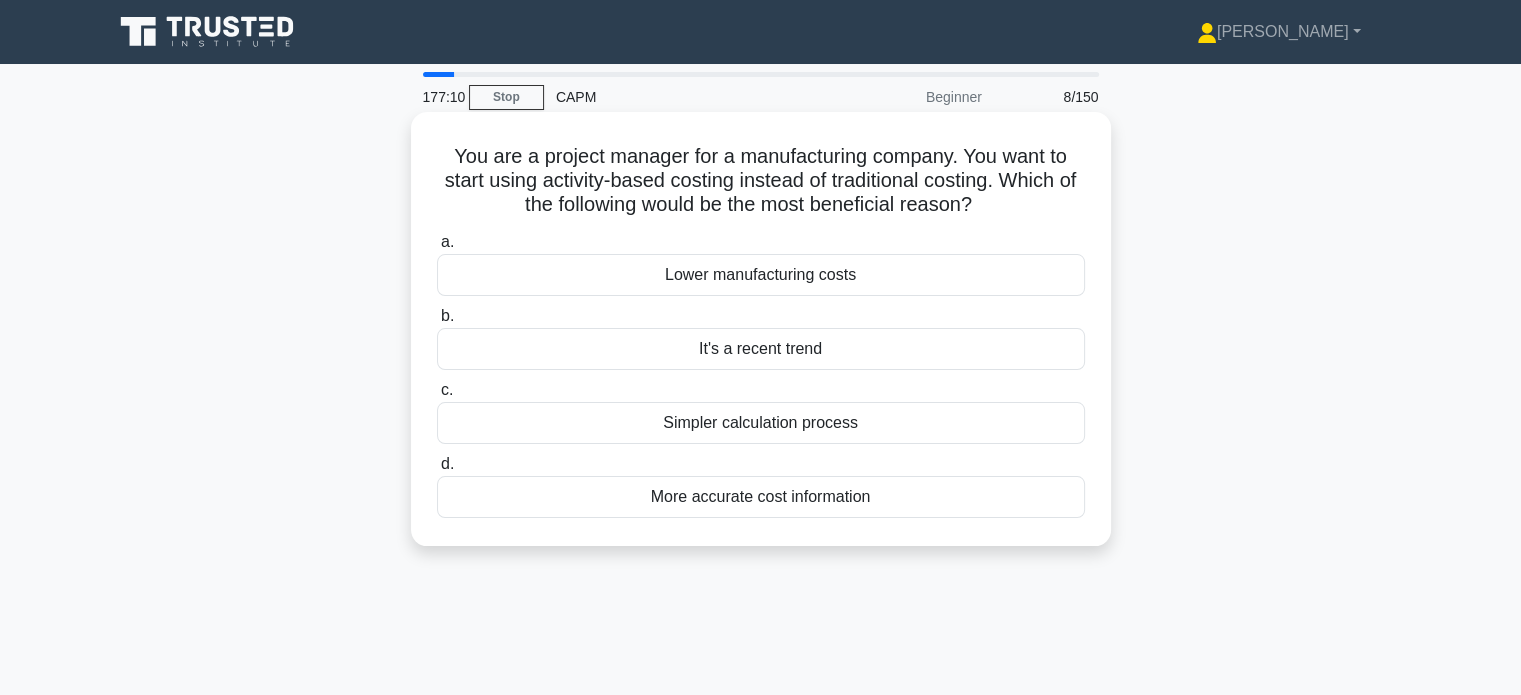 click on "More accurate cost information" at bounding box center [761, 497] 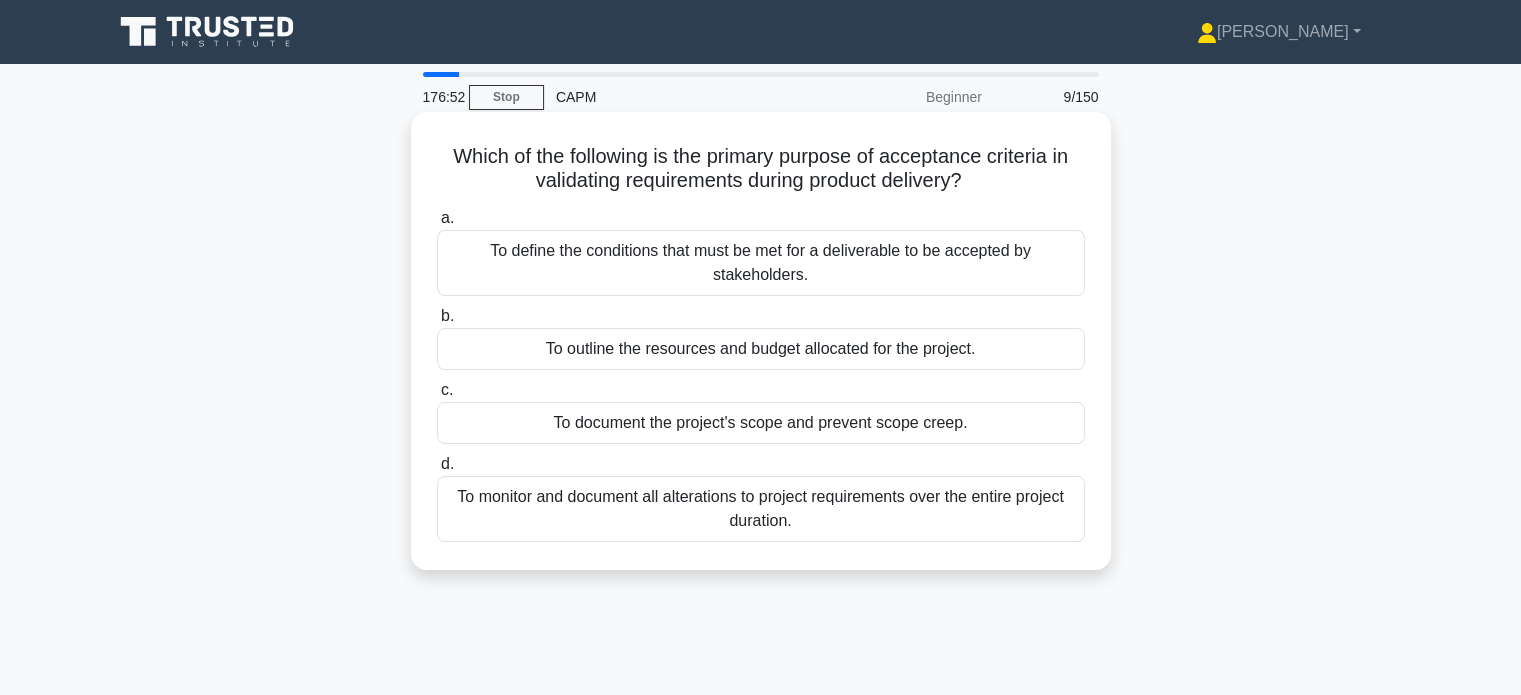 click on "To define the conditions that must be met for a deliverable to be accepted by stakeholders." at bounding box center (761, 263) 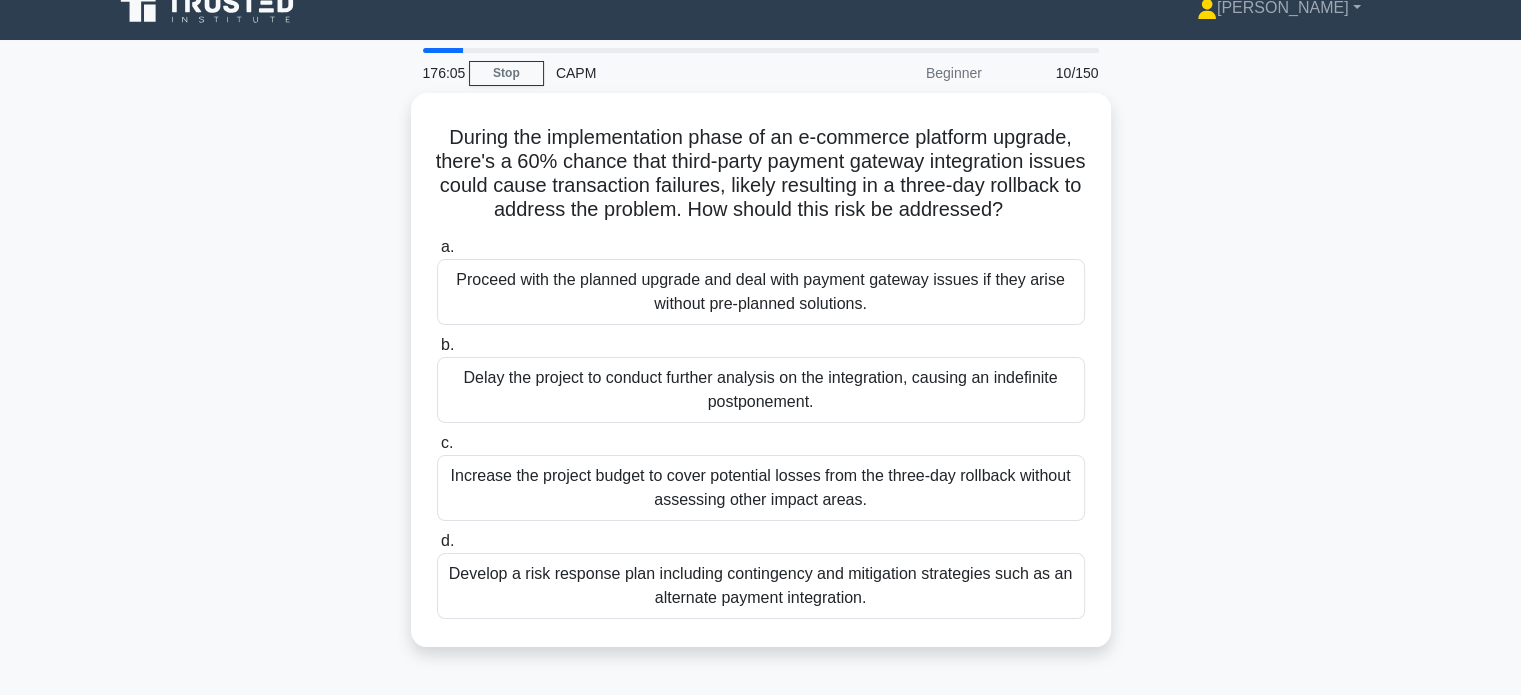 scroll, scrollTop: 0, scrollLeft: 0, axis: both 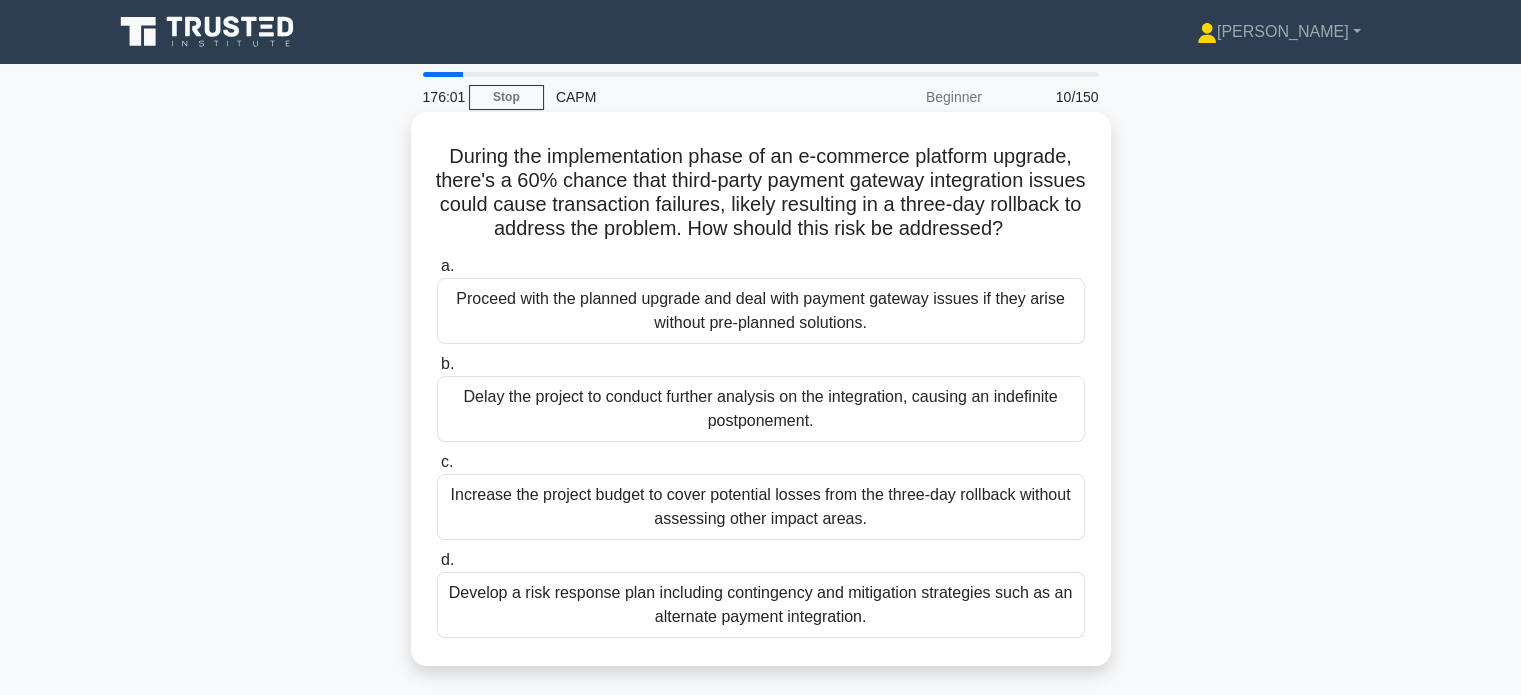 click on "Develop a risk response plan including contingency and mitigation strategies such as an alternate payment integration." at bounding box center (761, 605) 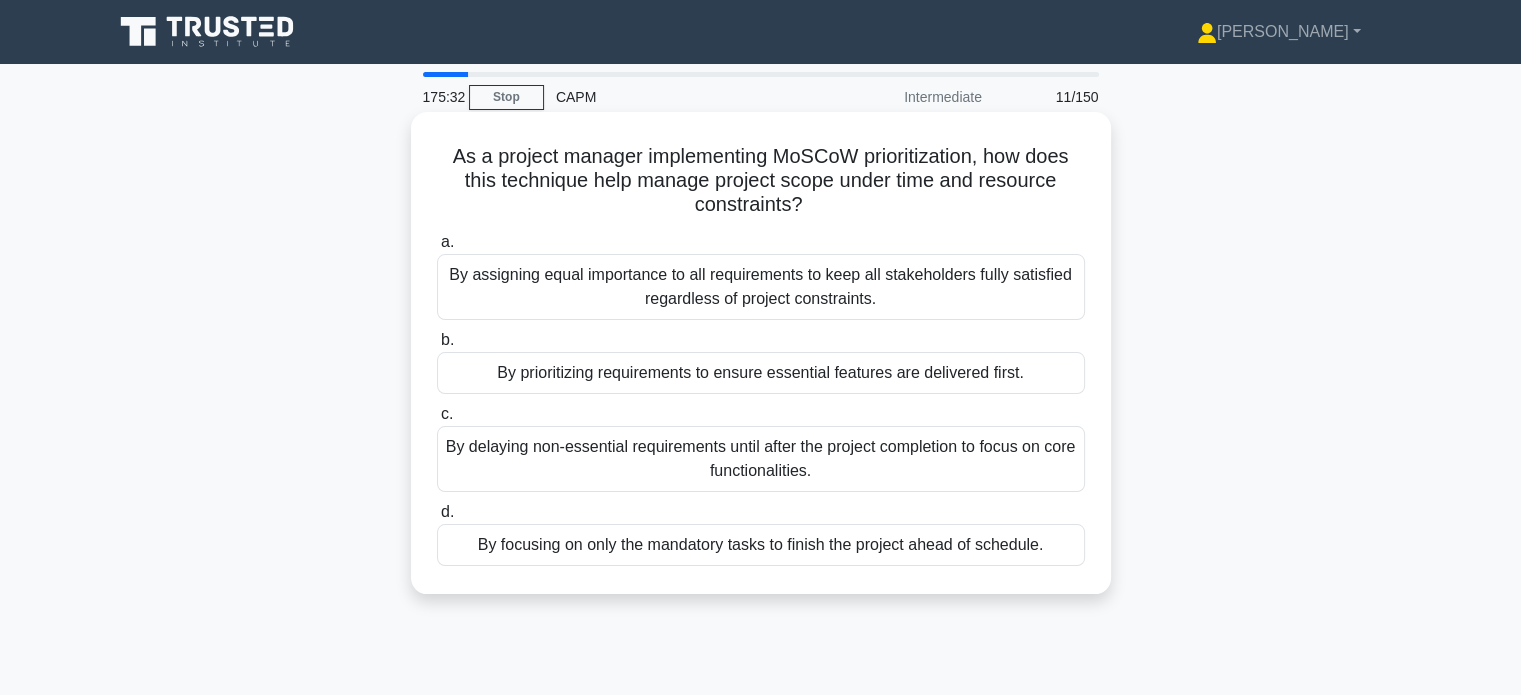 click on "By prioritizing requirements to ensure essential features are delivered first." at bounding box center [761, 373] 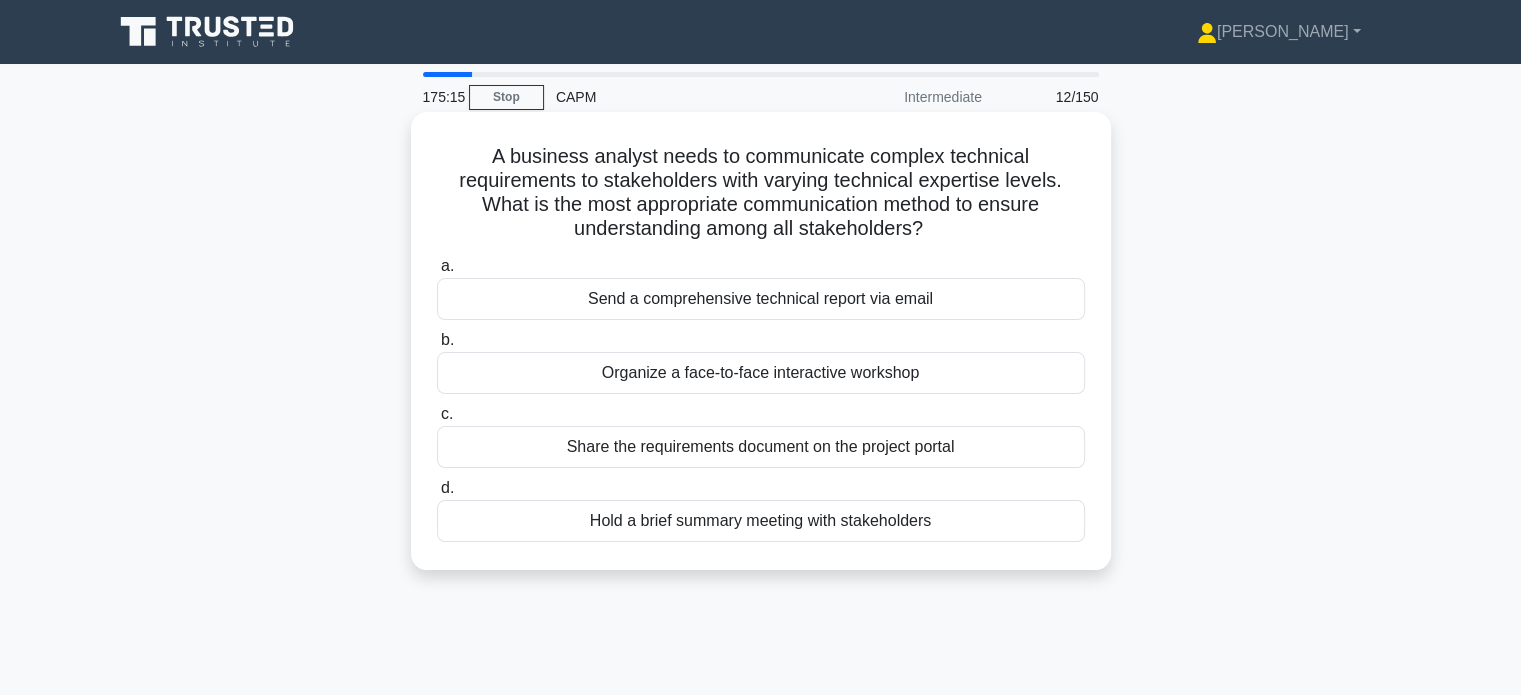 click on "Hold a brief summary meeting with stakeholders" at bounding box center (761, 521) 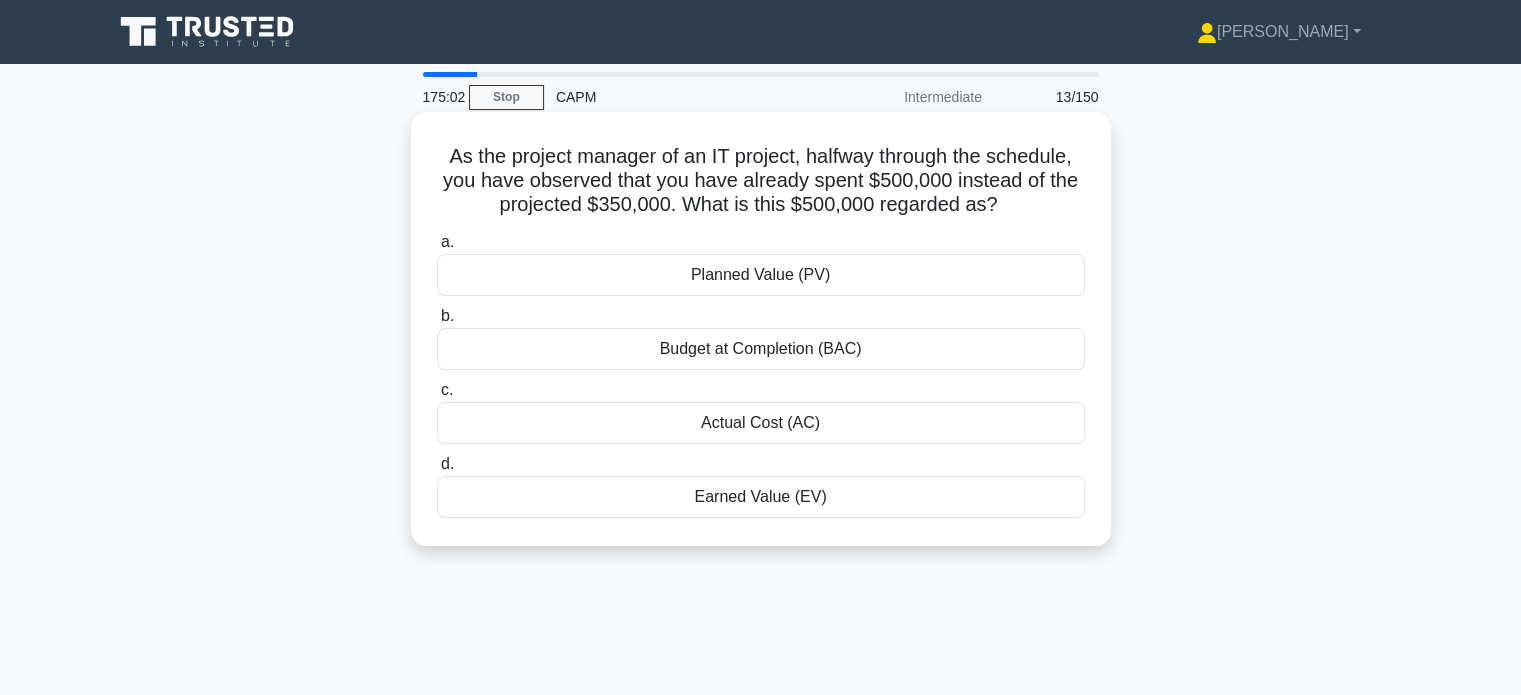 click on "Actual Cost (AC)" at bounding box center [761, 423] 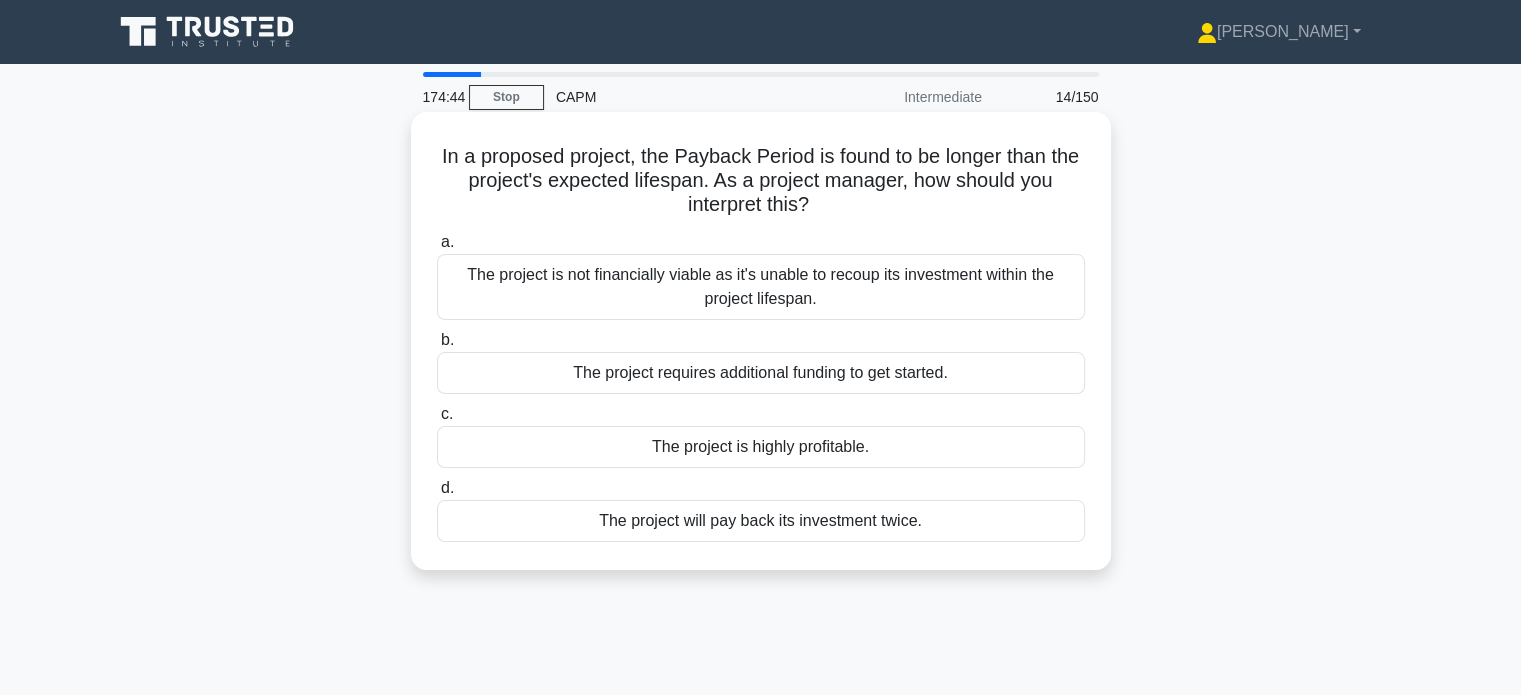 click on "The project is not financially viable as it's unable to recoup its investment within the project lifespan." at bounding box center (761, 287) 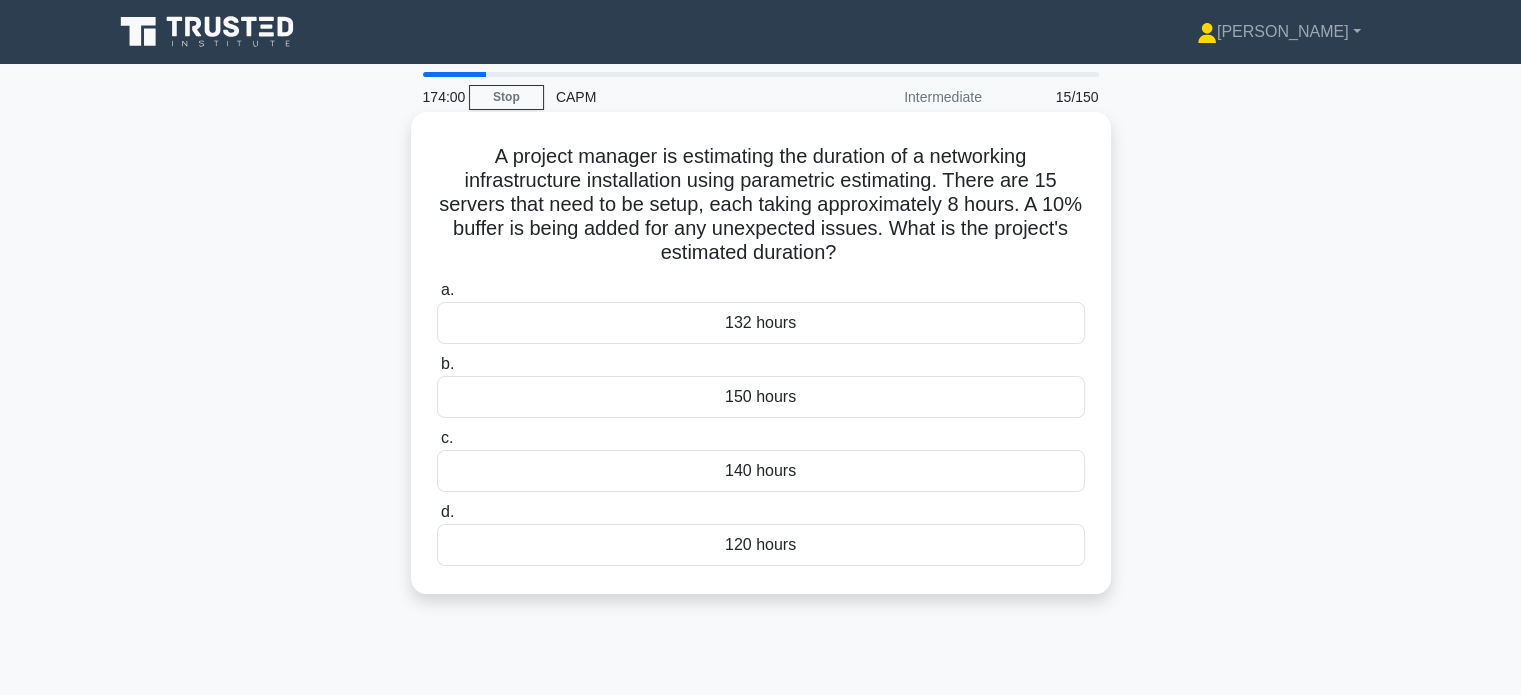 click on "132 hours" at bounding box center (761, 323) 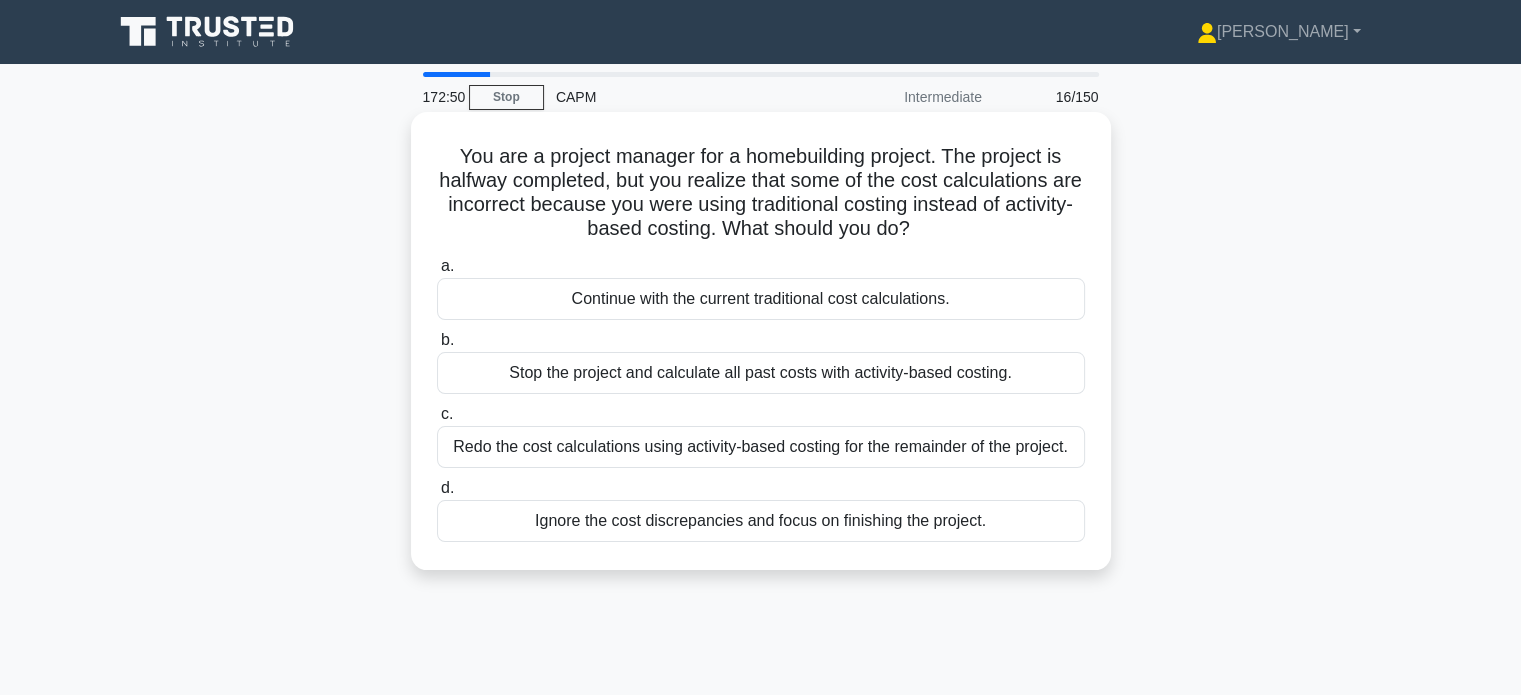 click on "Stop the project and calculate all past costs with activity-based costing." at bounding box center [761, 373] 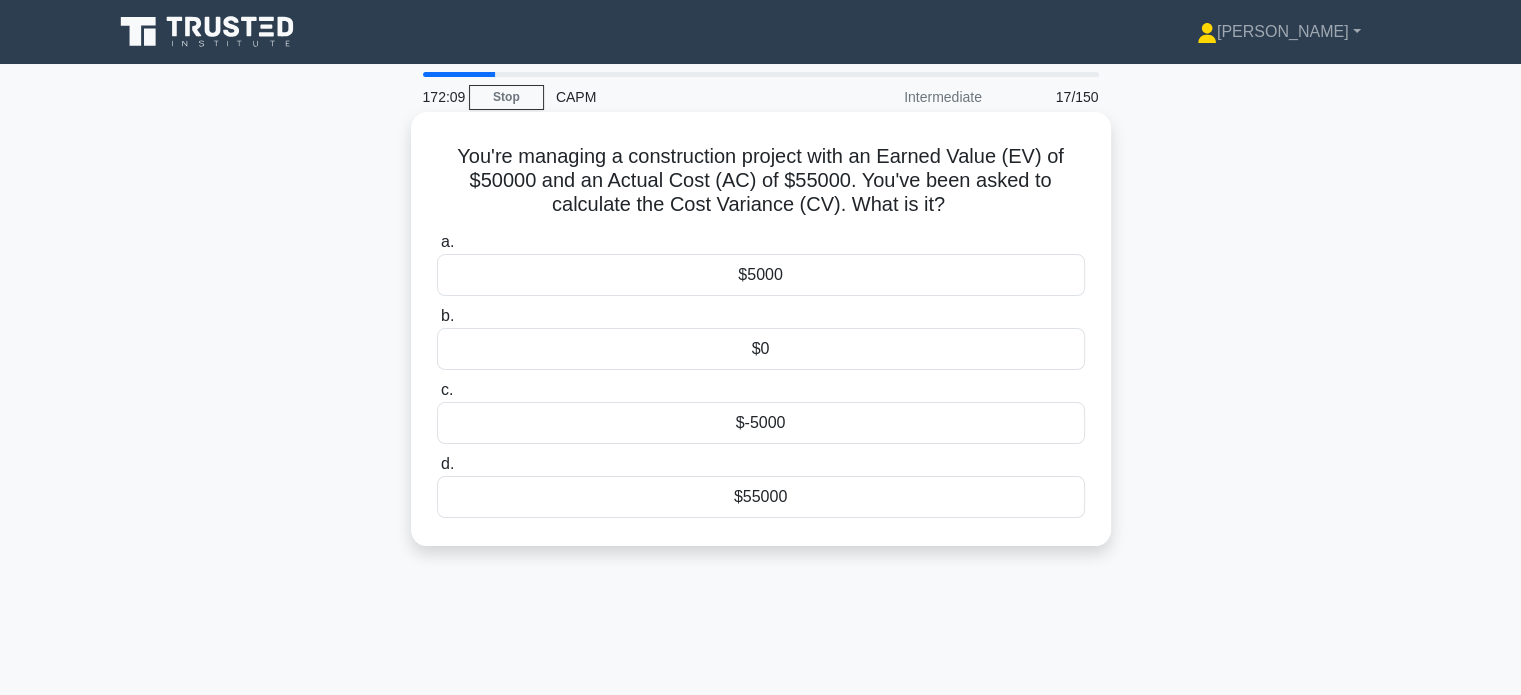 click on "$-5000" at bounding box center (761, 423) 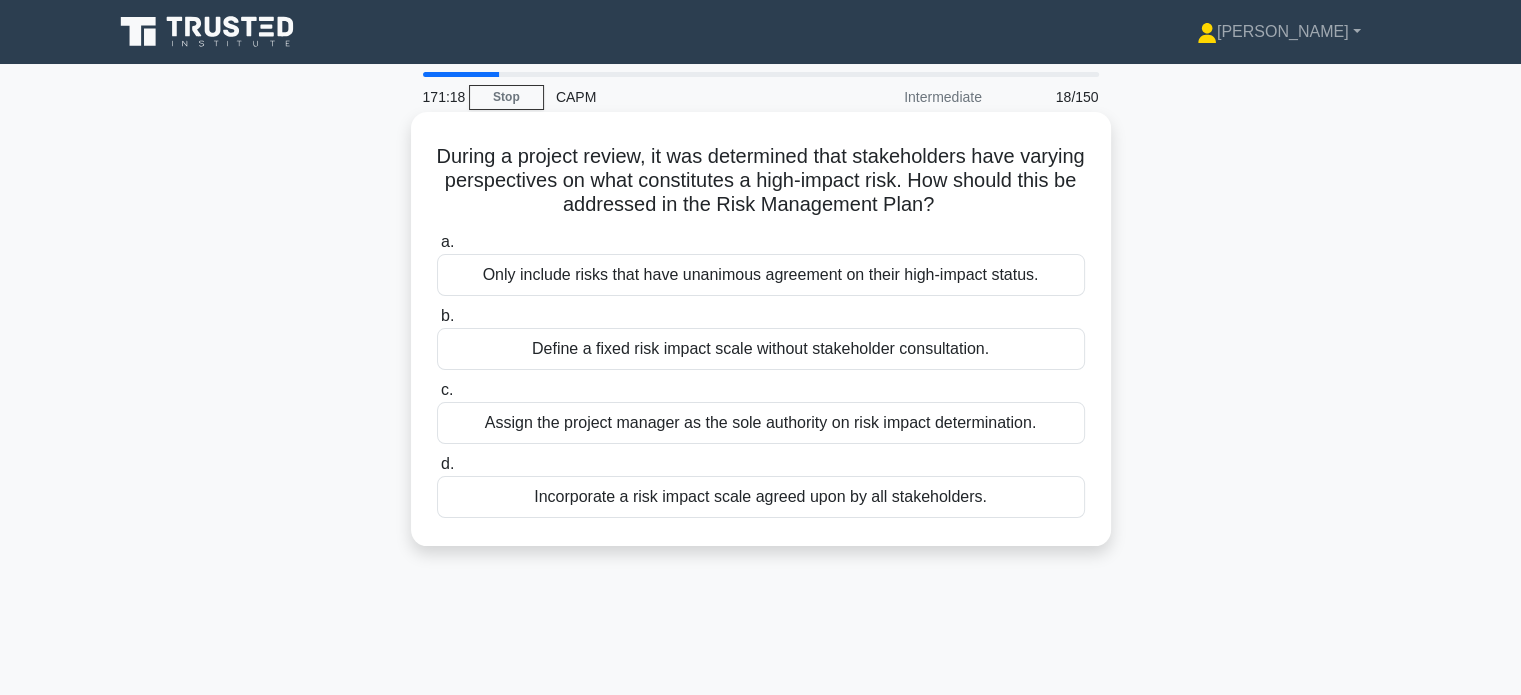 click on "Incorporate a risk impact scale agreed upon by all stakeholders." at bounding box center [761, 497] 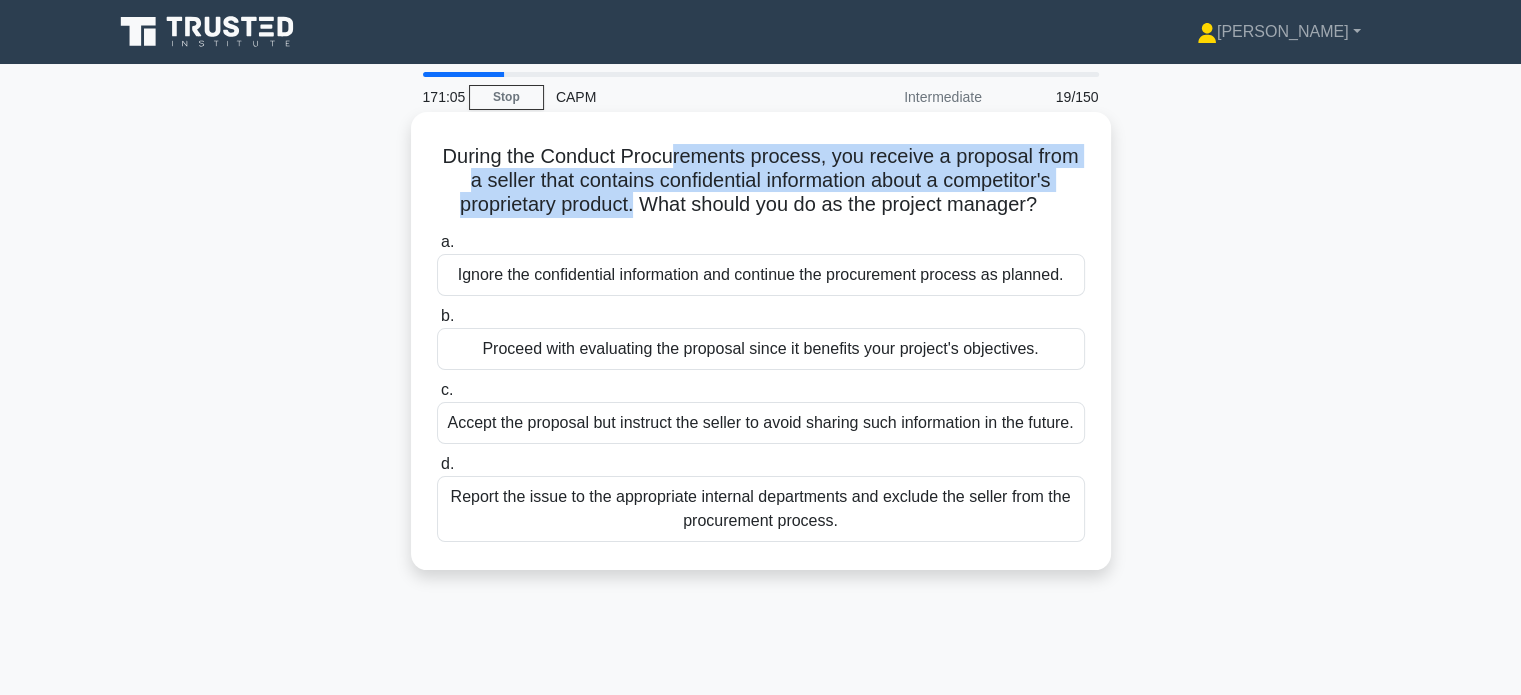 drag, startPoint x: 667, startPoint y: 161, endPoint x: 631, endPoint y: 211, distance: 61.611687 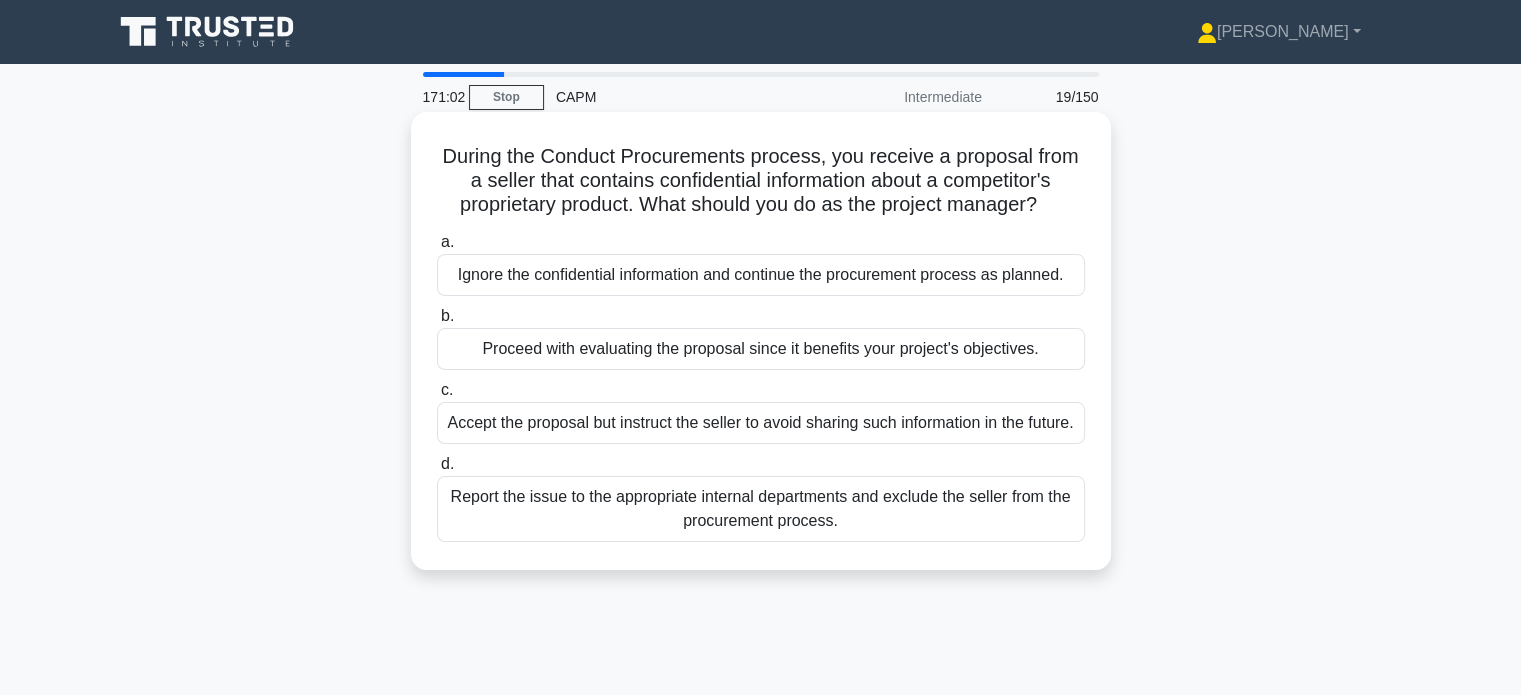 click on "During the Conduct Procurements process, you receive a proposal from a seller that contains confidential information about a competitor's proprietary product. What should you do as the project manager?
.spinner_0XTQ{transform-origin:center;animation:spinner_y6GP .75s linear infinite}@keyframes spinner_y6GP{100%{transform:rotate(360deg)}}" at bounding box center (761, 181) 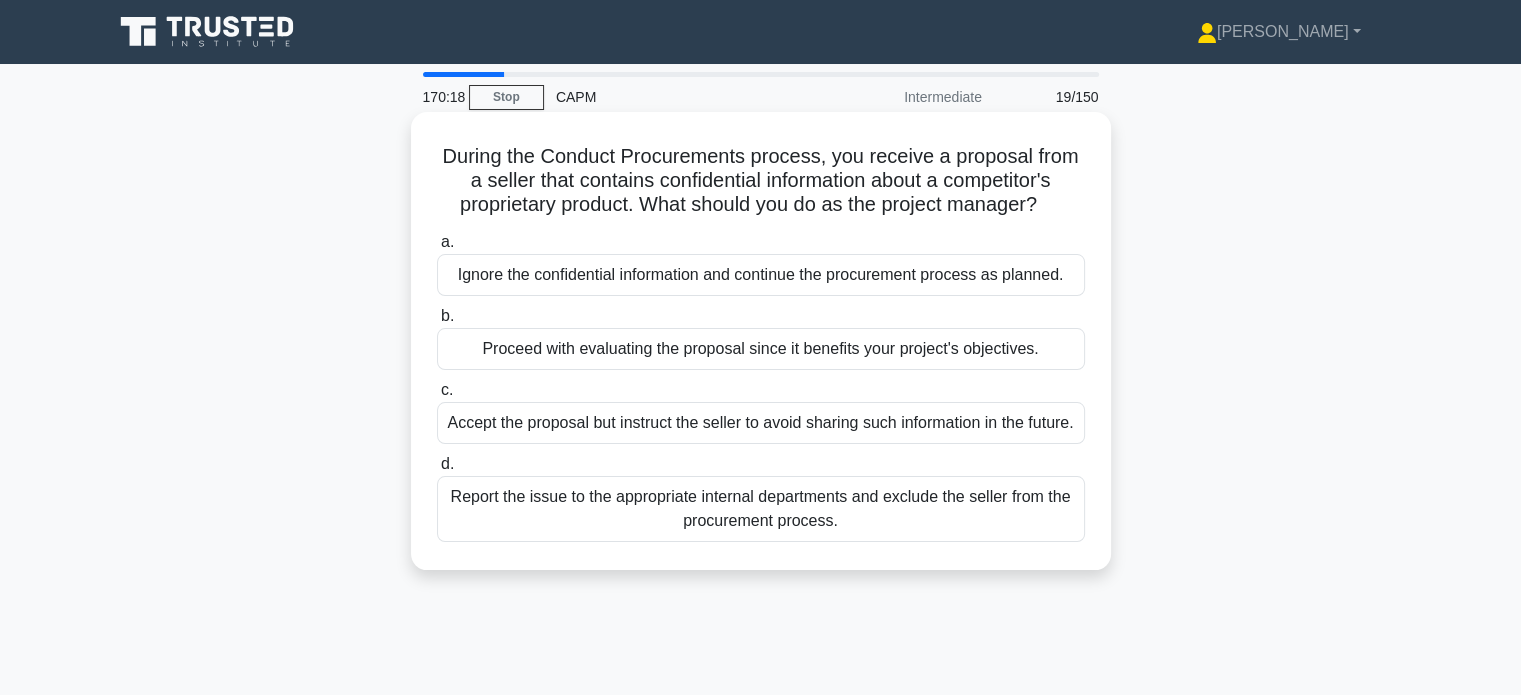 click on "Accept the proposal but instruct the seller to avoid sharing such information in the future." at bounding box center [761, 423] 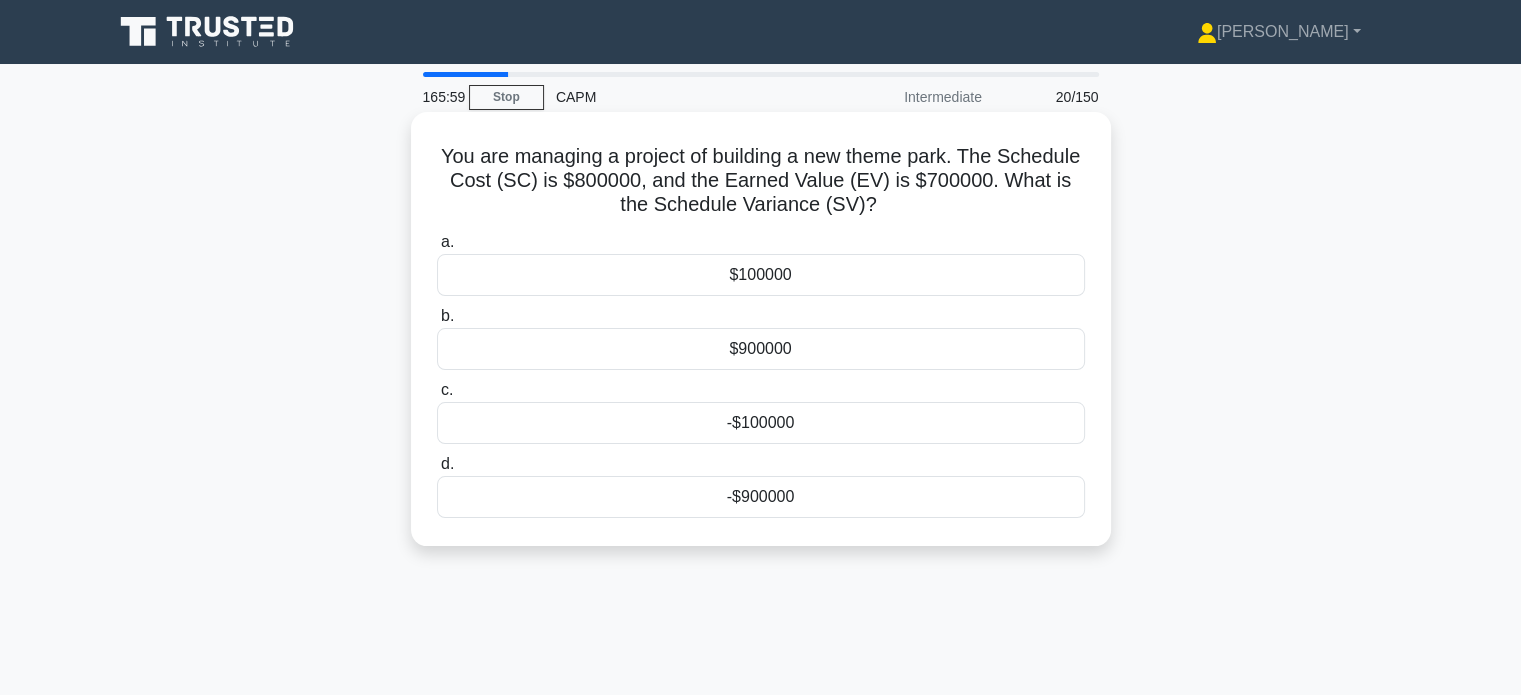 click on "-$100000" at bounding box center (761, 423) 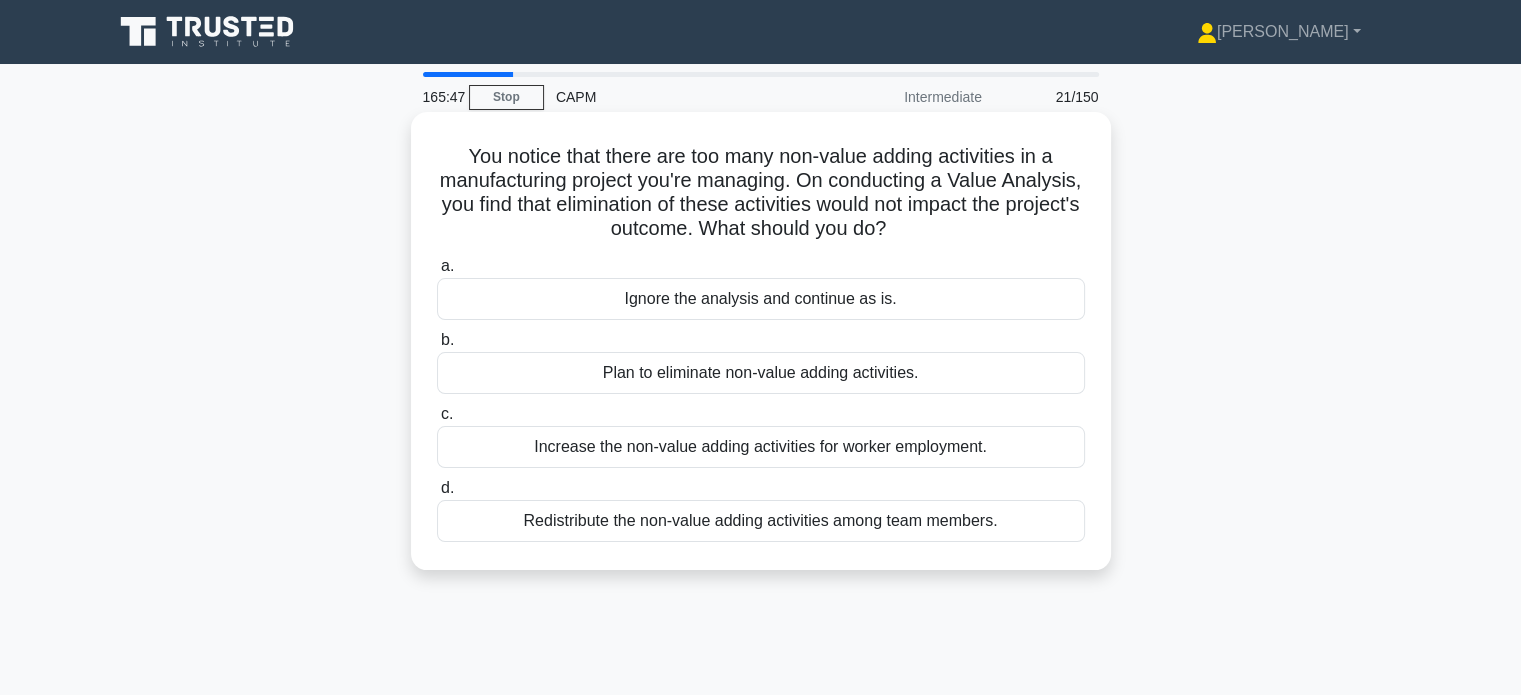 click on "Plan to eliminate non-value adding activities." at bounding box center [761, 373] 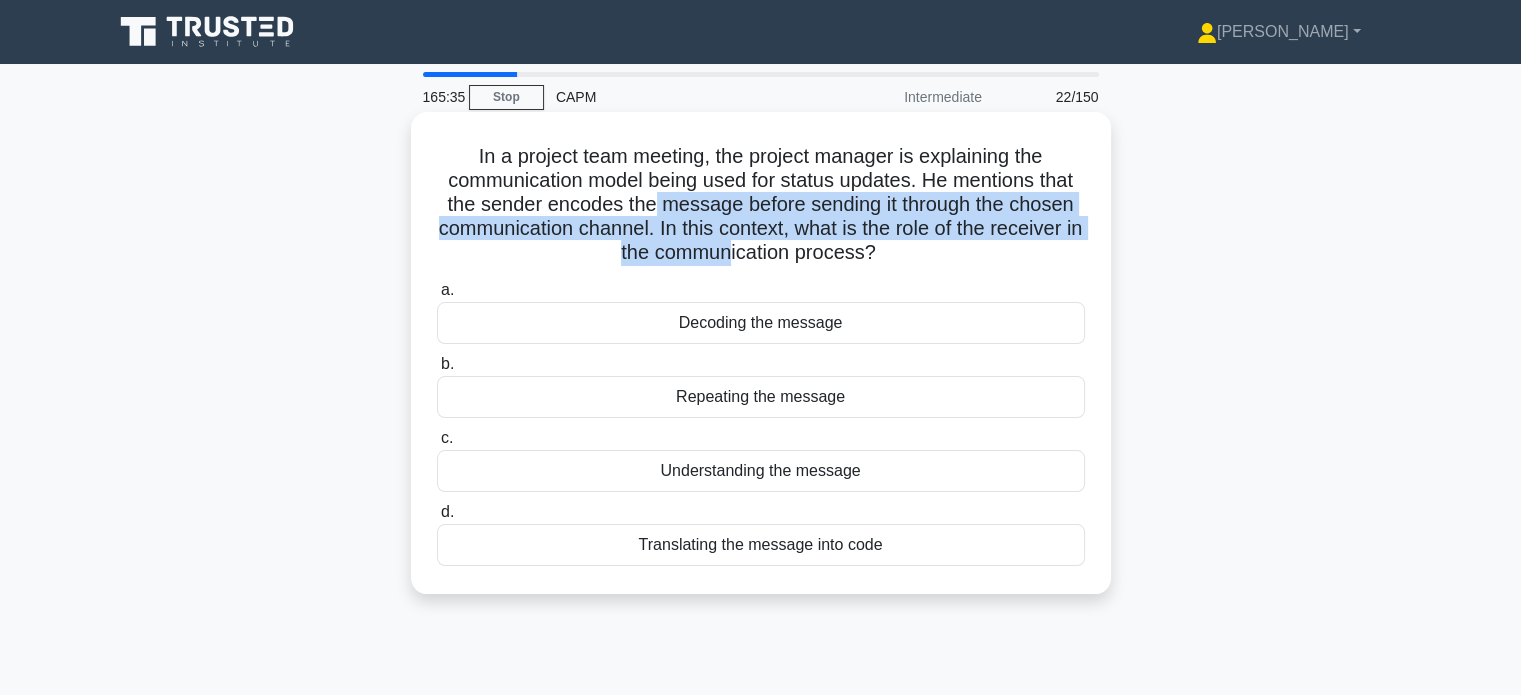 drag, startPoint x: 672, startPoint y: 211, endPoint x: 738, endPoint y: 242, distance: 72.91776 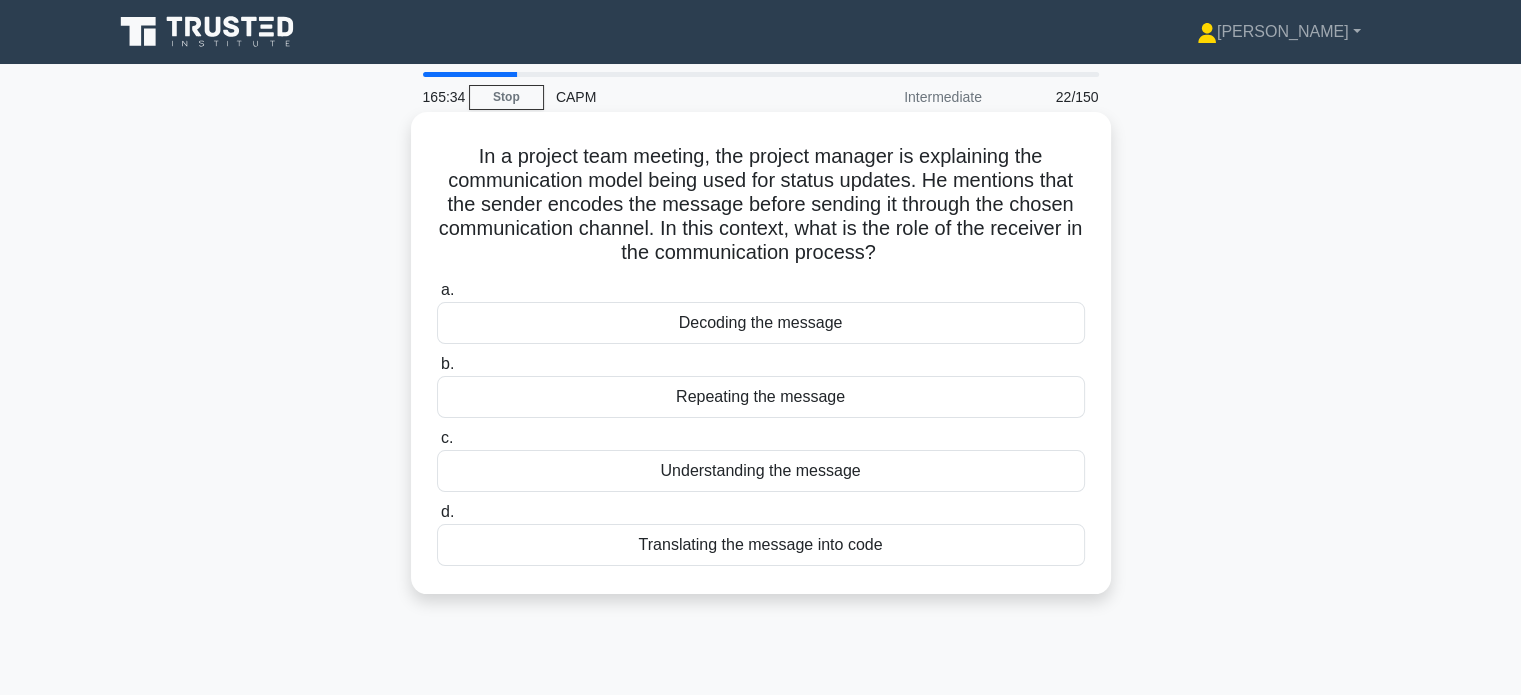 click on "In a project team meeting, the project manager is explaining the communication model being used for status updates. He mentions that the sender encodes the message before sending it through the chosen communication channel. In this context, what is the role of the receiver in the communication process?
.spinner_0XTQ{transform-origin:center;animation:spinner_y6GP .75s linear infinite}@keyframes spinner_y6GP{100%{transform:rotate(360deg)}}" at bounding box center [761, 205] 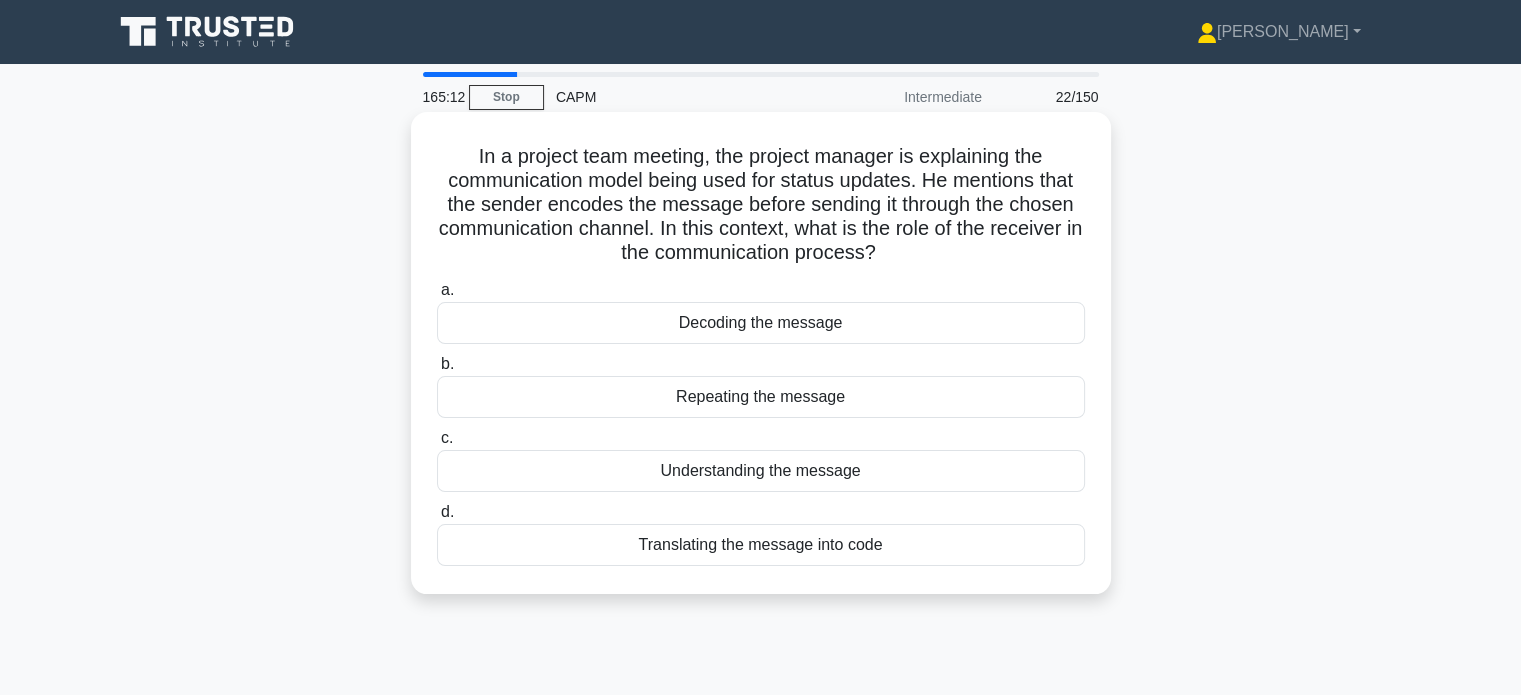 click on "Understanding the message" at bounding box center [761, 471] 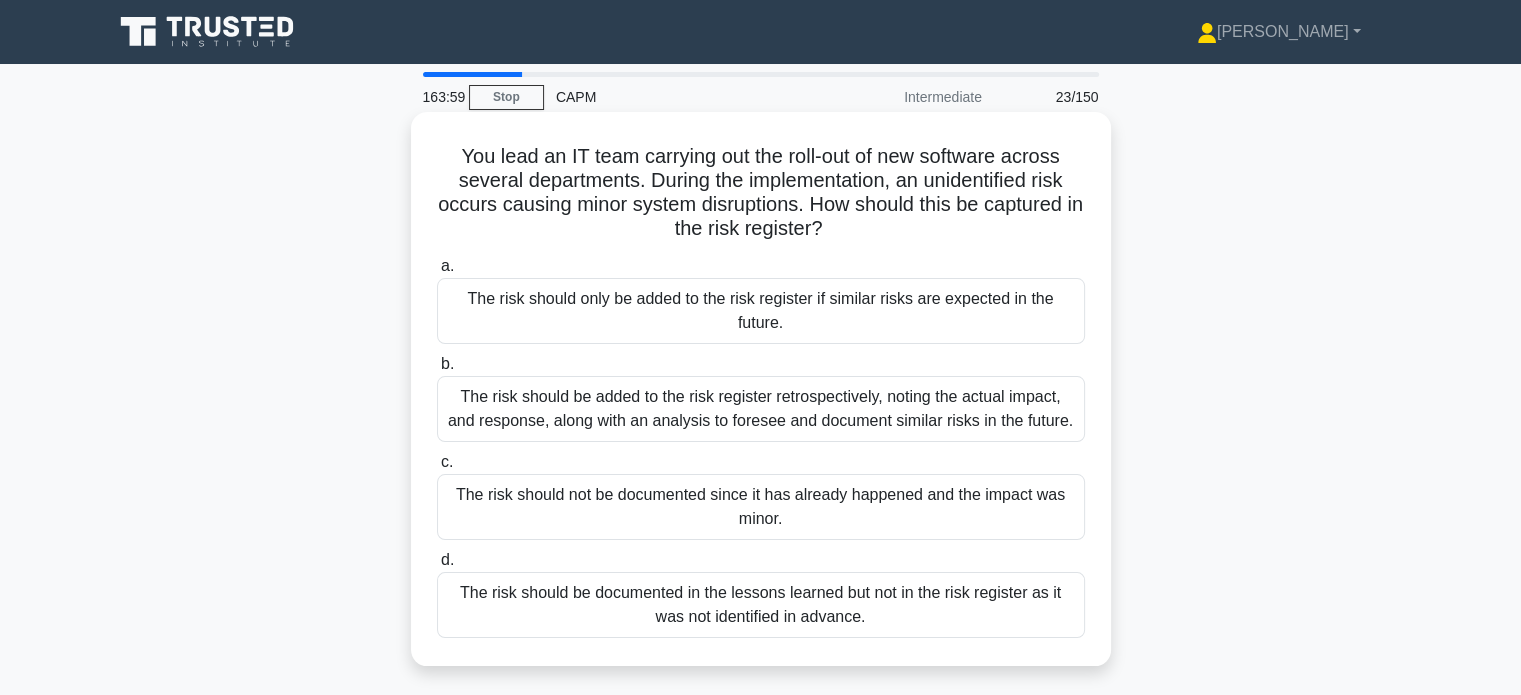 click on "The risk should be added to the risk register retrospectively, noting the actual impact, and response, along with an analysis to foresee and document similar risks in the future." at bounding box center [761, 409] 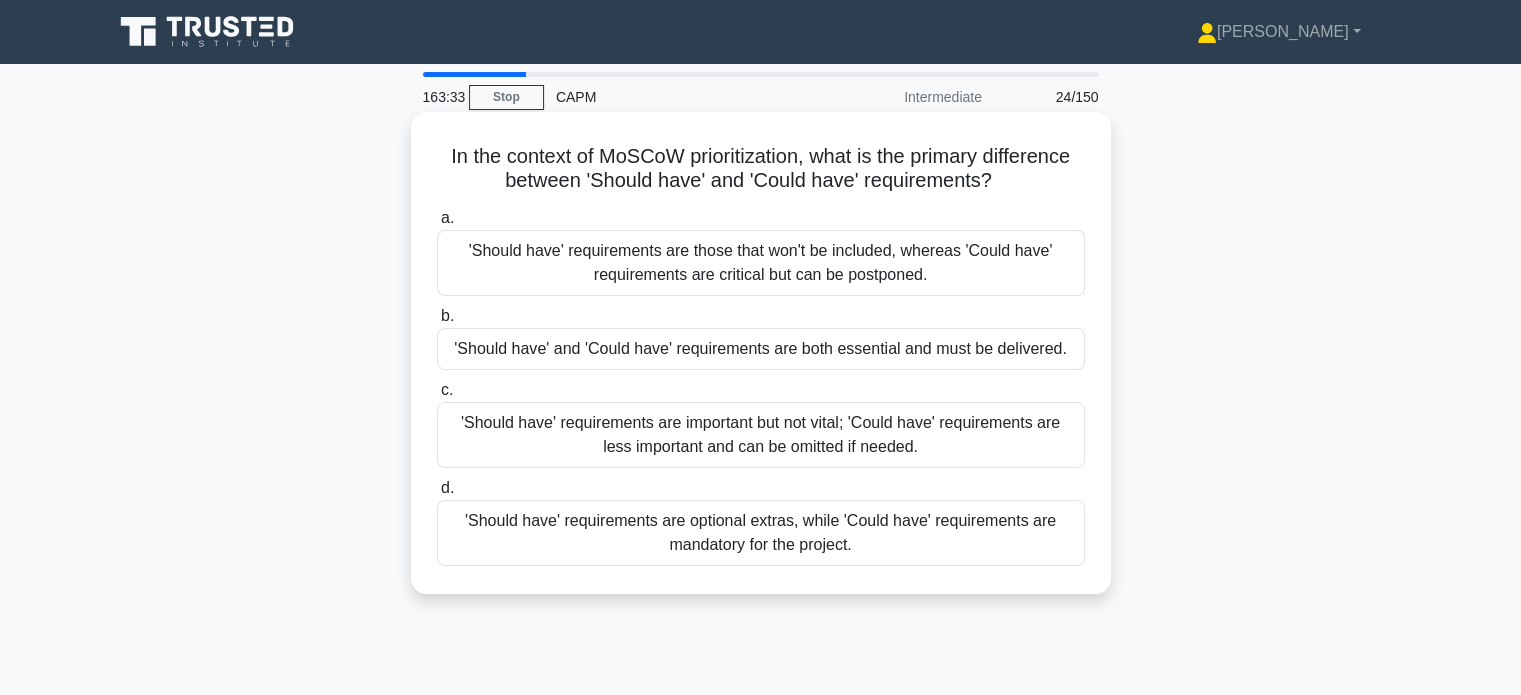 click on "'Should have' requirements are important but not vital; 'Could have' requirements are less important and can be omitted if needed." at bounding box center (761, 435) 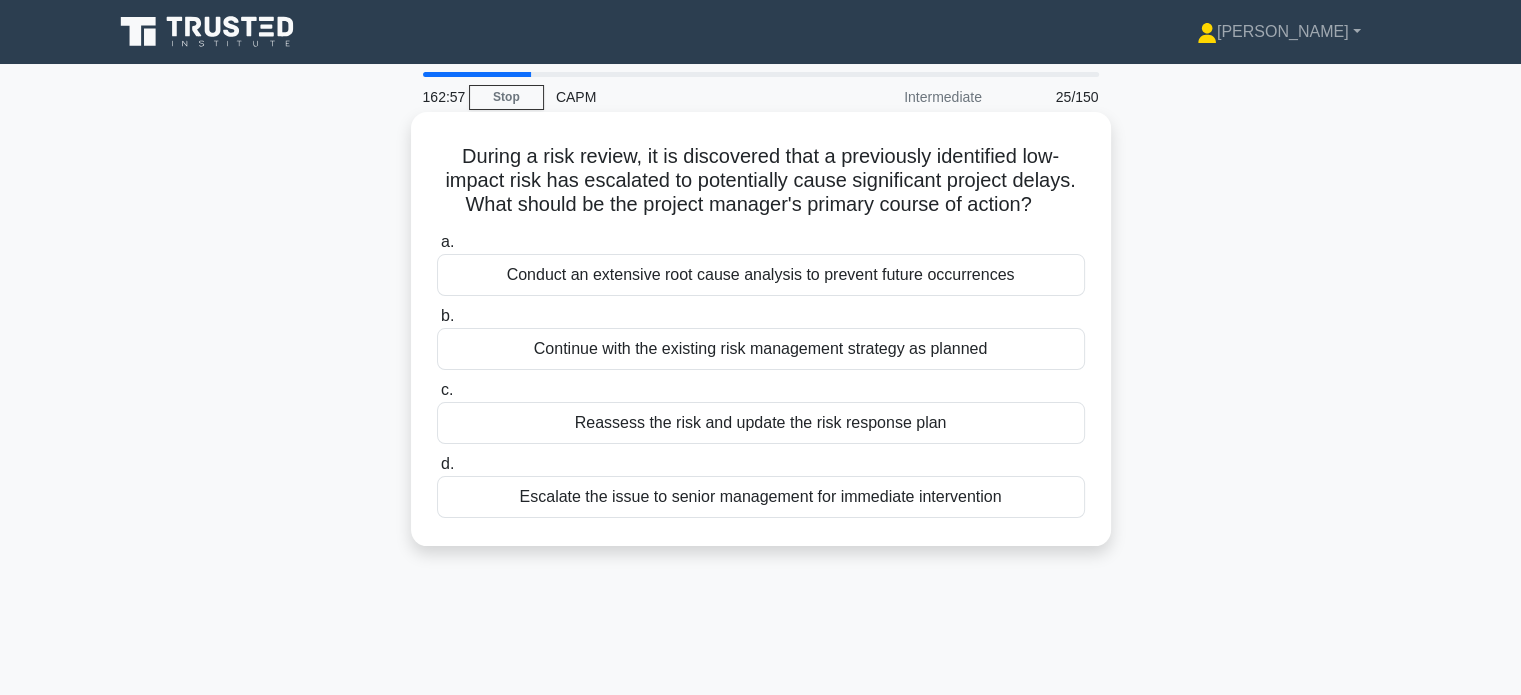 click on "Reassess the risk and update the risk response plan" at bounding box center (761, 423) 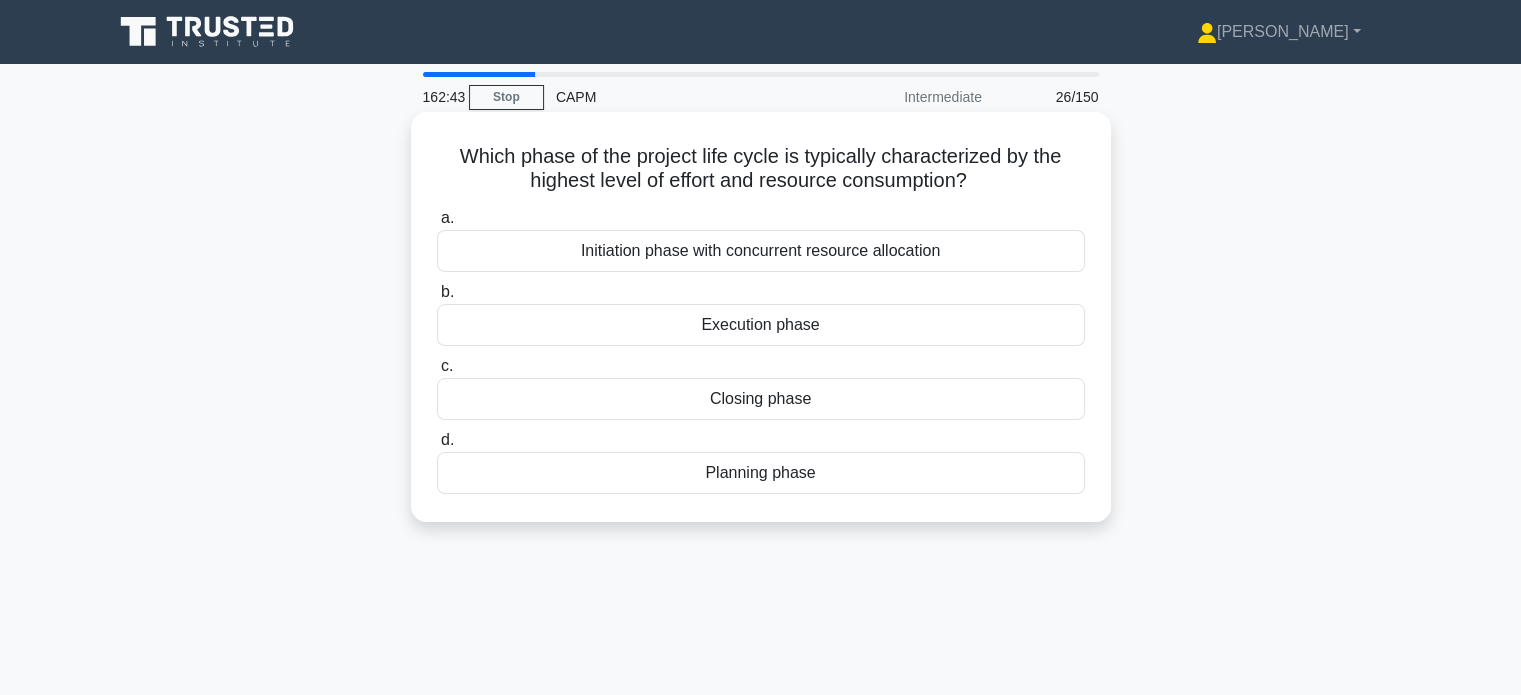 click on "Execution phase" at bounding box center (761, 325) 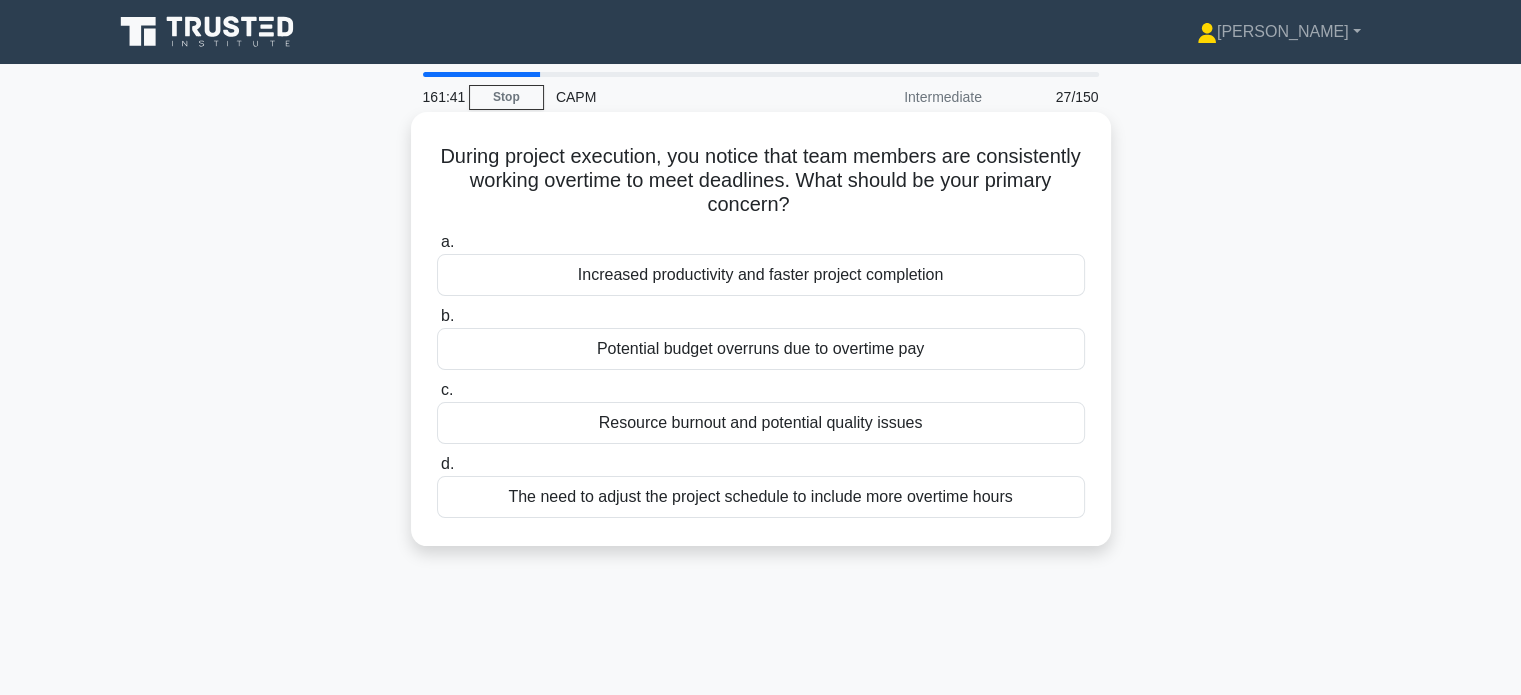 click on "Increased productivity and faster project completion" at bounding box center (761, 275) 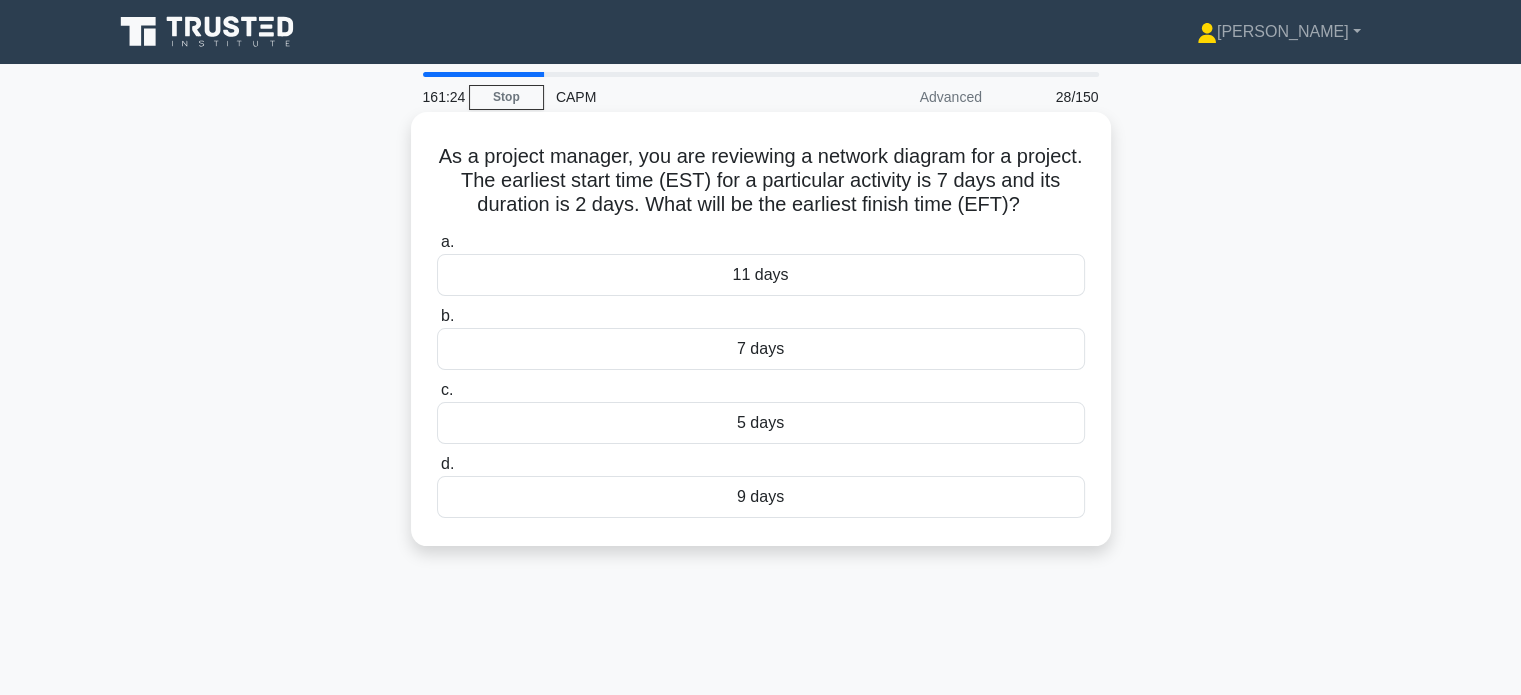 click on "9 days" at bounding box center (761, 497) 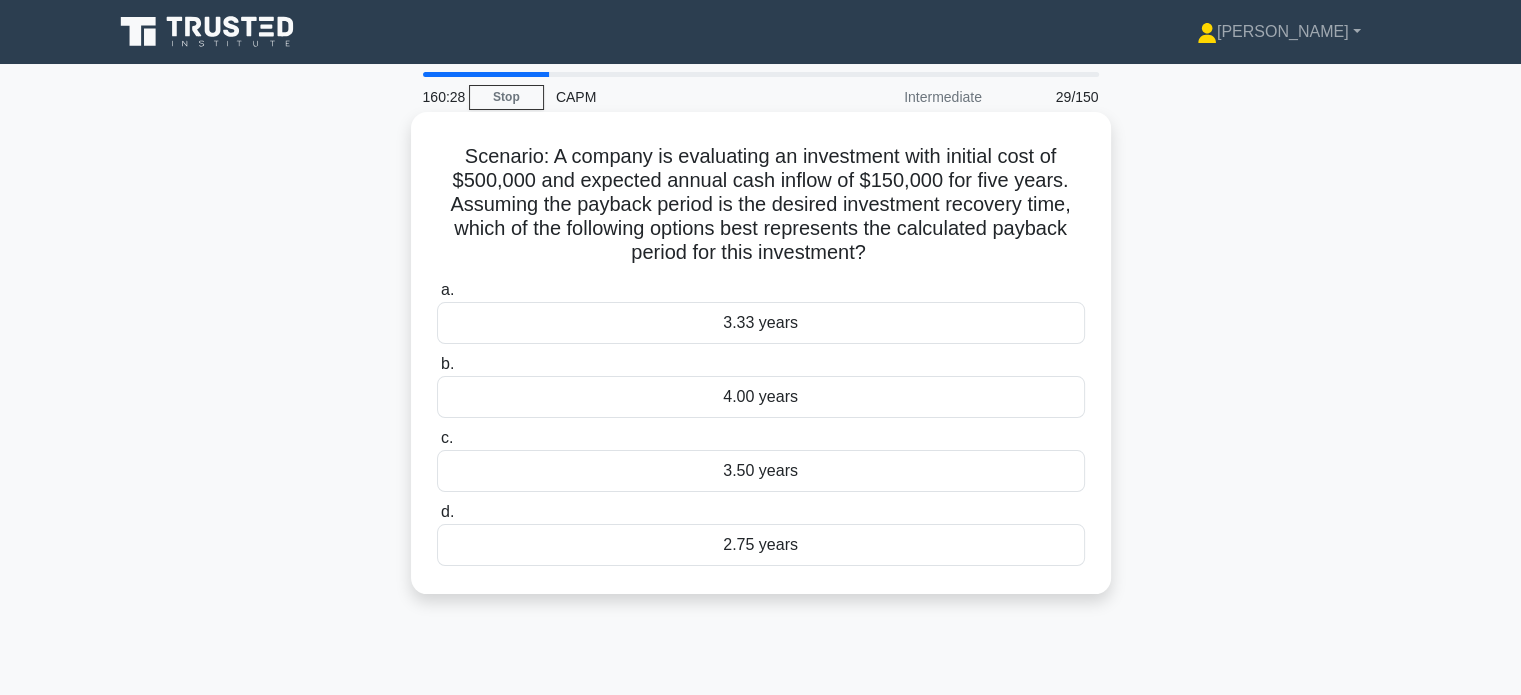 click on "3.33 years" at bounding box center [761, 323] 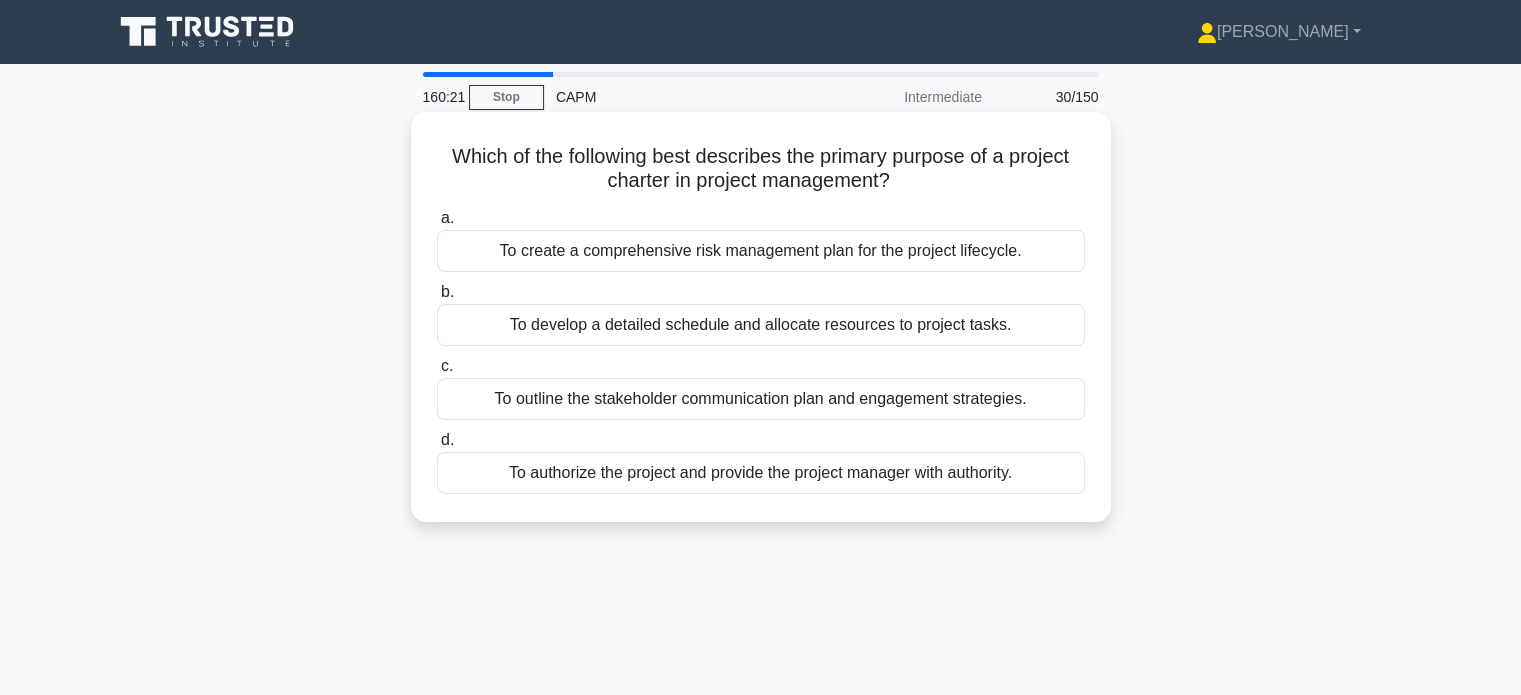 click on "To authorize the project and provide the project manager with authority." at bounding box center [761, 473] 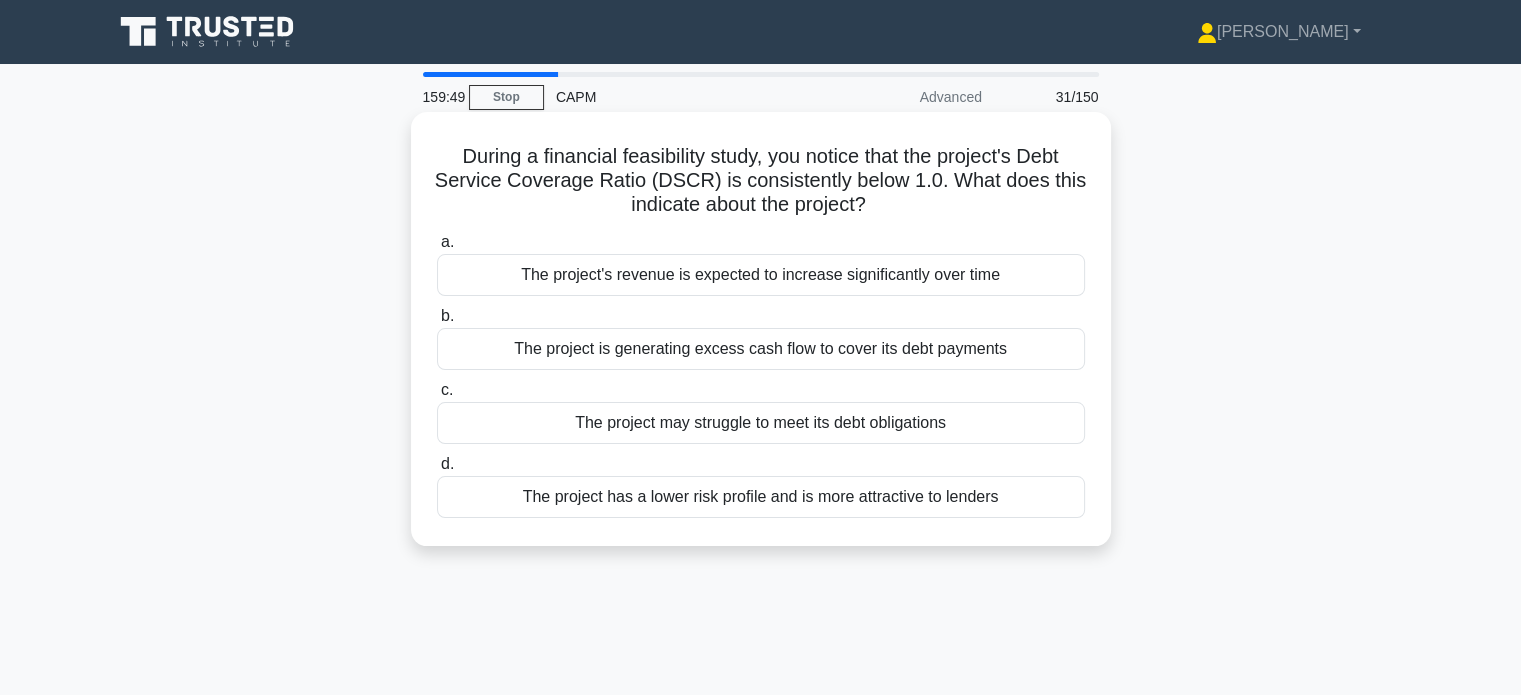 click on "The project may struggle to meet its debt obligations" at bounding box center (761, 423) 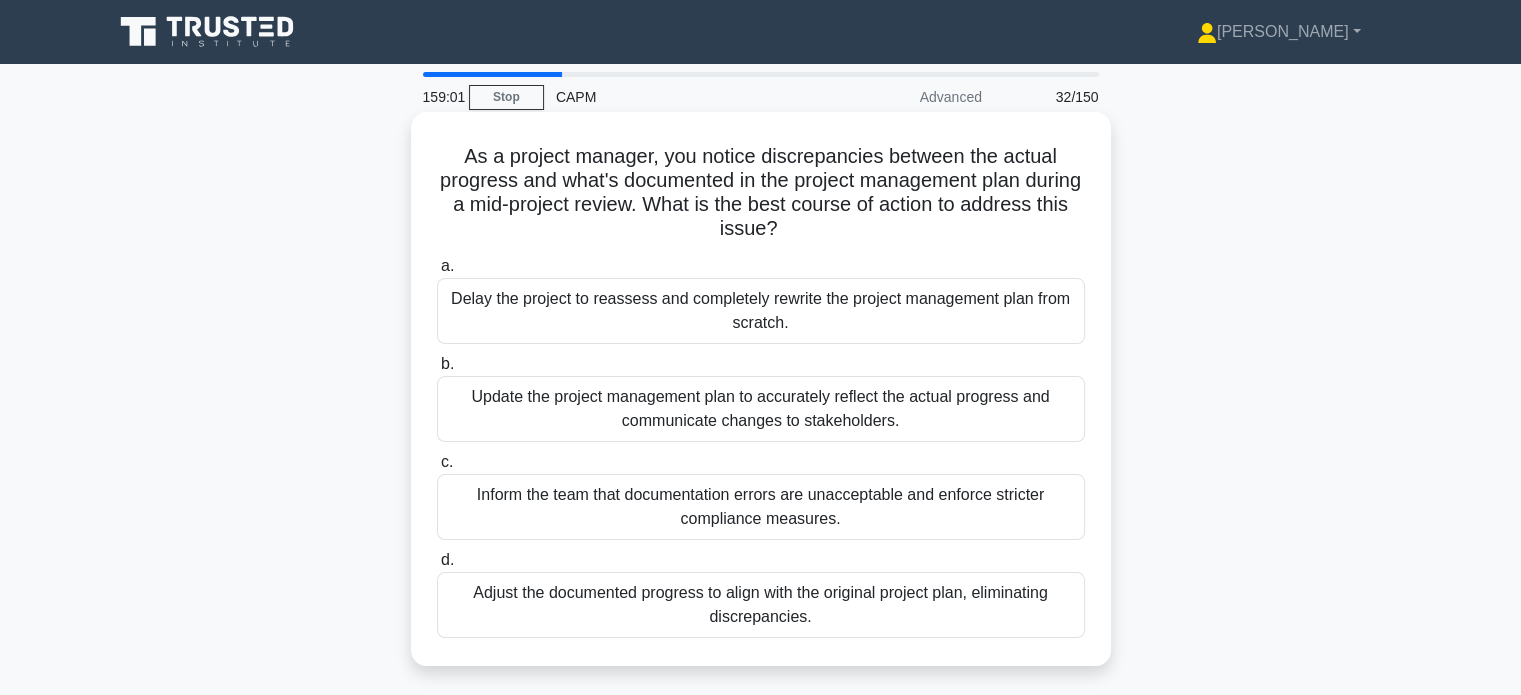 click on "Update the project management plan to accurately reflect the actual progress and communicate changes to stakeholders." at bounding box center (761, 409) 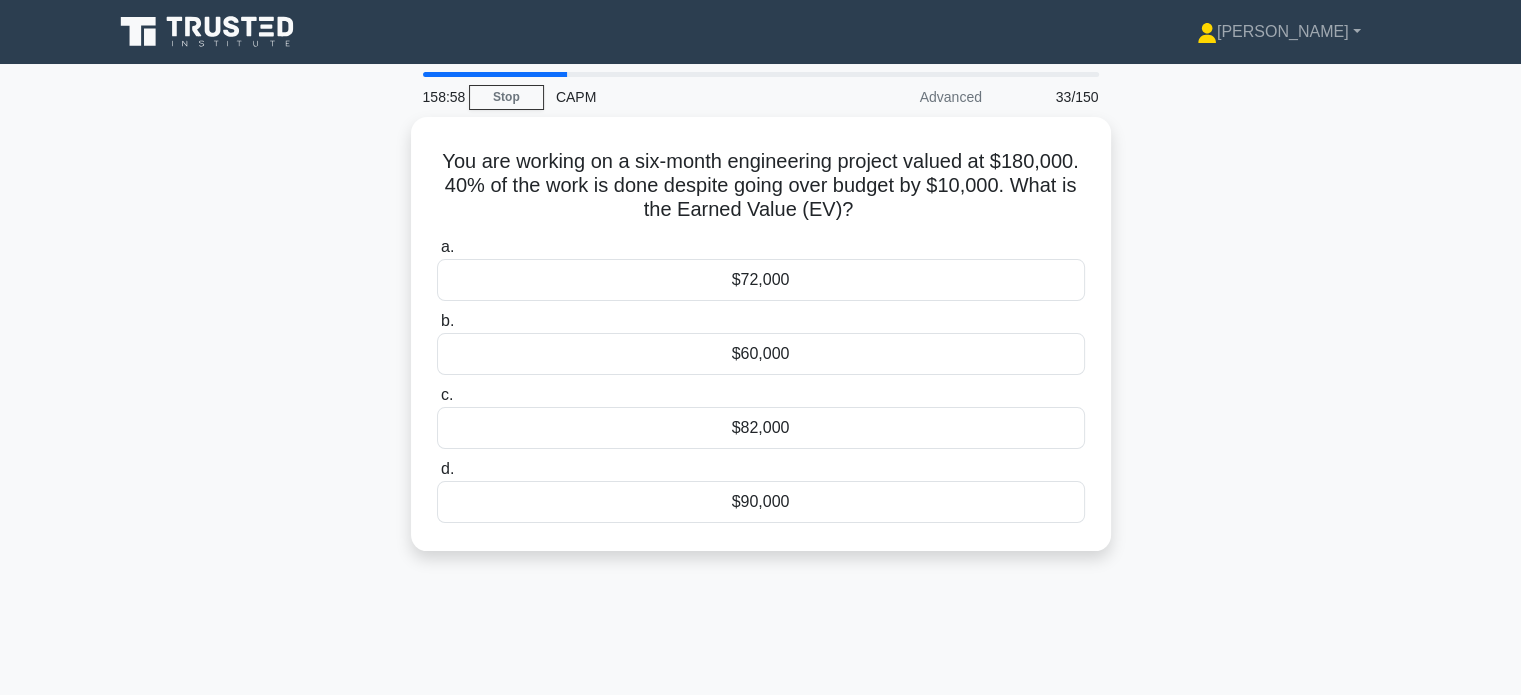 click on "You are working on a six-month engineering project valued at $180,000. 40% of the work is done despite going over budget by $10,000. What is the Earned Value (EV)?
.spinner_0XTQ{transform-origin:center;animation:spinner_y6GP .75s linear infinite}@keyframes spinner_y6GP{100%{transform:rotate(360deg)}}
a.
$72,000" at bounding box center [761, 346] 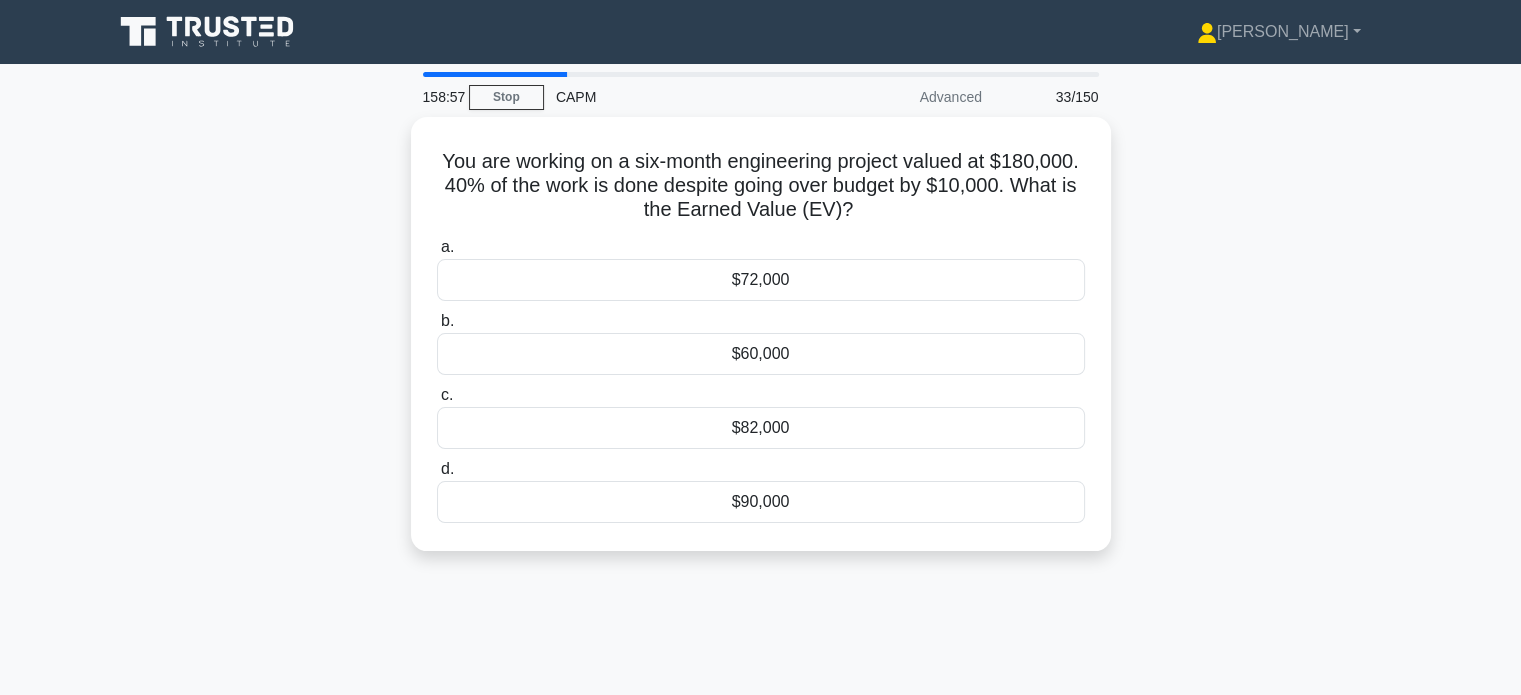 click on "You are working on a six-month engineering project valued at $180,000. 40% of the work is done despite going over budget by $10,000. What is the Earned Value (EV)?
.spinner_0XTQ{transform-origin:center;animation:spinner_y6GP .75s linear infinite}@keyframes spinner_y6GP{100%{transform:rotate(360deg)}}
a.
$72,000" at bounding box center (761, 346) 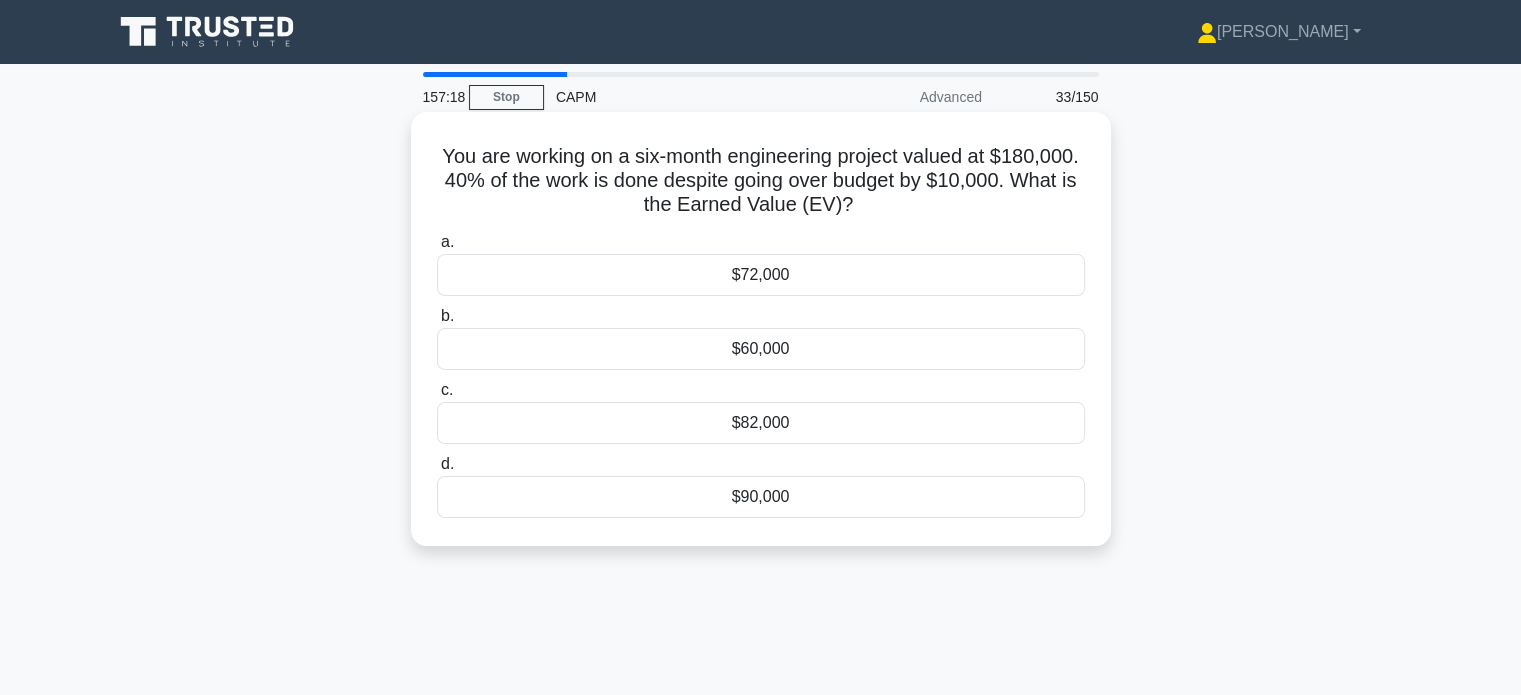 click on "$72,000" at bounding box center [761, 275] 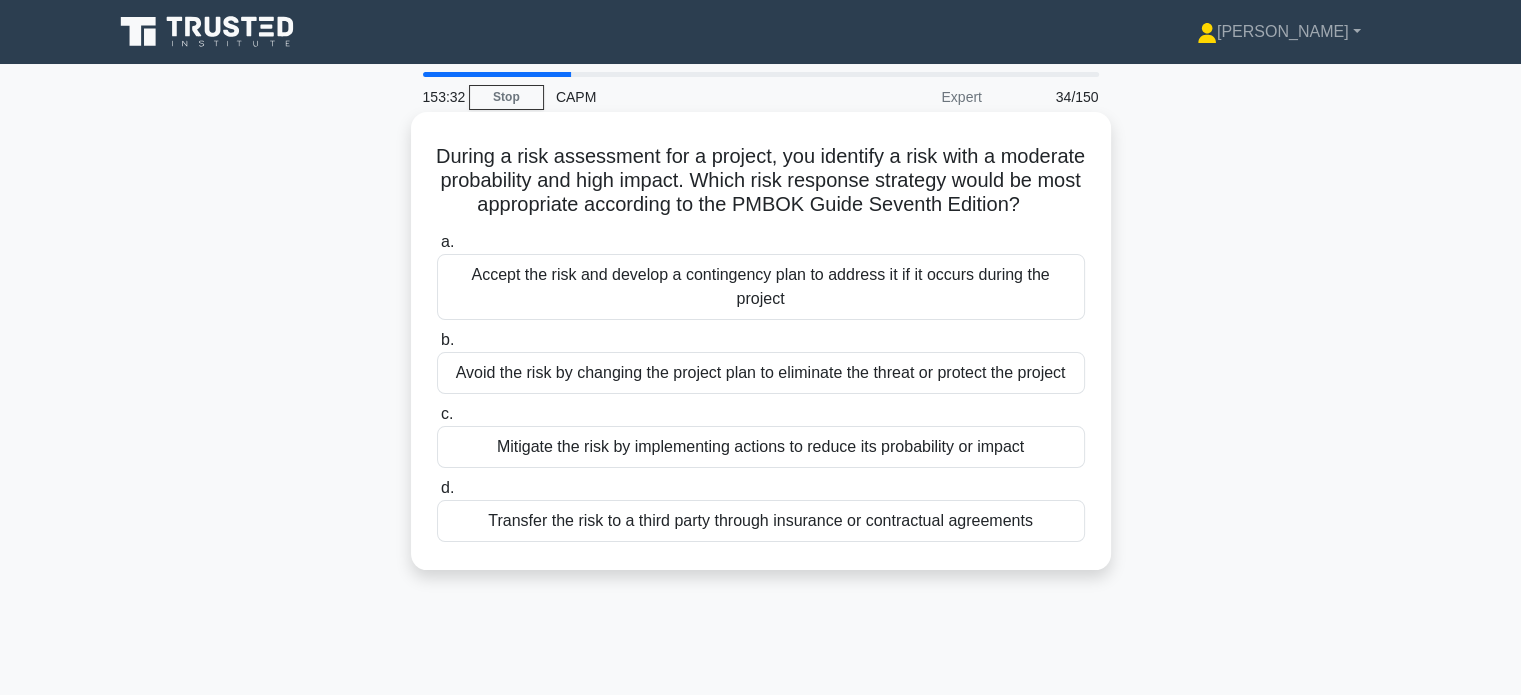 drag, startPoint x: 474, startPoint y: 151, endPoint x: 789, endPoint y: 227, distance: 324.03857 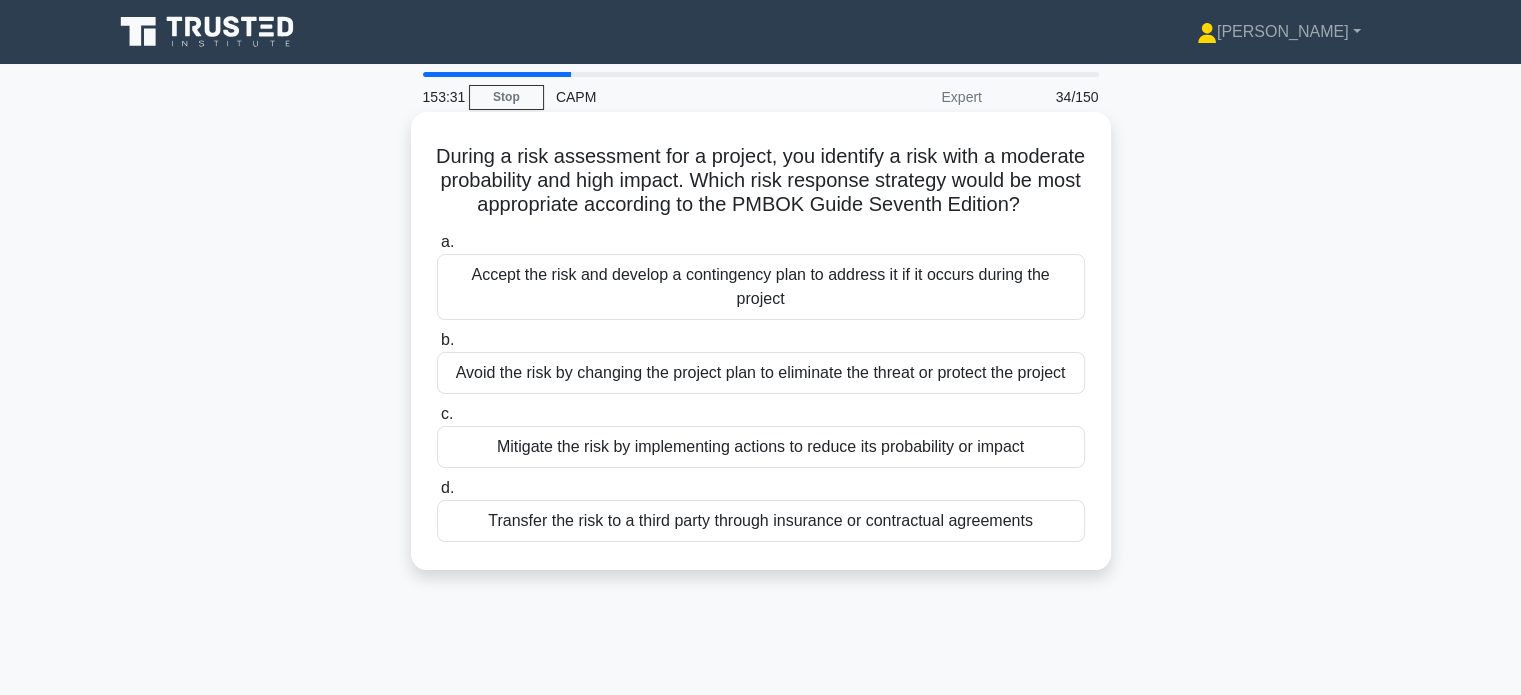 copy on "During a risk assessment for a project, you identify a risk with a moderate probability and high impact. Which risk response strategy would be most appropriate according to the PMBOK Guide Seventh Edition?" 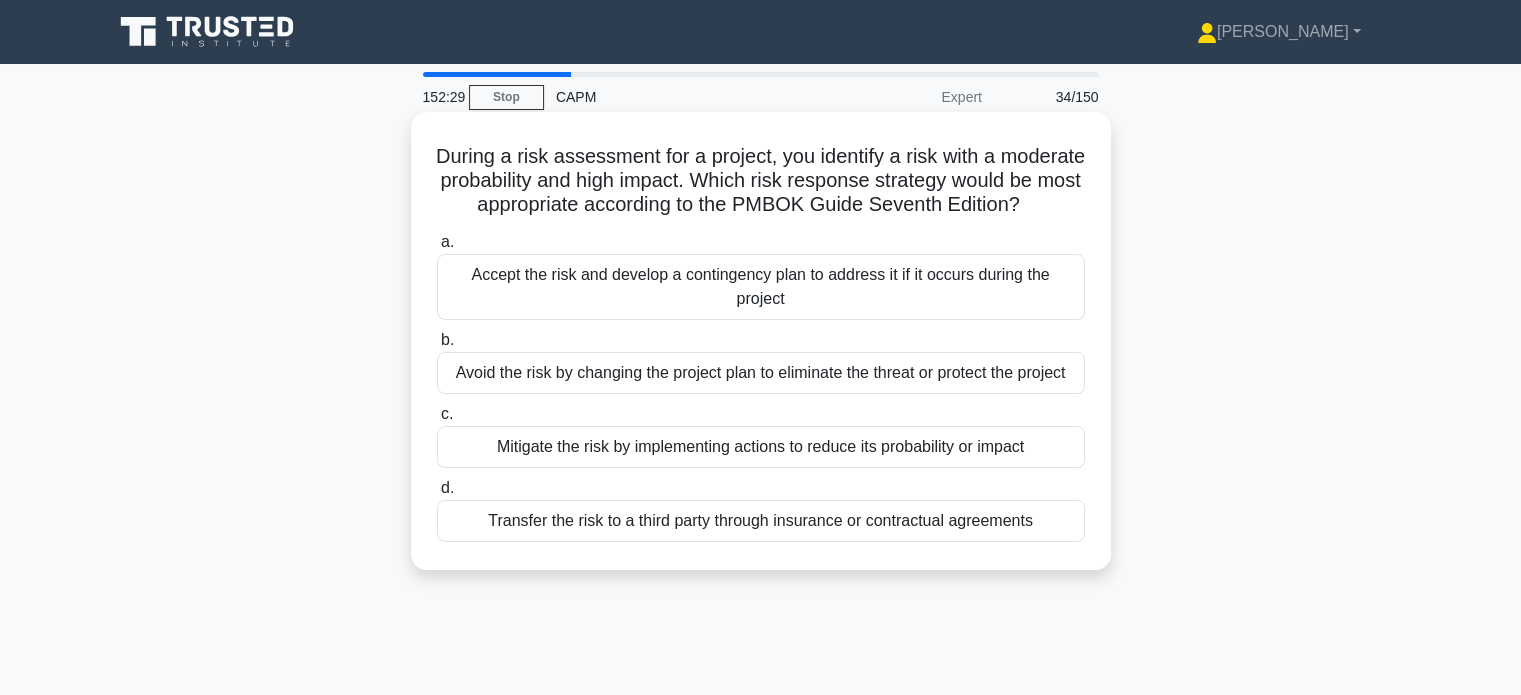 click on "a.
Accept the risk and develop a contingency plan to address it if it occurs during the project" at bounding box center [761, 275] 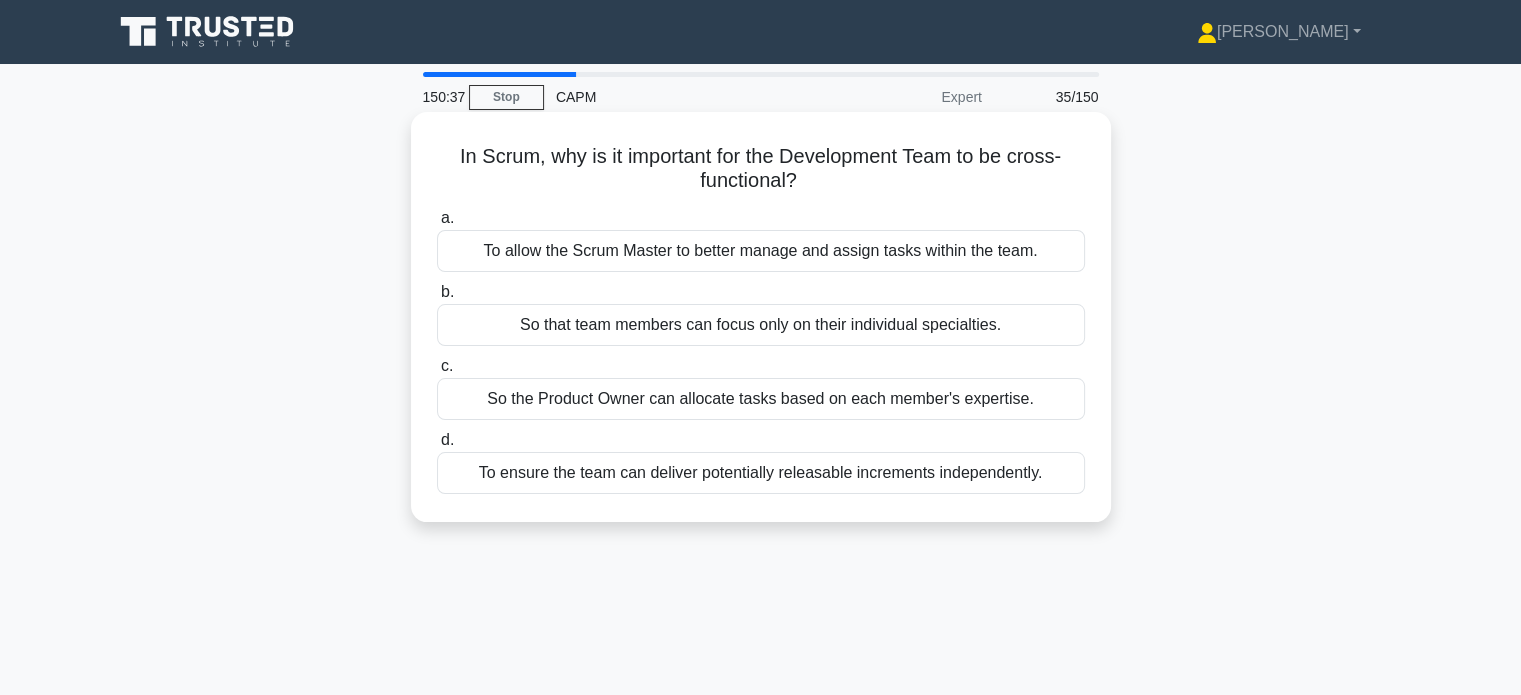 click on "To allow the Scrum Master to better manage and assign tasks within the team." at bounding box center (761, 251) 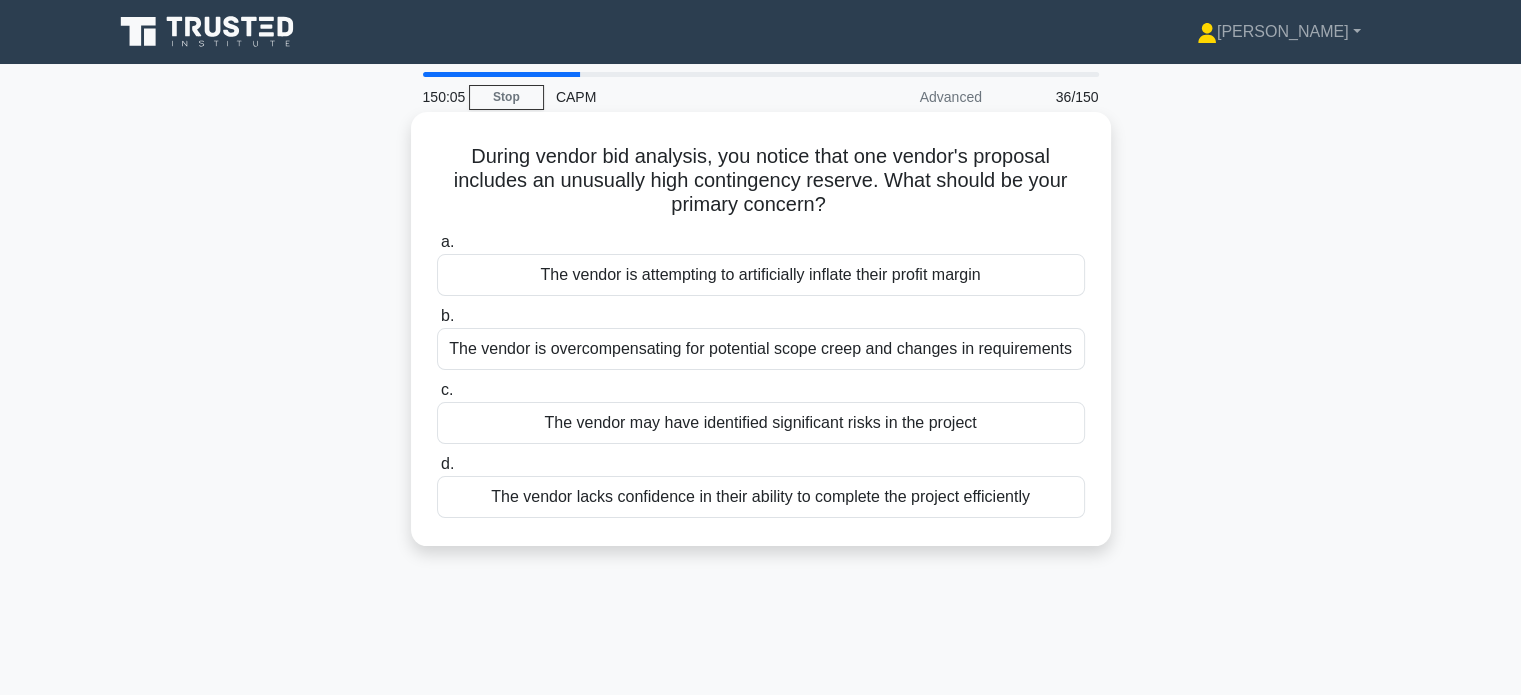 click on "The vendor may have identified significant risks in the project" at bounding box center (761, 423) 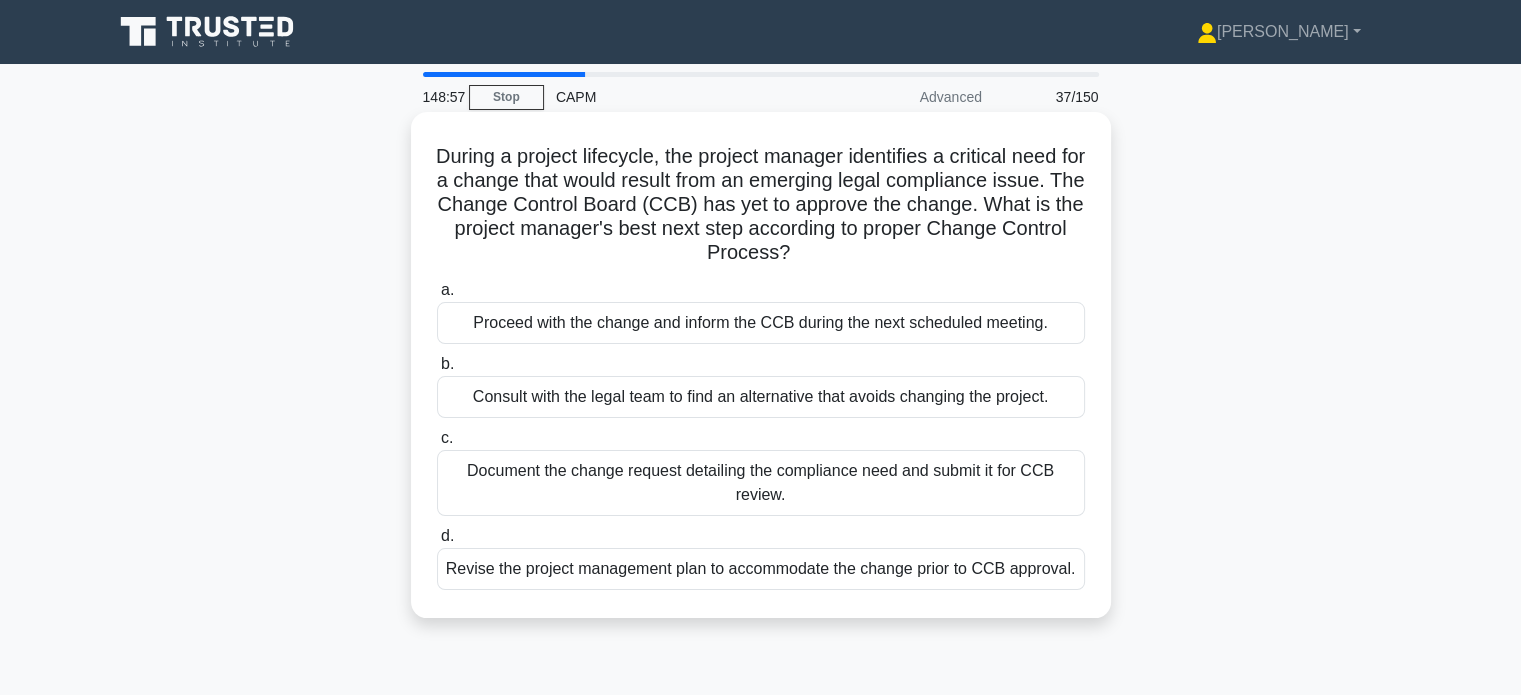 click on "Document the change request detailing the compliance need and submit it for CCB review." at bounding box center (761, 483) 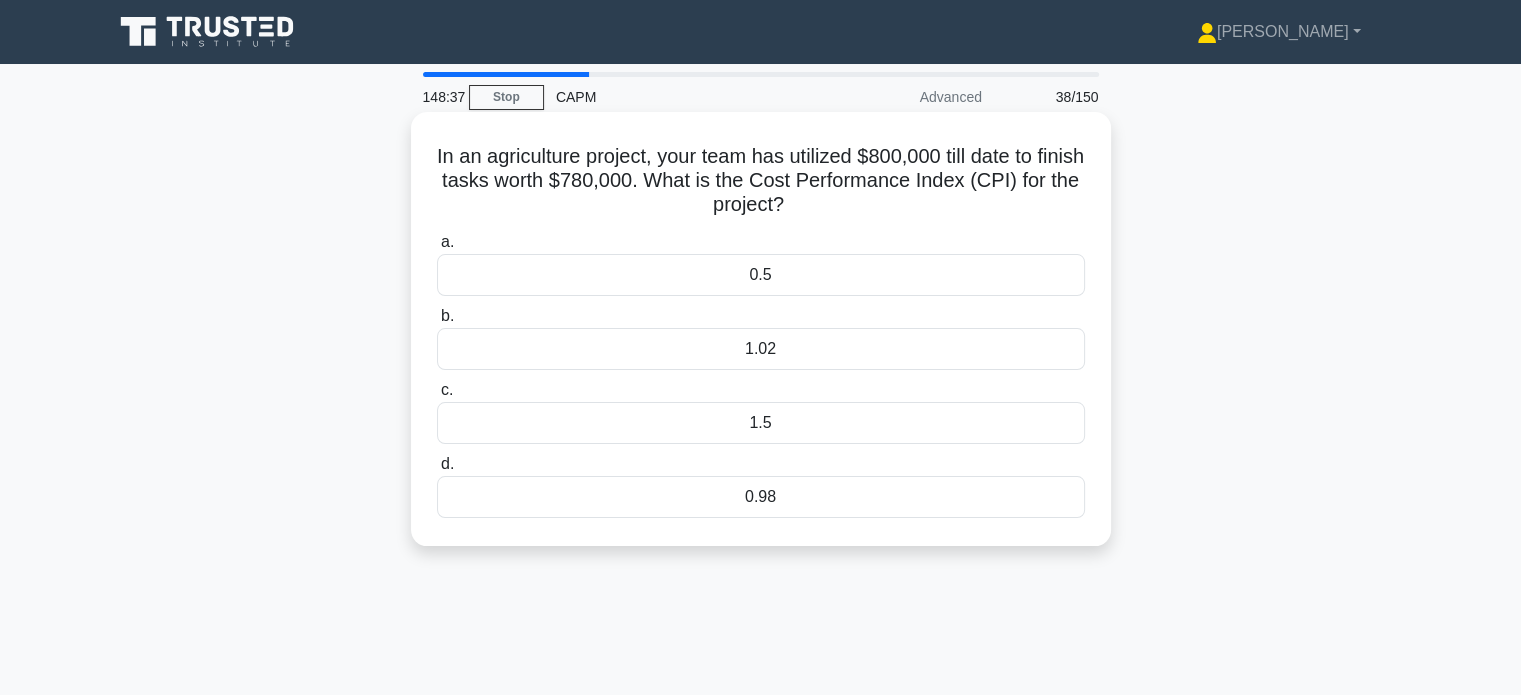 click on "0.98" at bounding box center [761, 497] 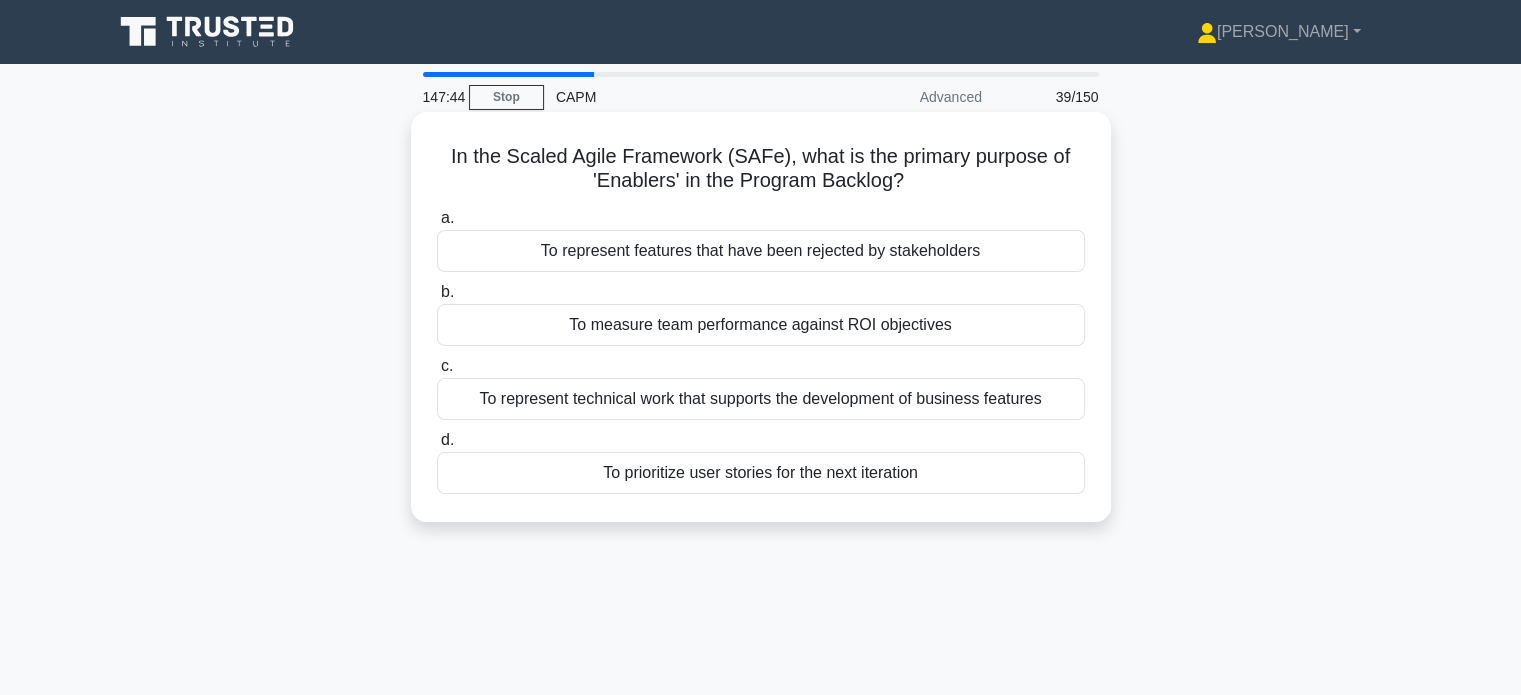 click on "To prioritize user stories for the next iteration" at bounding box center (761, 473) 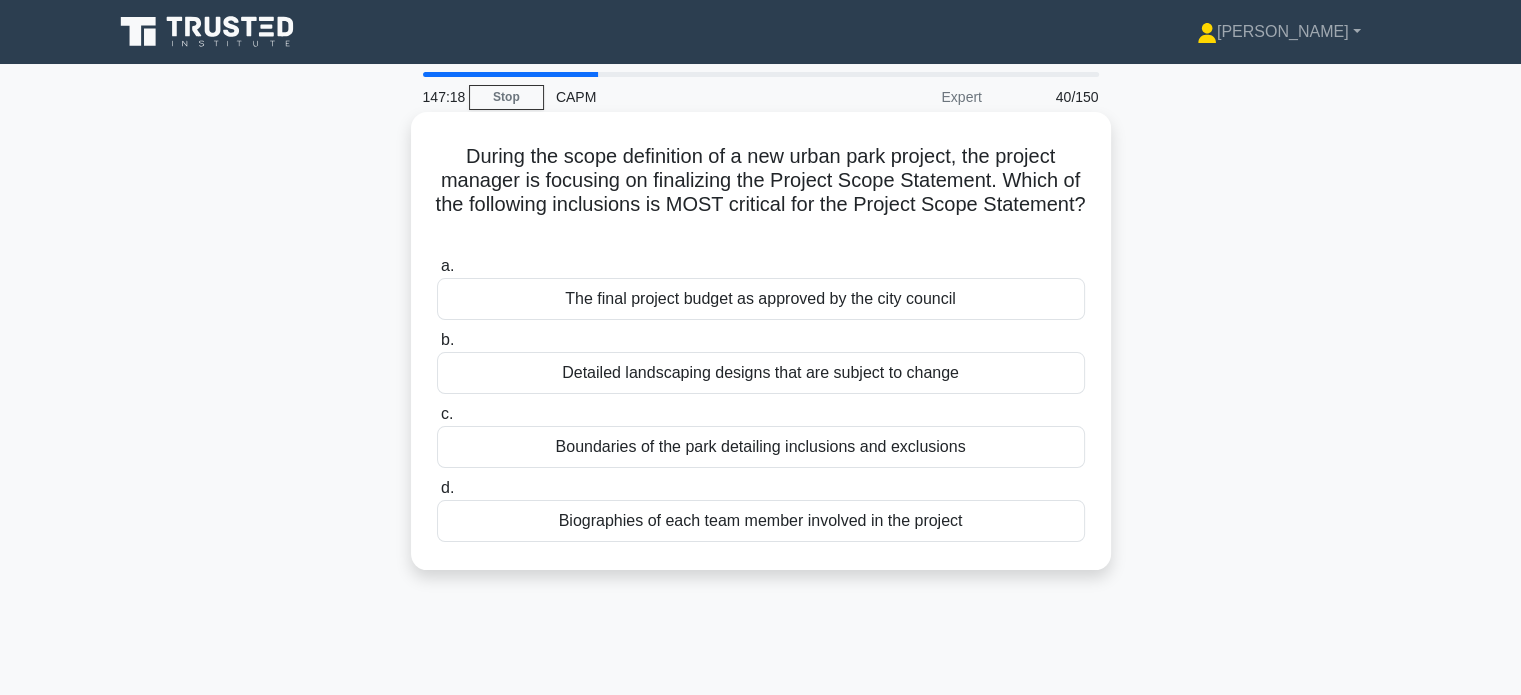 click on "Boundaries of the park detailing inclusions and exclusions" at bounding box center (761, 447) 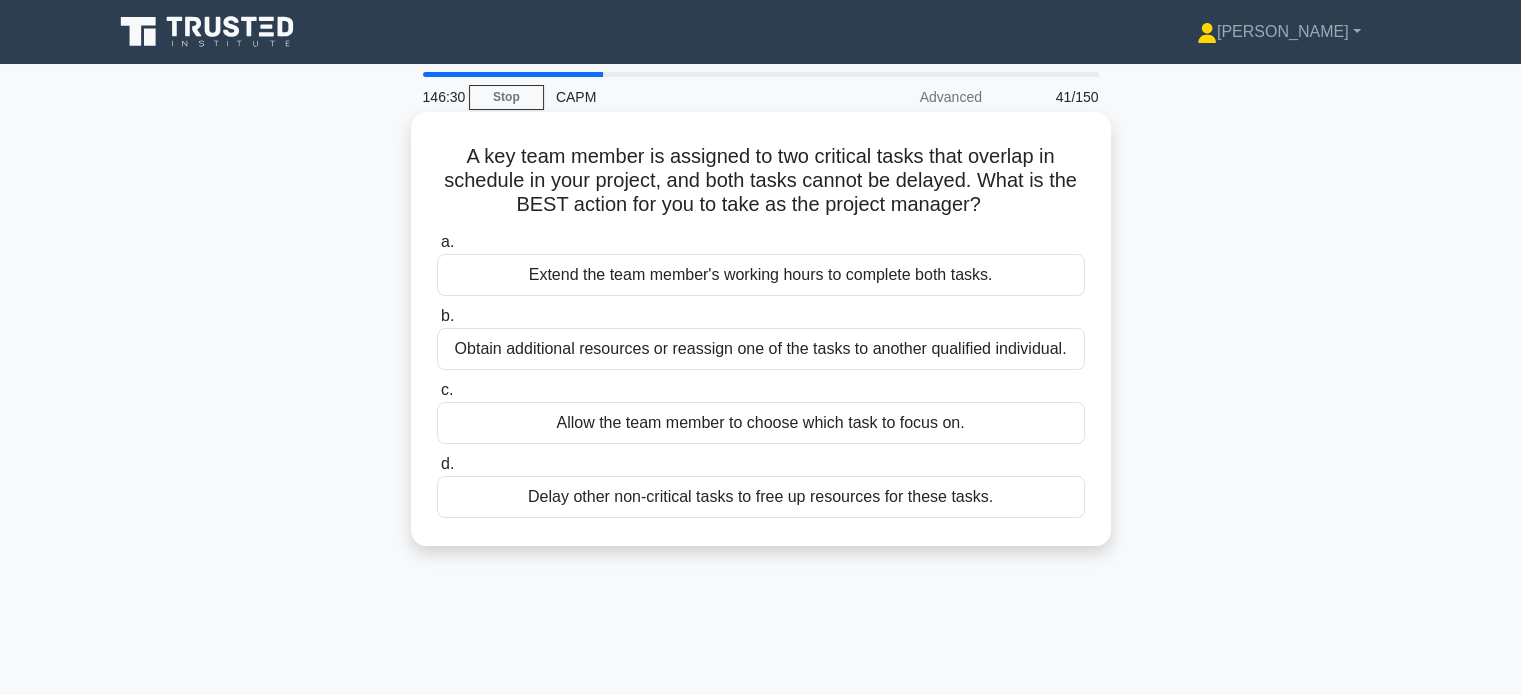 click on "Obtain additional resources or reassign one of the tasks to another qualified individual." at bounding box center [761, 349] 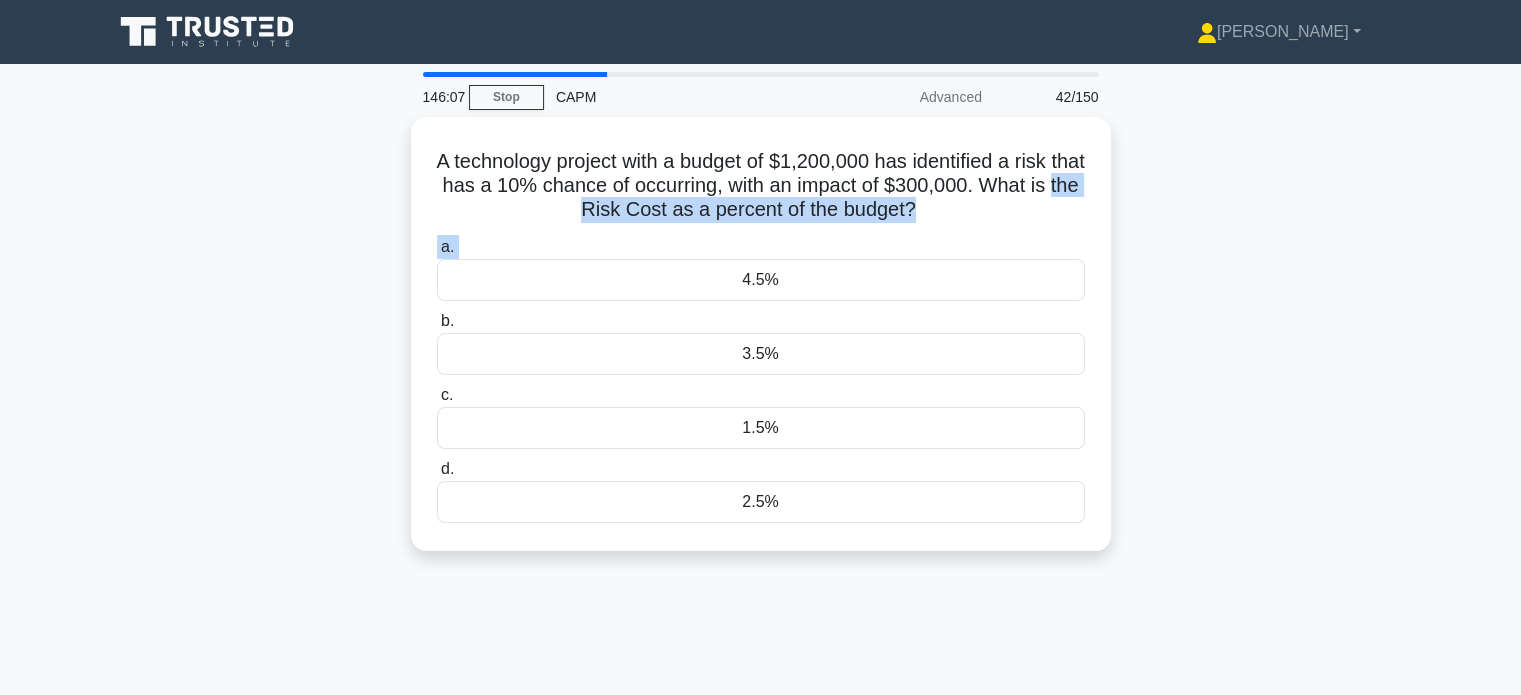 drag, startPoint x: 282, startPoint y: 227, endPoint x: 293, endPoint y: 274, distance: 48.270073 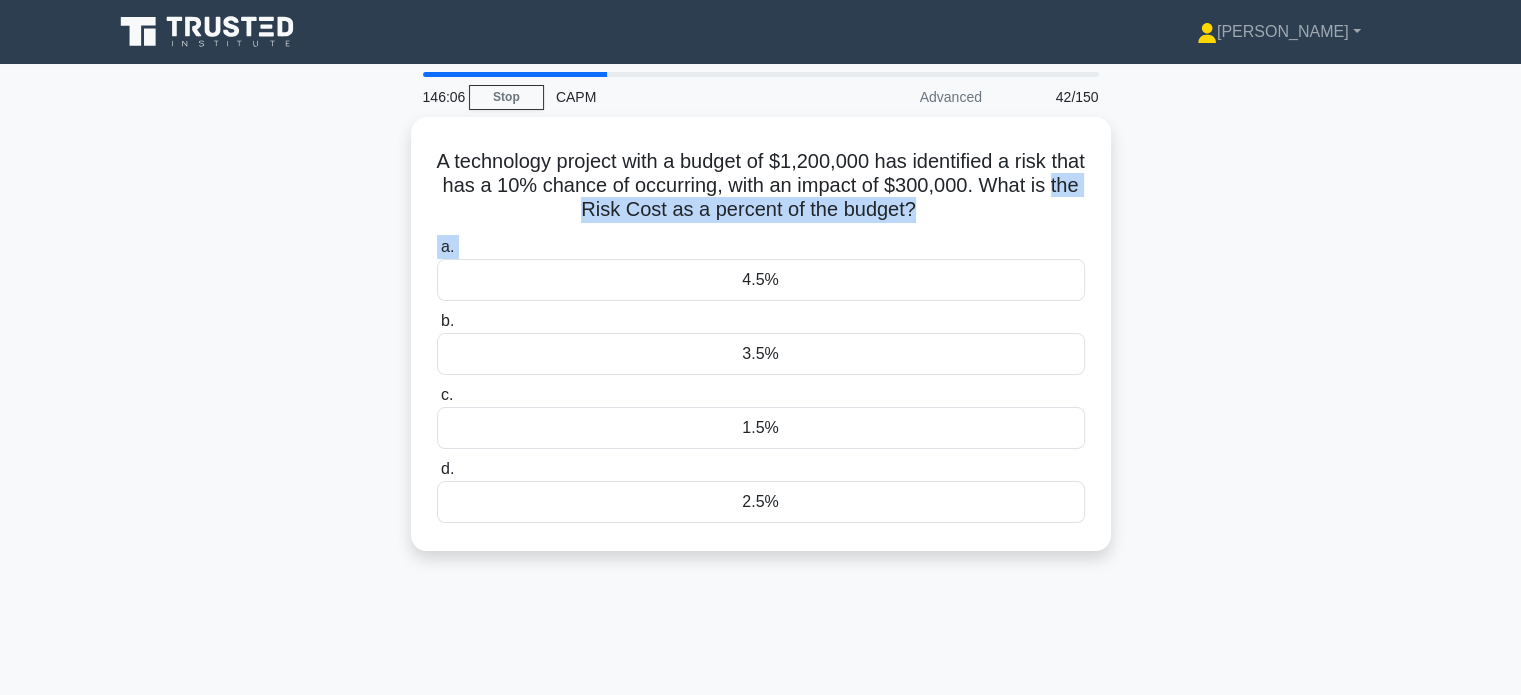 click on "A technology project with a budget of $1,200,000 has identified a risk that has a 10% chance of occurring, with an impact of $300,000. What is the Risk Cost as a percent of the budget?
.spinner_0XTQ{transform-origin:center;animation:spinner_y6GP .75s linear infinite}@keyframes spinner_y6GP{100%{transform:rotate(360deg)}}
a.
4.5%
b. c. d." at bounding box center [761, 346] 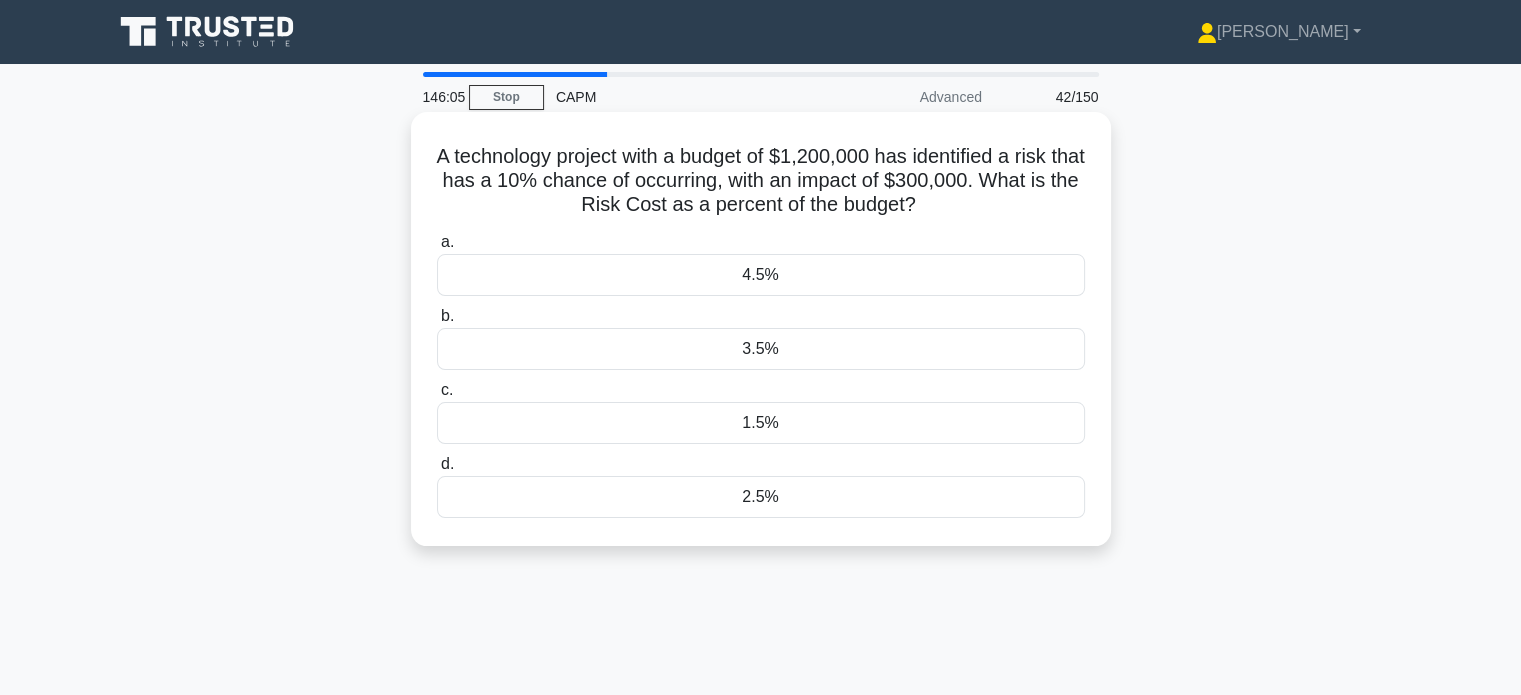 click on "2.5%" at bounding box center [761, 497] 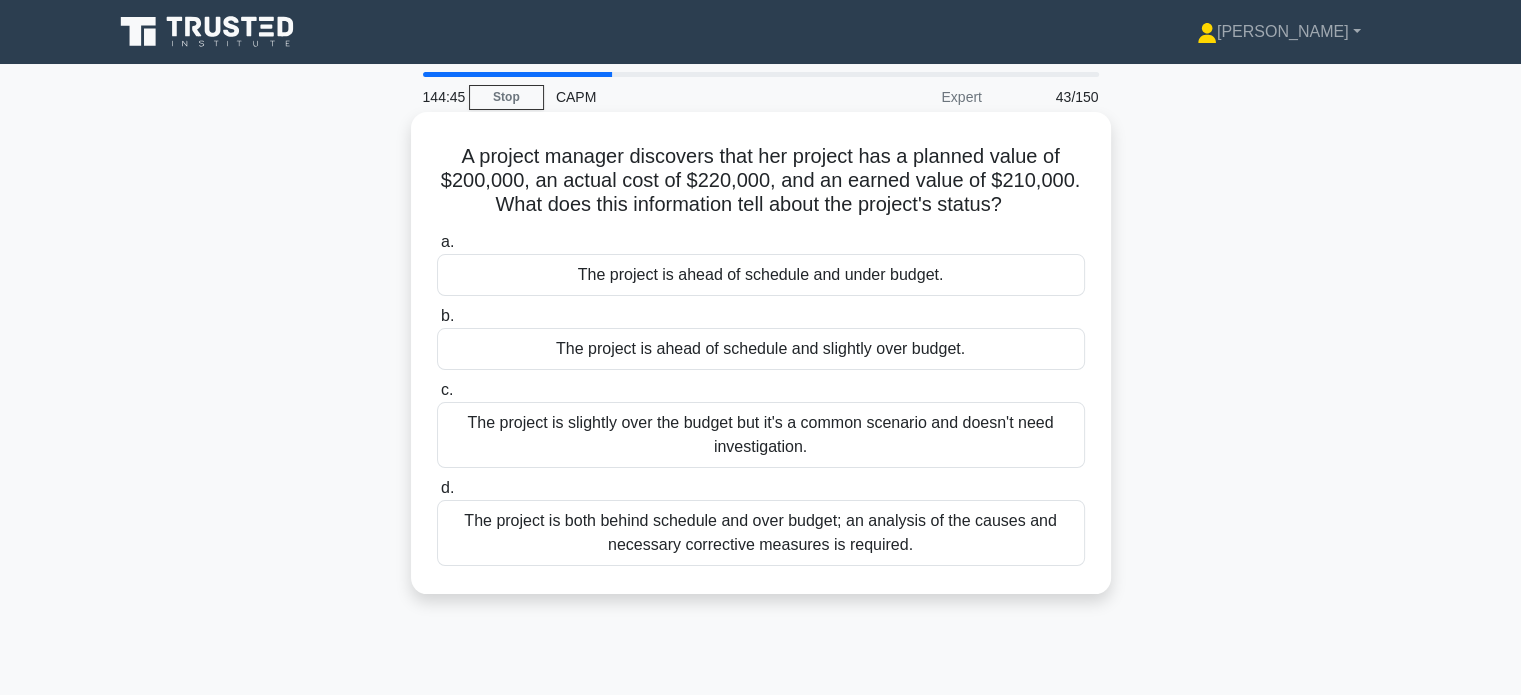 click on "The project is ahead of schedule and slightly over budget." at bounding box center (761, 349) 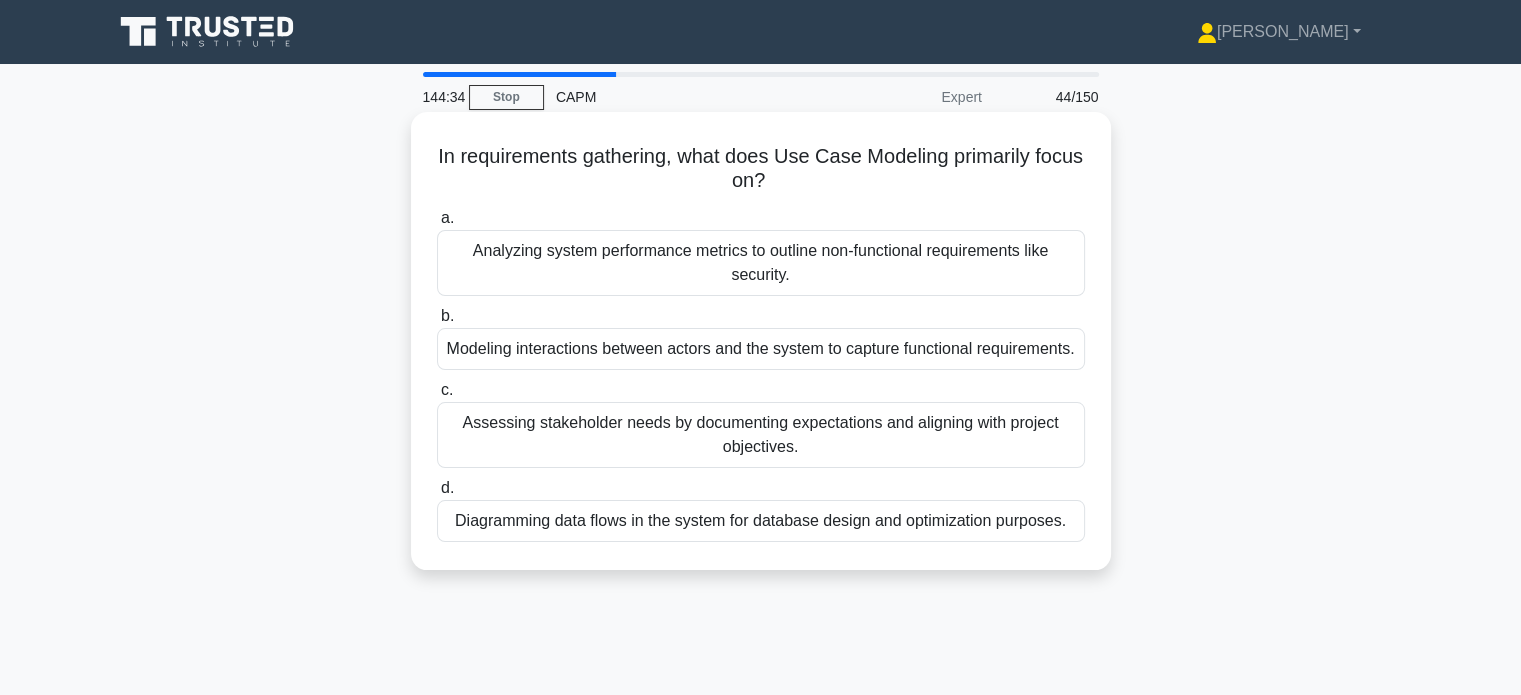 click on "Modeling interactions between actors and the system to capture functional requirements." at bounding box center (761, 349) 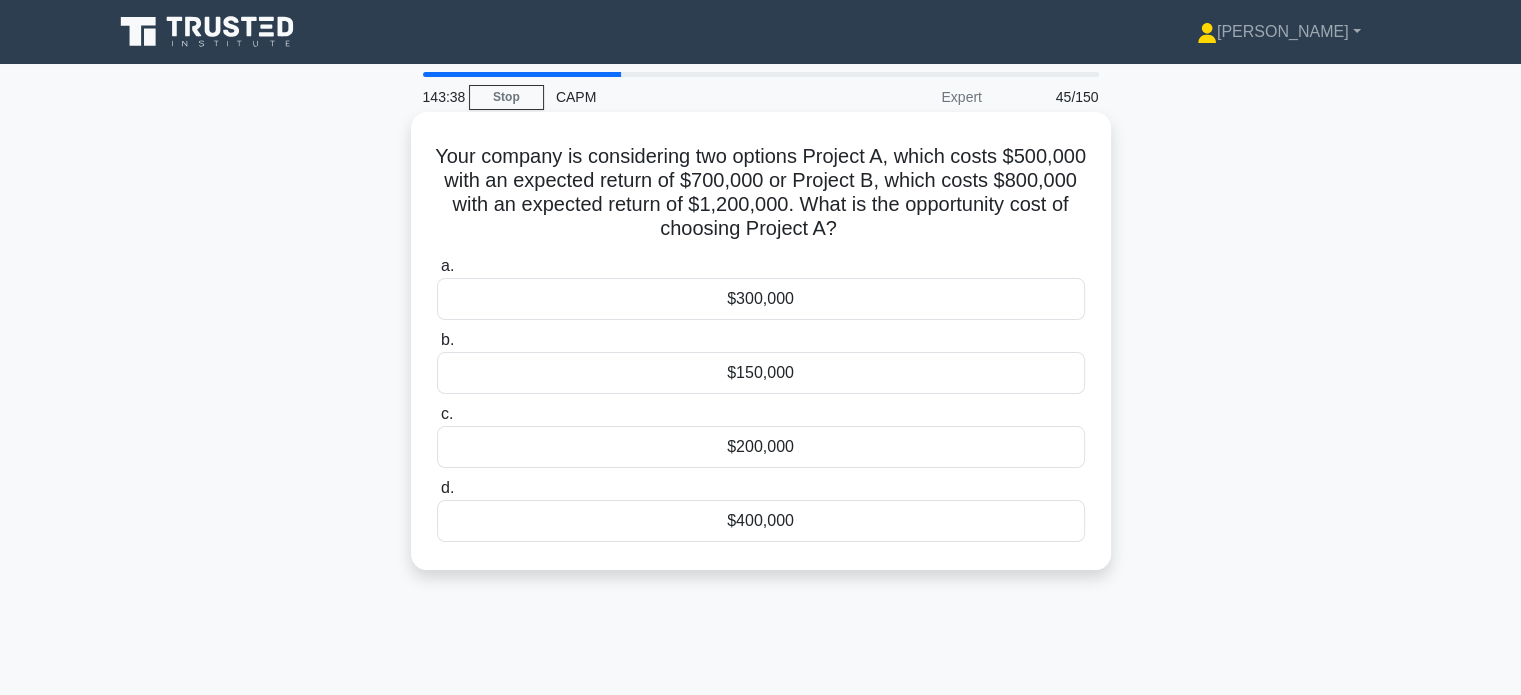 click on "$200,000" at bounding box center (761, 447) 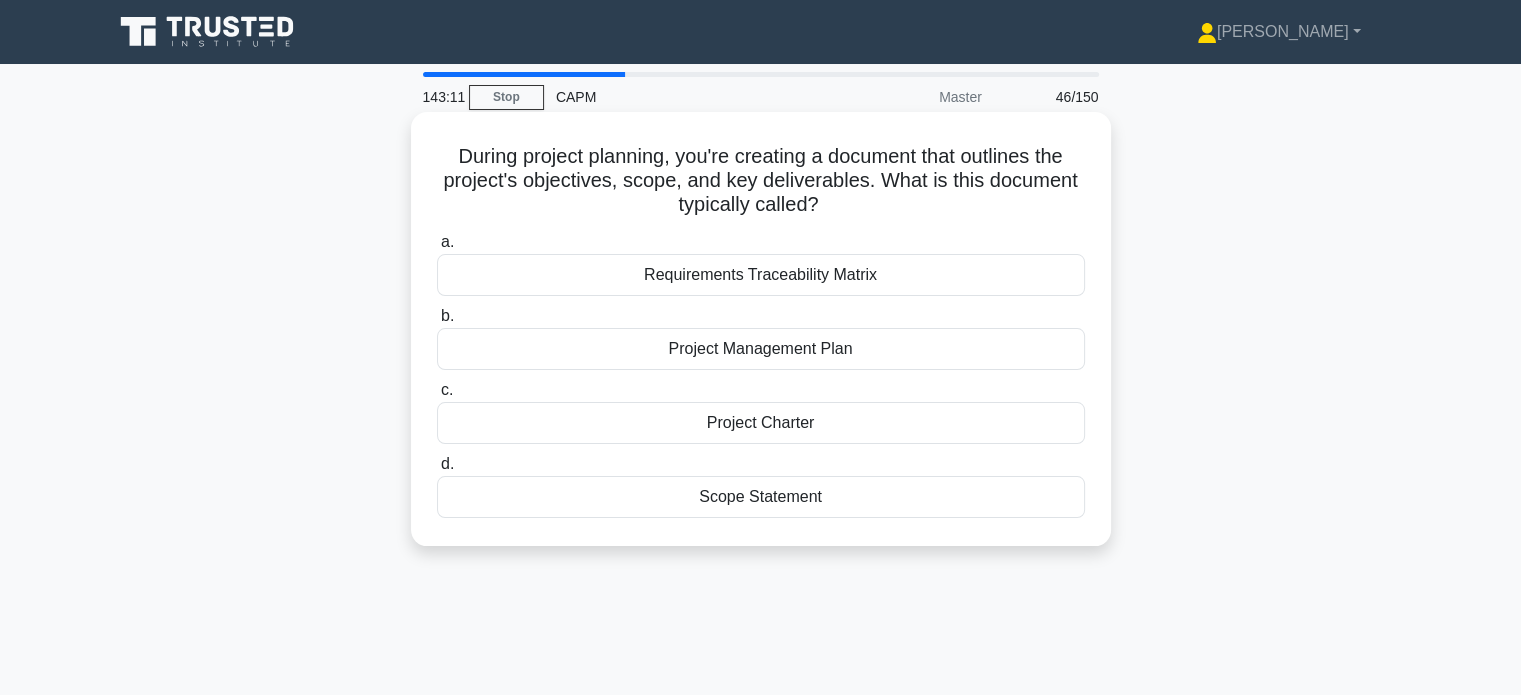 click on "Scope Statement" at bounding box center (761, 497) 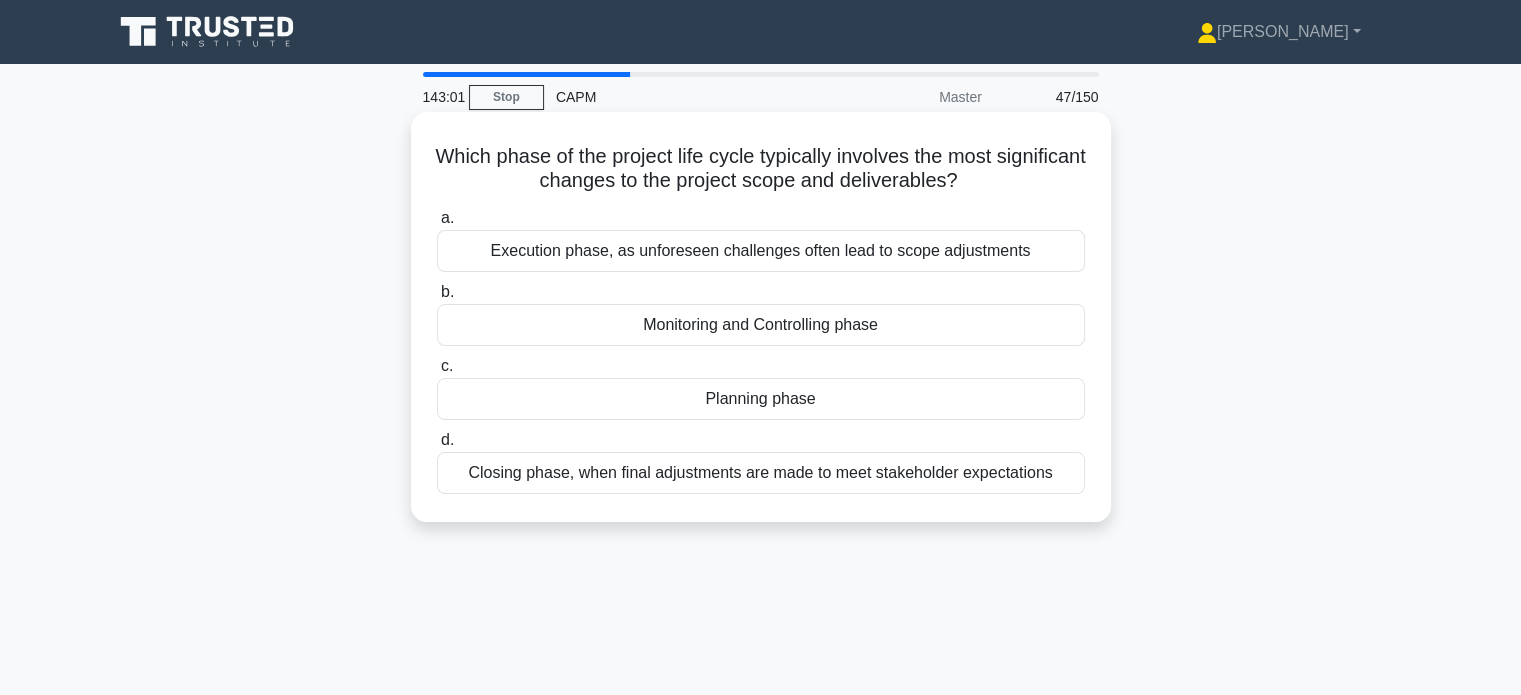click on "Planning phase" at bounding box center (761, 399) 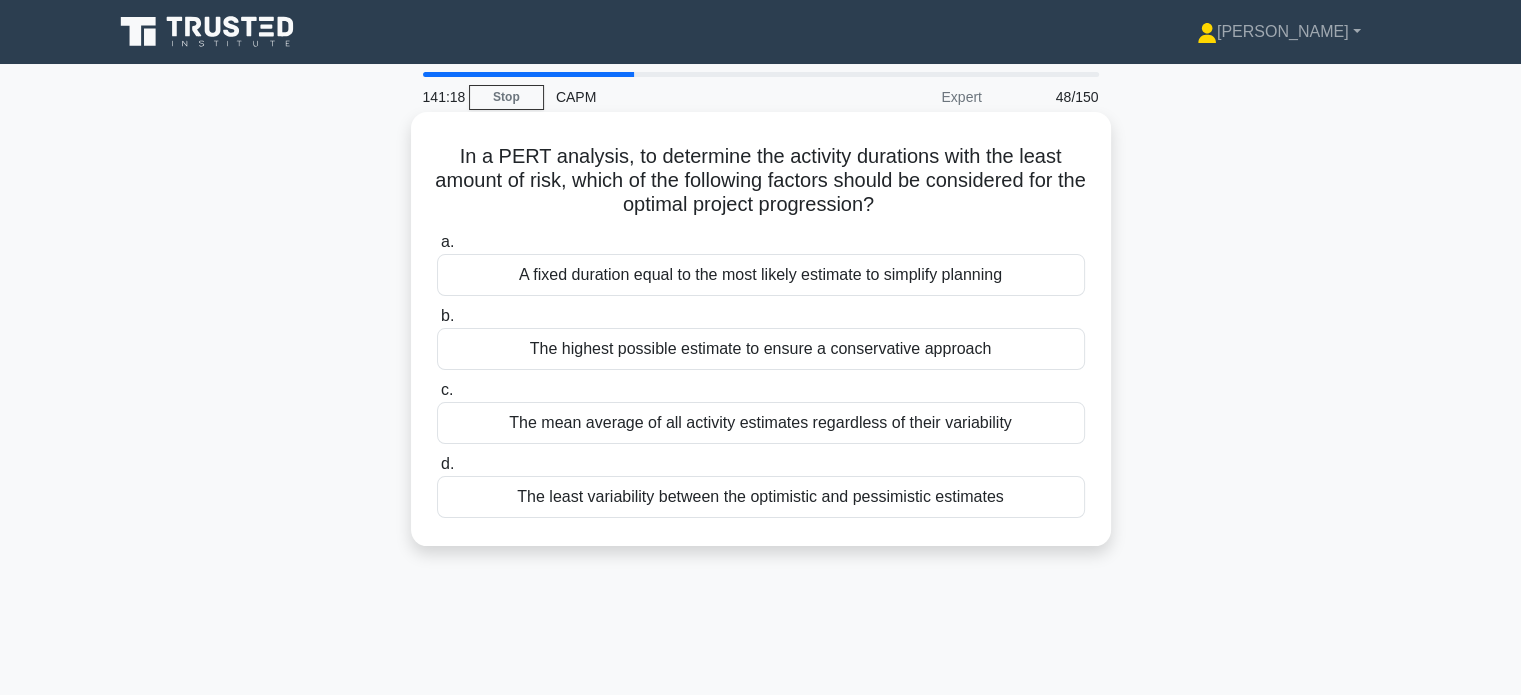 click on "The highest possible estimate to ensure a conservative approach" at bounding box center (761, 349) 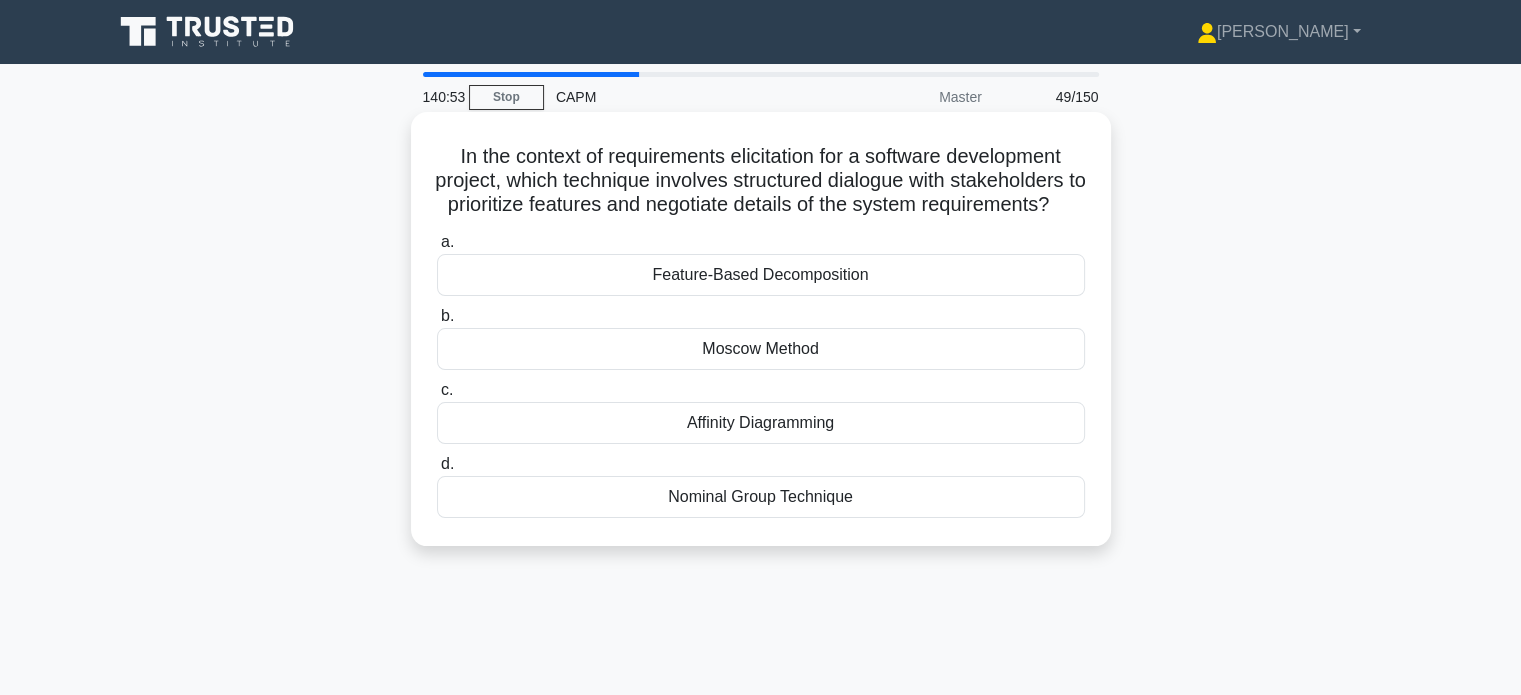 click on "Feature-Based Decomposition" at bounding box center [761, 275] 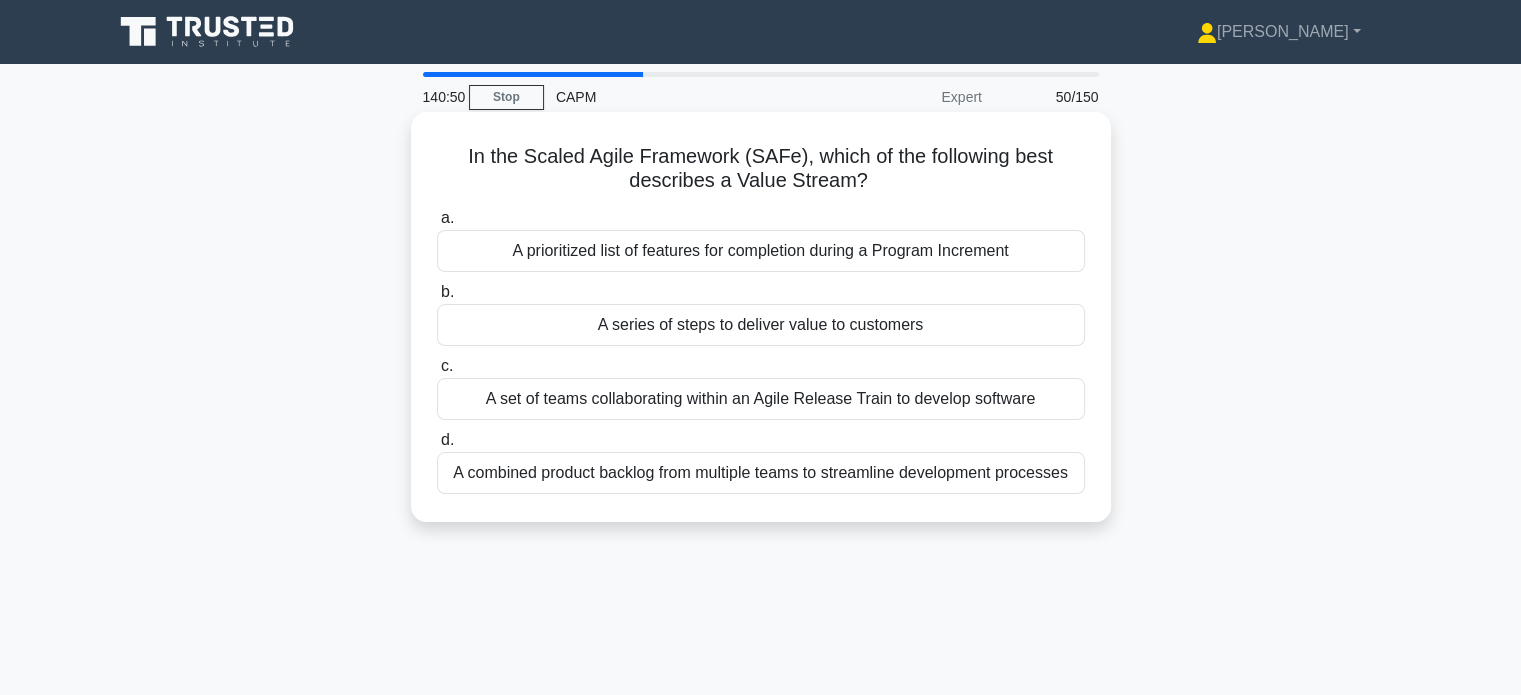 click on "a.
A prioritized list of features for completion during a Program Increment
b.
A series of steps to deliver value to customers
c. d." at bounding box center (761, 350) 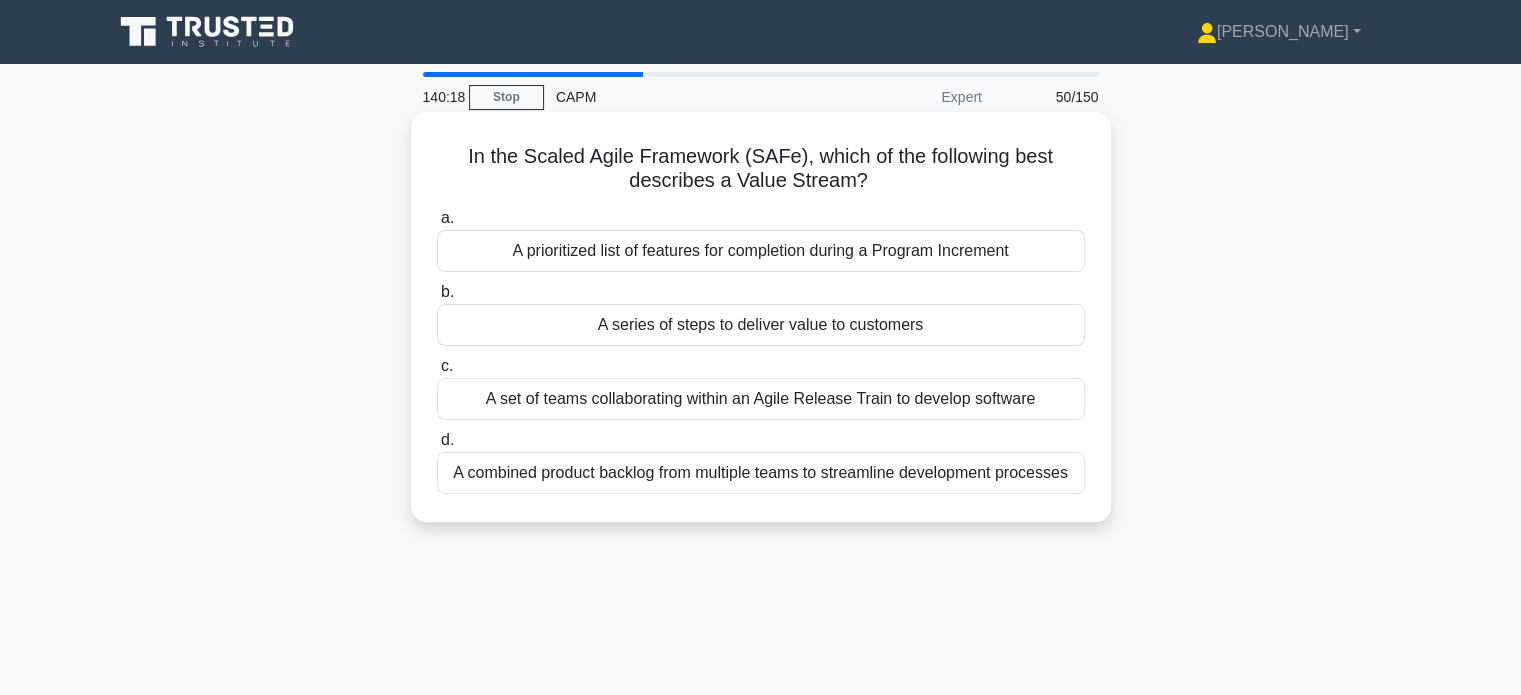 click on "A series of steps to deliver value to customers" at bounding box center (761, 325) 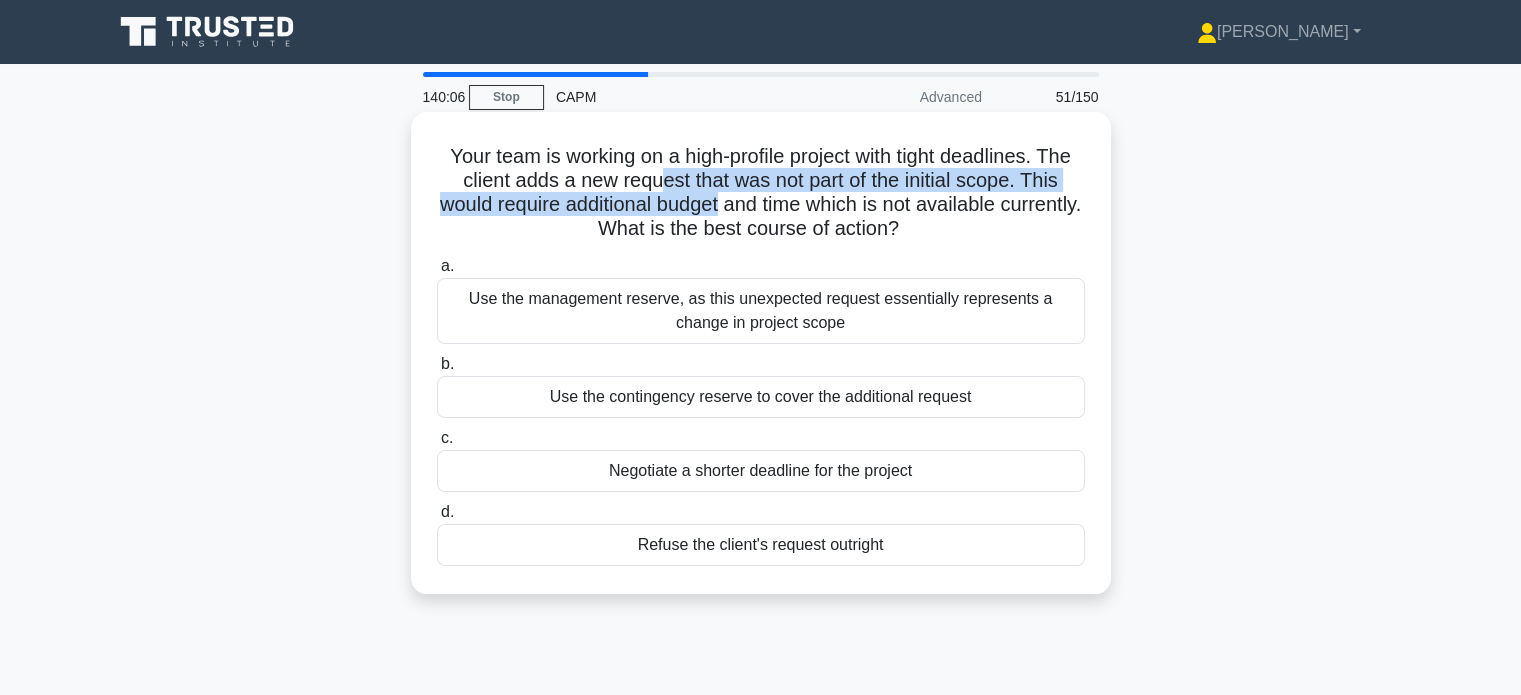 drag, startPoint x: 688, startPoint y: 181, endPoint x: 764, endPoint y: 216, distance: 83.67198 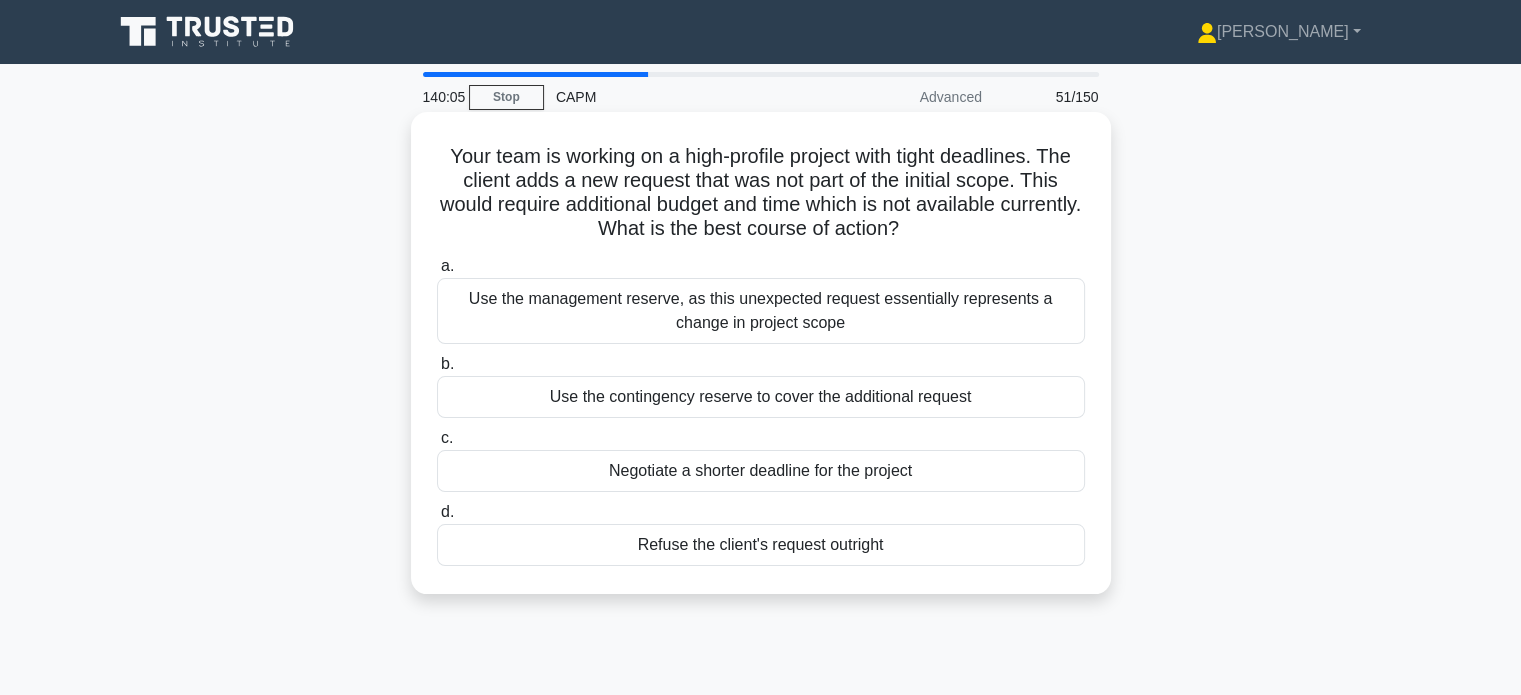 click on "Your team is working on a high-profile project with tight deadlines. The client adds a new request that was not part of the initial scope. This would require additional budget and time which is not available currently. What is the best course of action?
.spinner_0XTQ{transform-origin:center;animation:spinner_y6GP .75s linear infinite}@keyframes spinner_y6GP{100%{transform:rotate(360deg)}}" at bounding box center (761, 193) 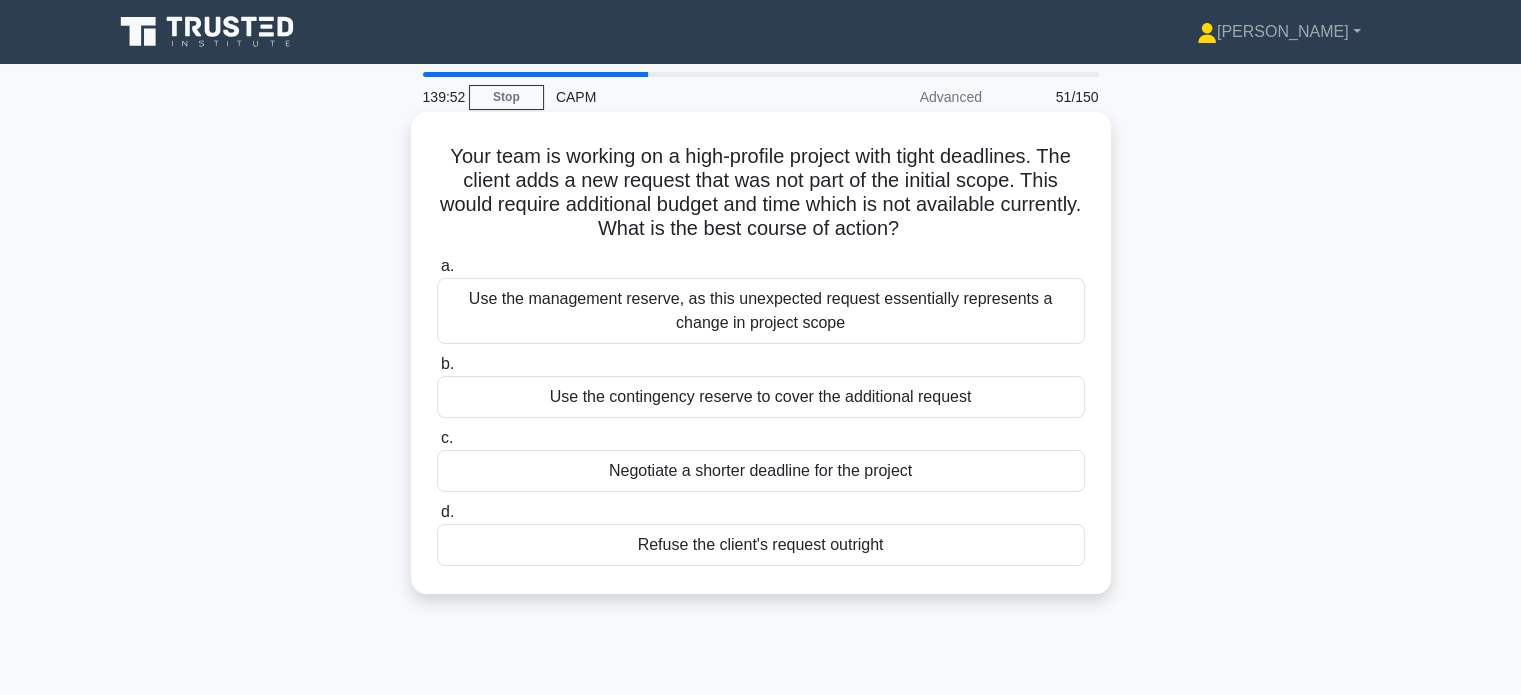 click on "Use the contingency reserve to cover the additional request" at bounding box center (761, 397) 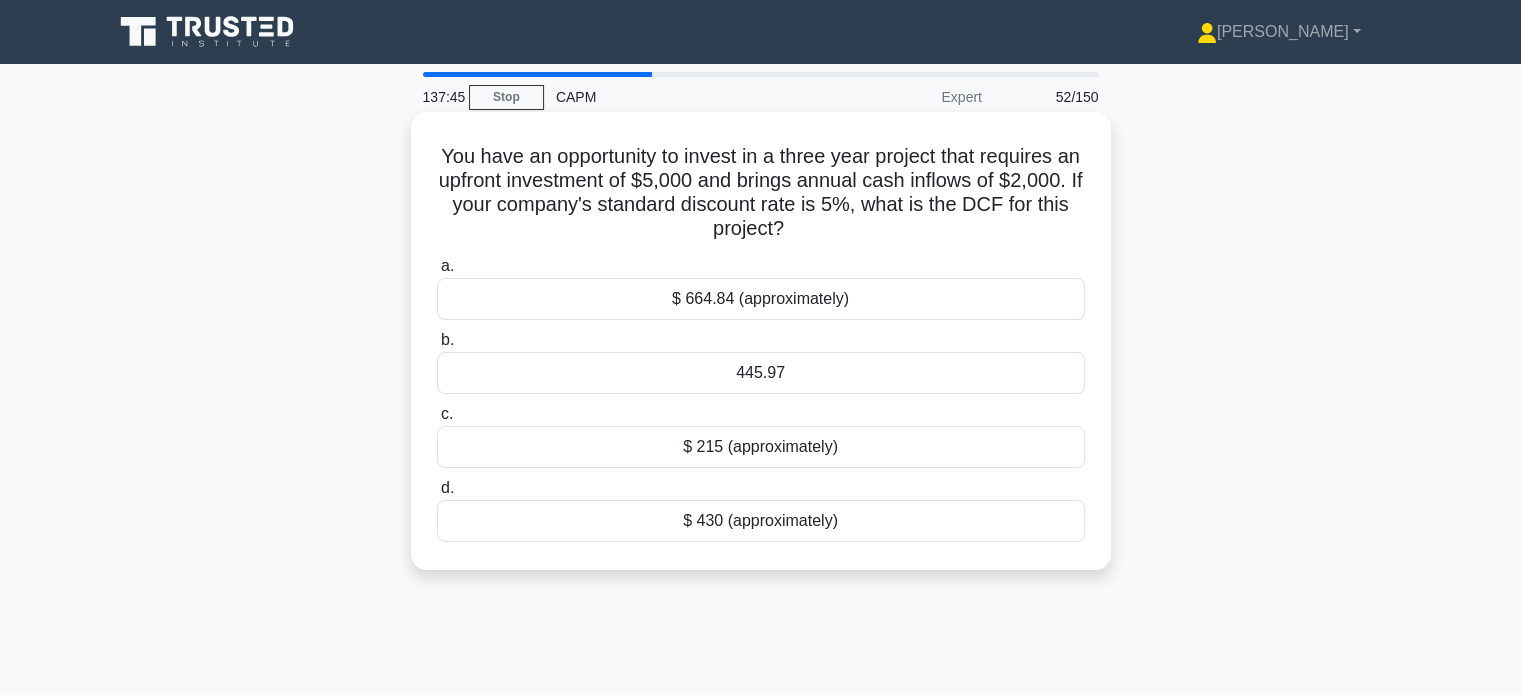 click on "445.97" at bounding box center (761, 373) 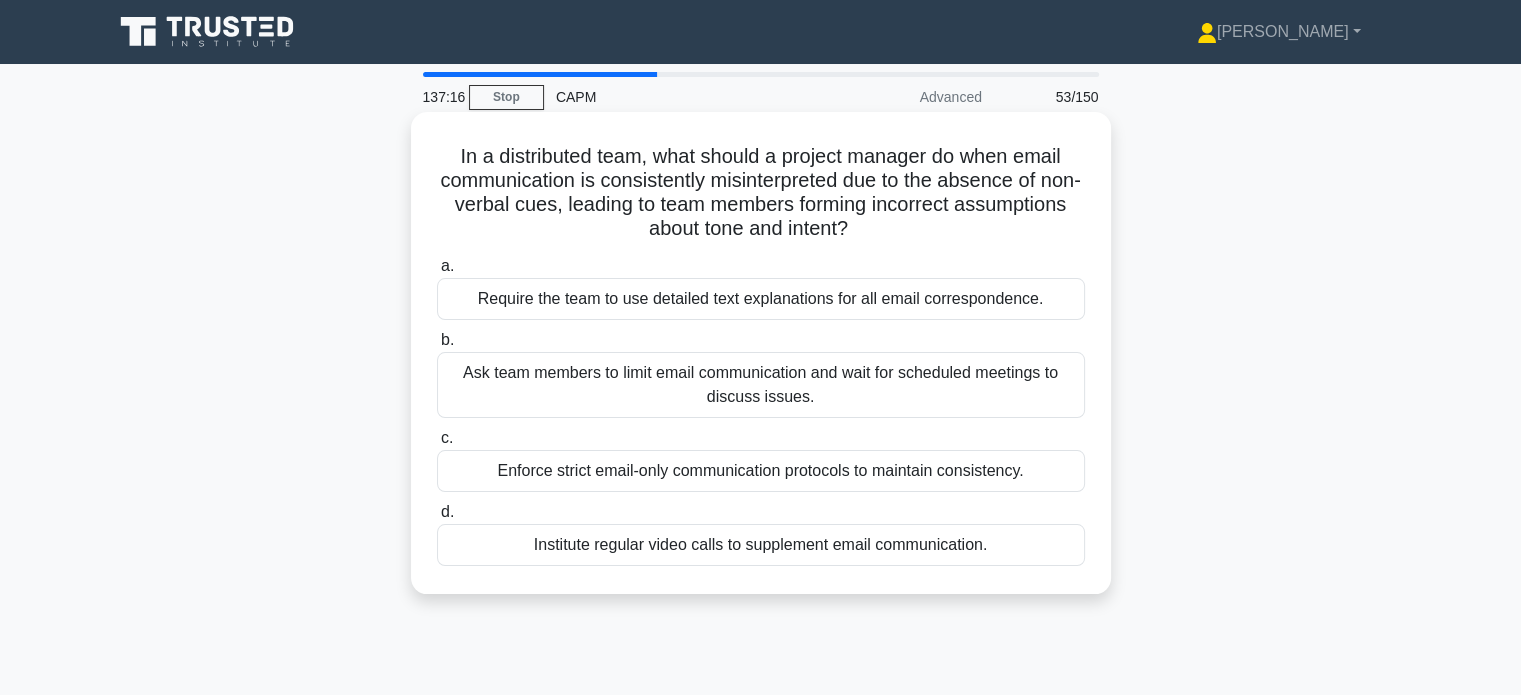 click on "Institute regular video calls to supplement email communication." at bounding box center [761, 545] 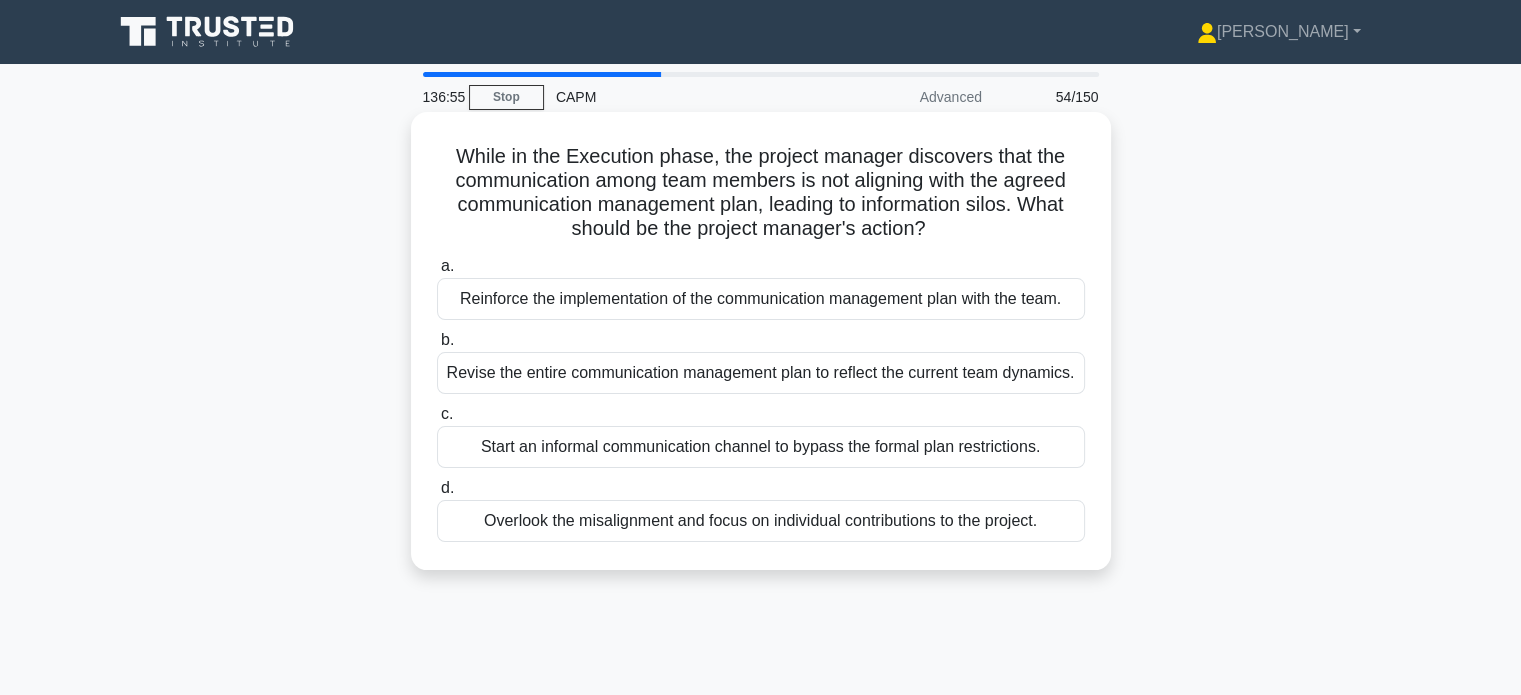 click on "Reinforce the implementation of the communication management plan with the team." at bounding box center (761, 299) 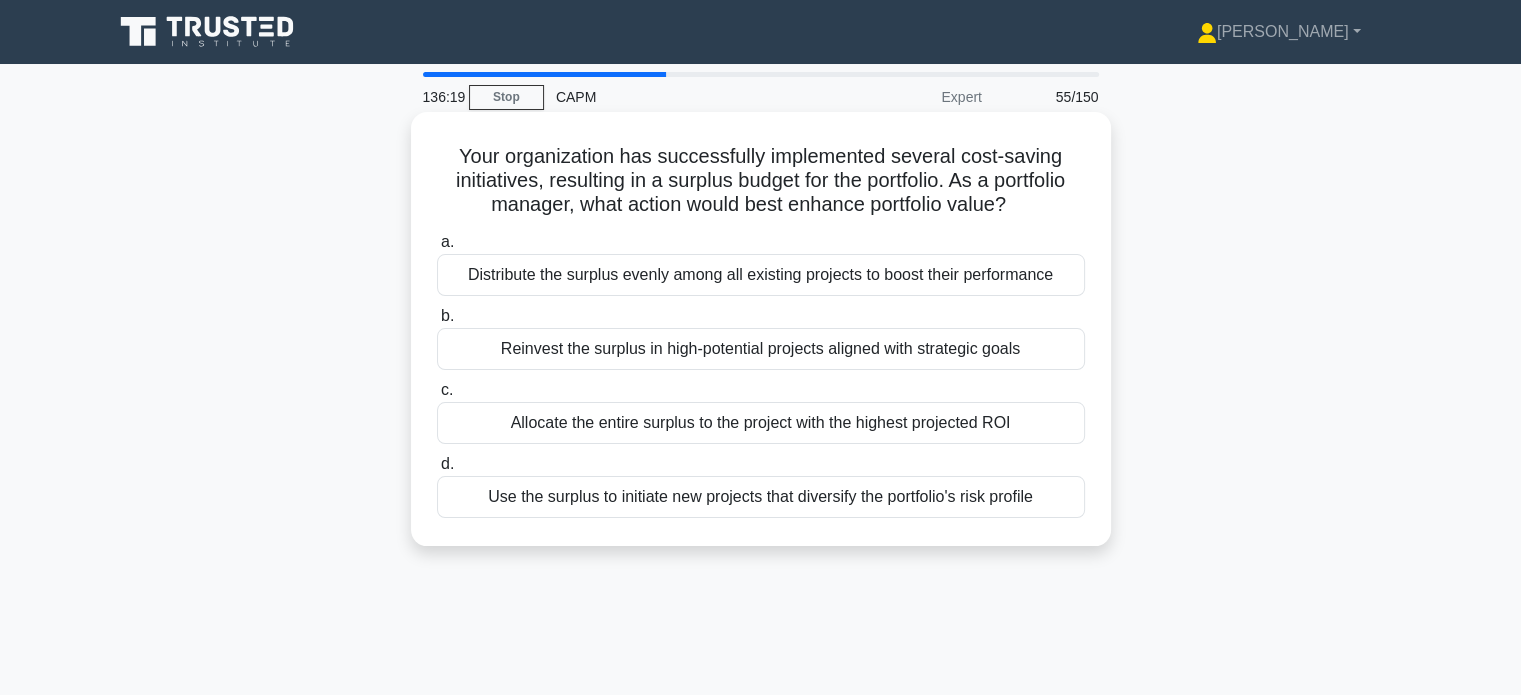 click on "Reinvest the surplus in high-potential projects aligned with strategic goals" at bounding box center (761, 349) 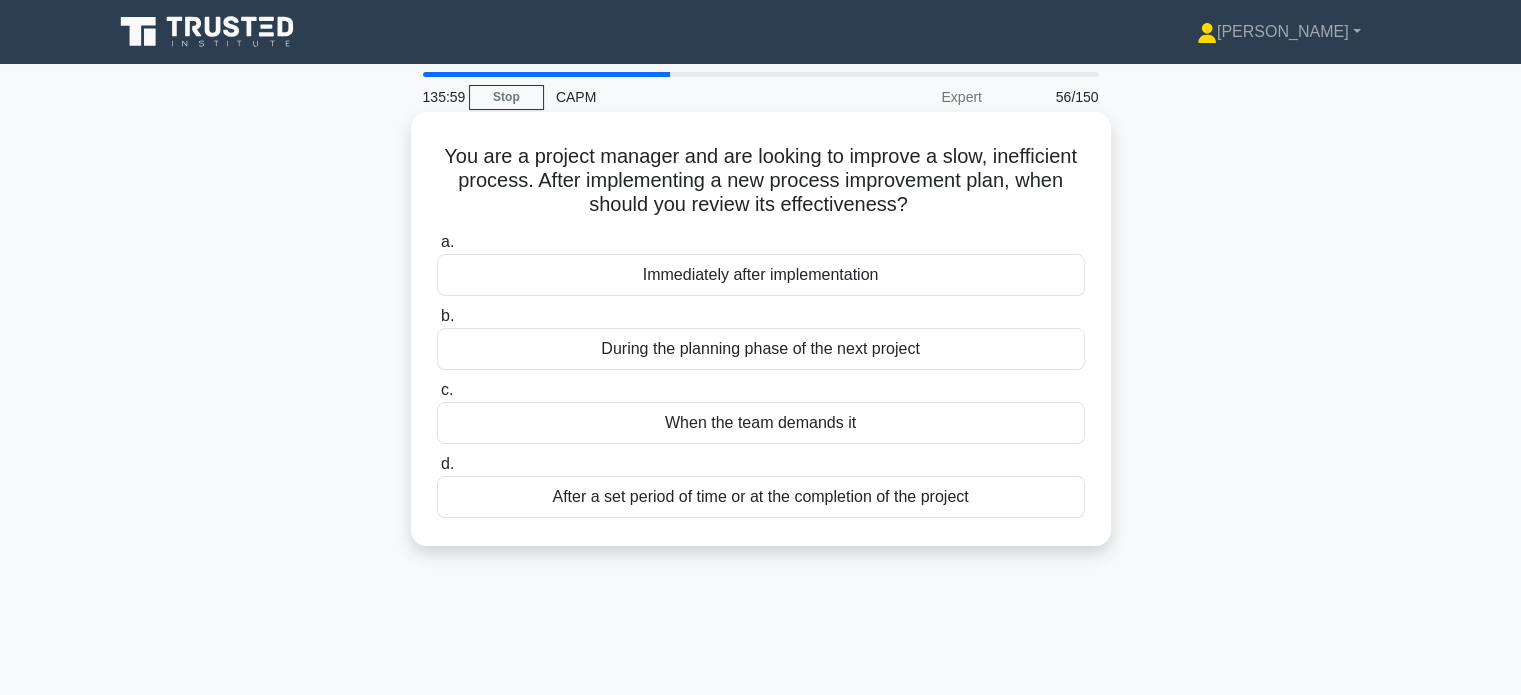 click on "After a set period of time or at the completion of the project" at bounding box center [761, 497] 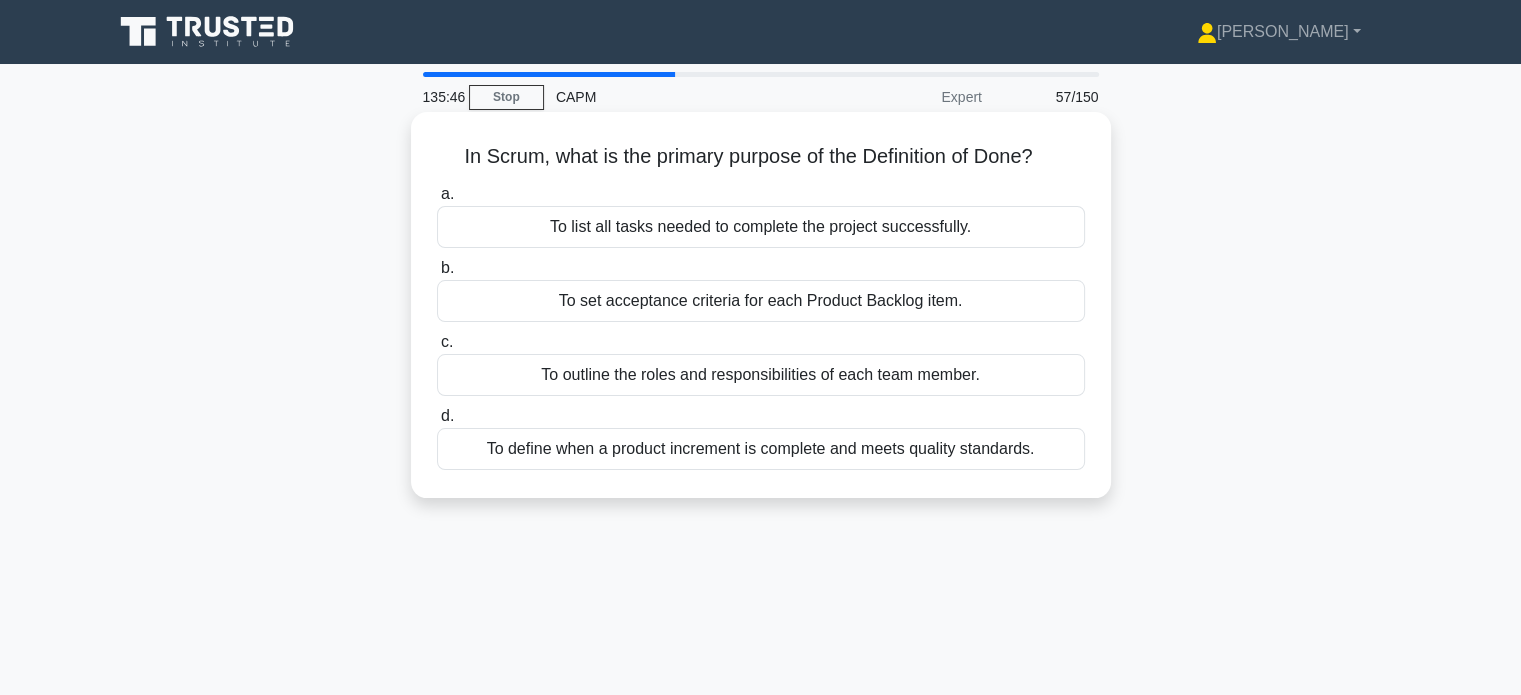 click on "To define when a product increment is complete and meets quality standards." at bounding box center [761, 449] 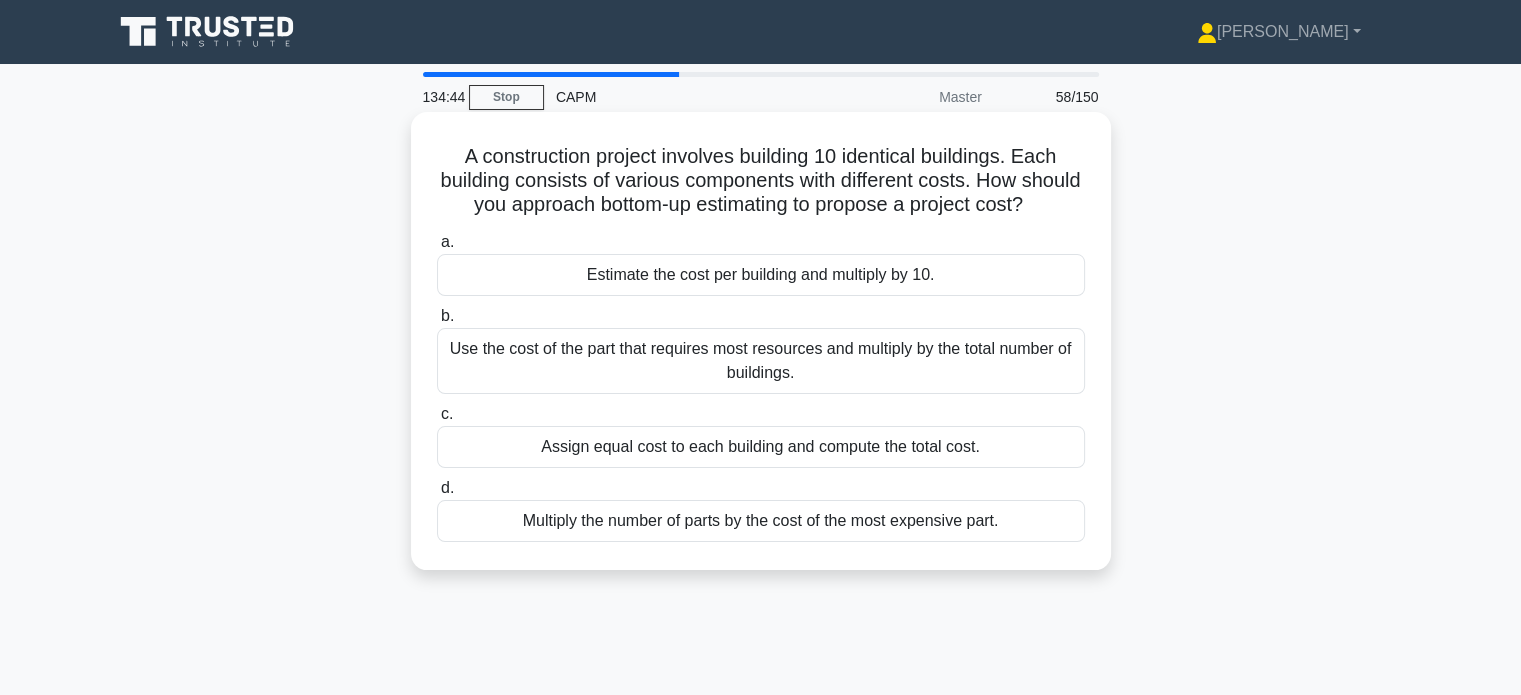 click on "Estimate the cost per building and multiply by 10." at bounding box center [761, 275] 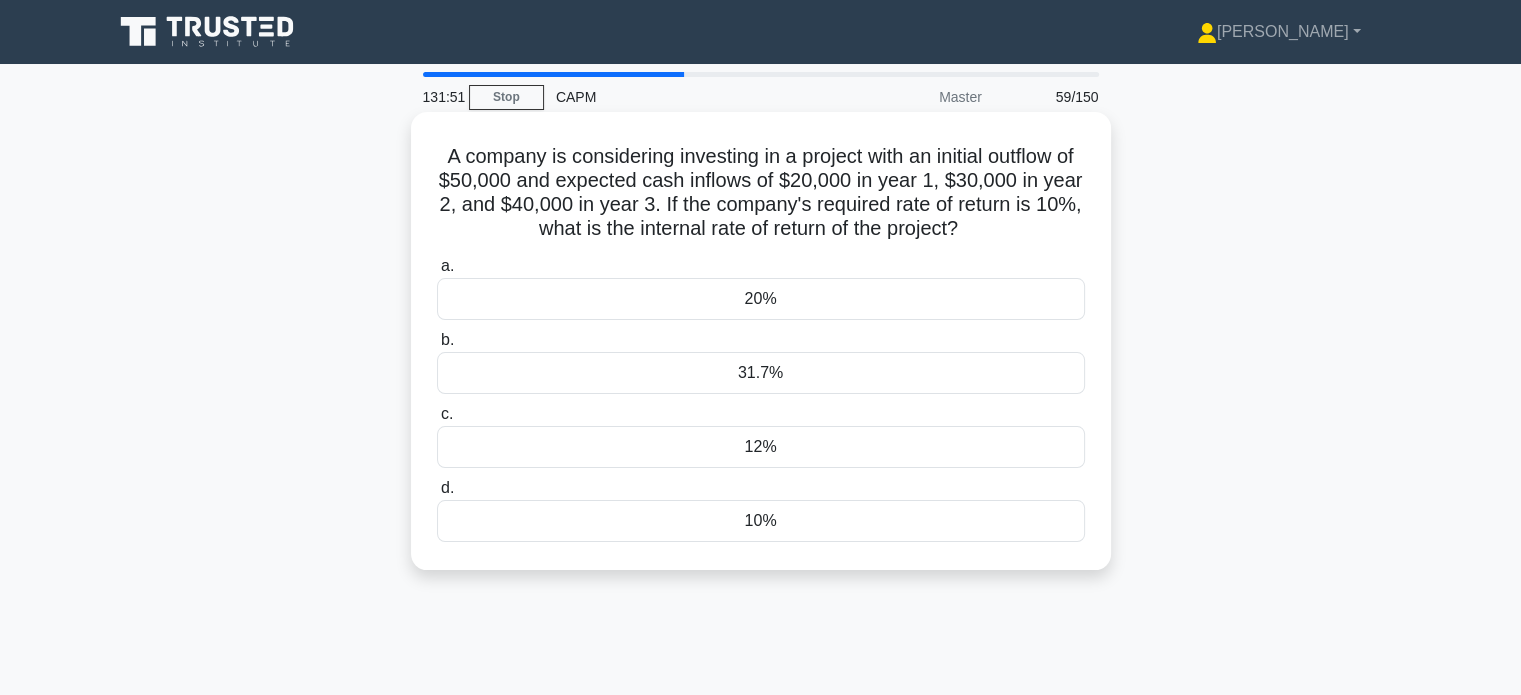 drag, startPoint x: 444, startPoint y: 154, endPoint x: 1053, endPoint y: 224, distance: 613.00977 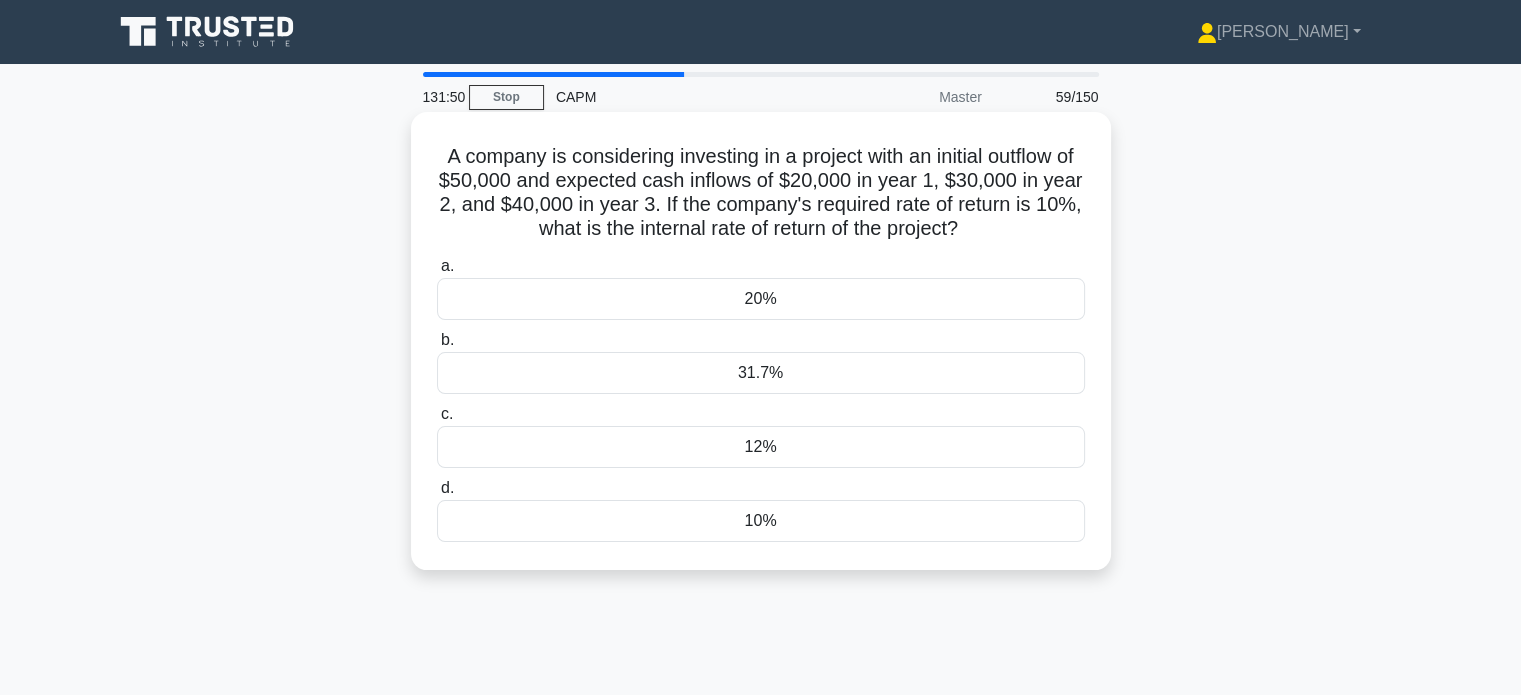 copy on "A company is considering investing in a project with an initial outflow of $50,000 and expected cash inflows of $20,000 in year 1, $30,000 in year 2, and $40,000 in year 3. If the company's required rate of return is 10%, what is the internal rate of return of the project?" 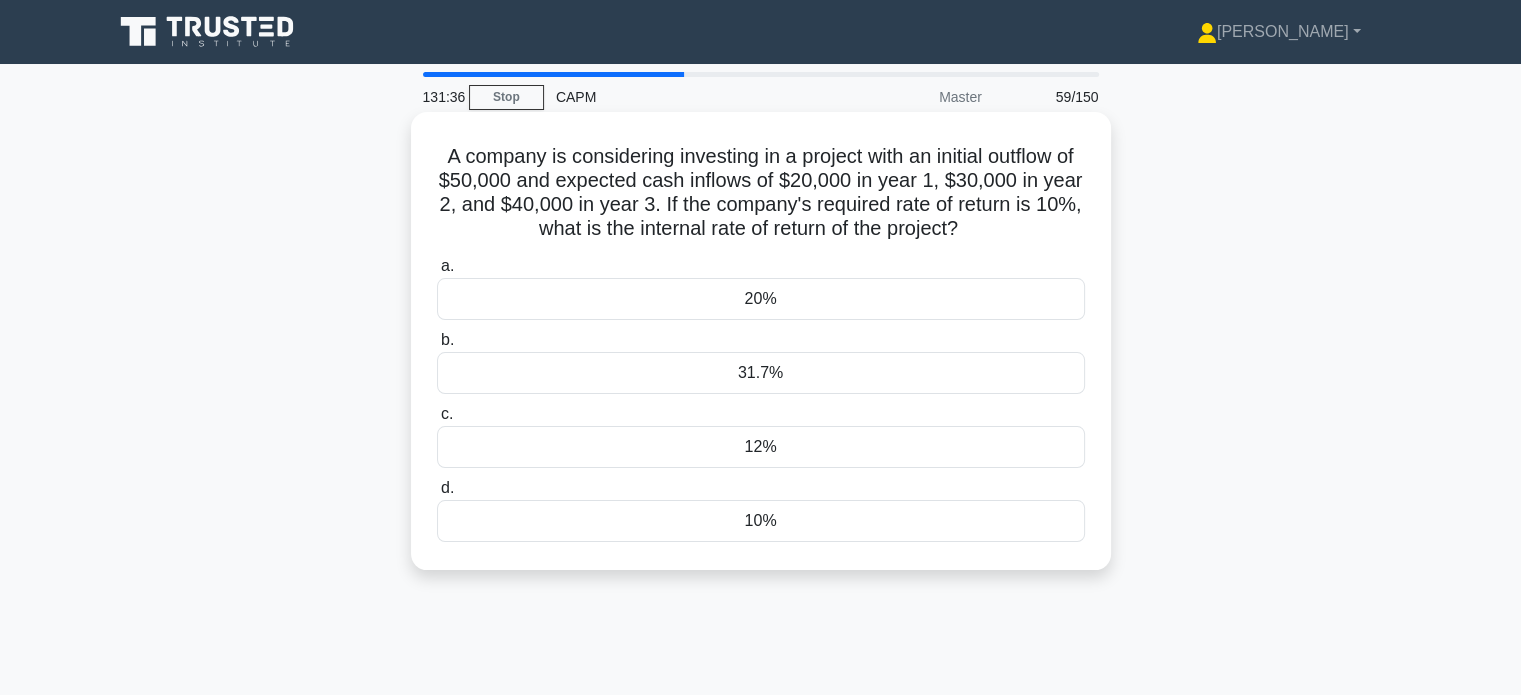 click on "A company is considering investing in a project with an initial outflow of $50,000 and expected cash inflows of $20,000 in year 1, $30,000 in year 2, and $40,000 in year 3. If the company's required rate of return is 10%, what is the internal rate of return of the project?
.spinner_0XTQ{transform-origin:center;animation:spinner_y6GP .75s linear infinite}@keyframes spinner_y6GP{100%{transform:rotate(360deg)}}" at bounding box center (761, 193) 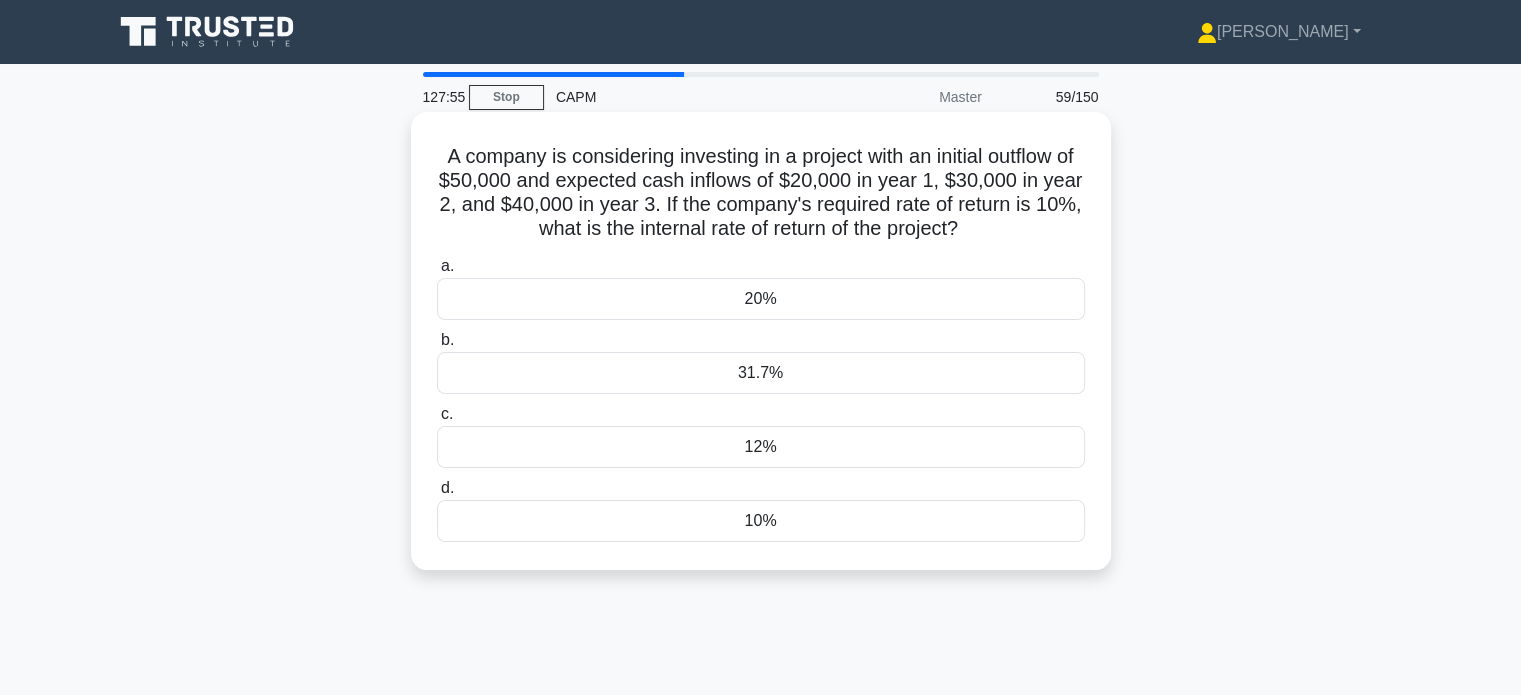 click on "31.7%" at bounding box center (761, 373) 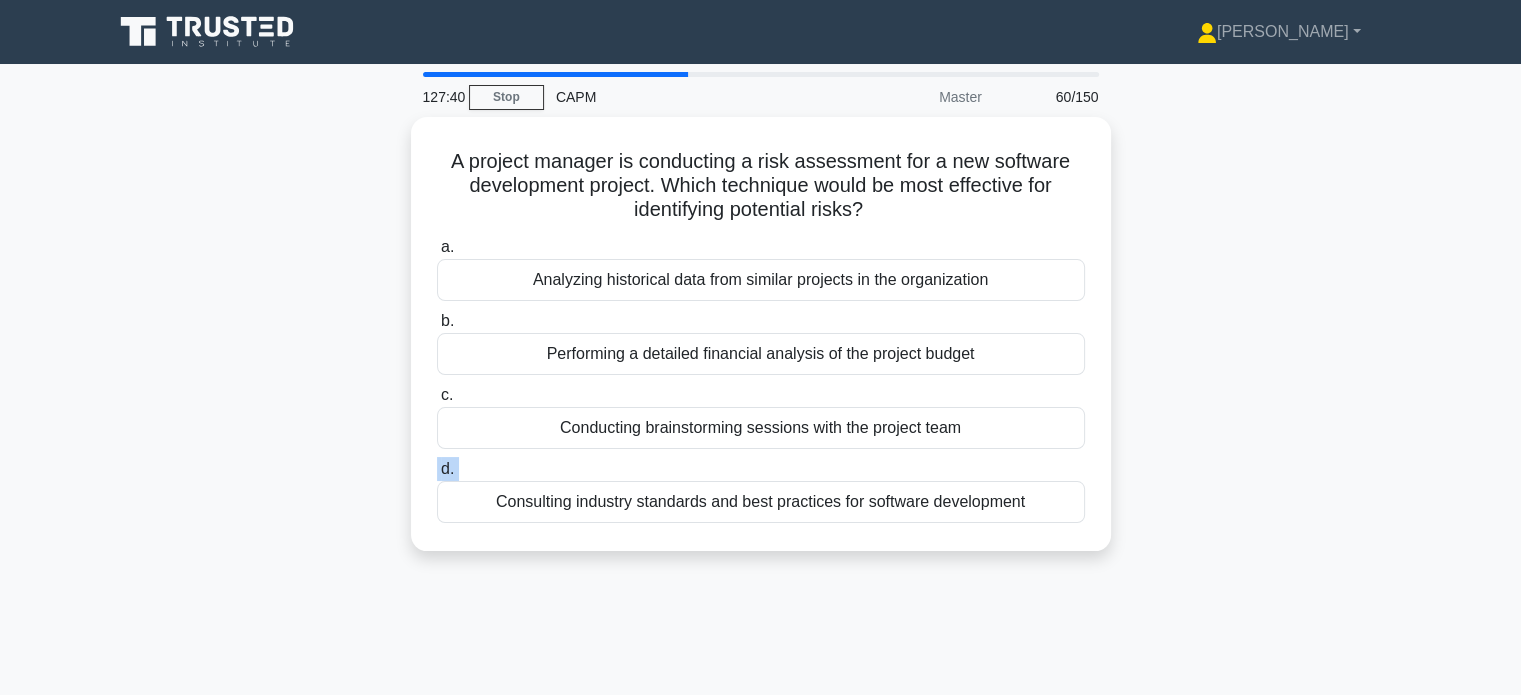 drag, startPoint x: 189, startPoint y: 524, endPoint x: 398, endPoint y: 451, distance: 221.38202 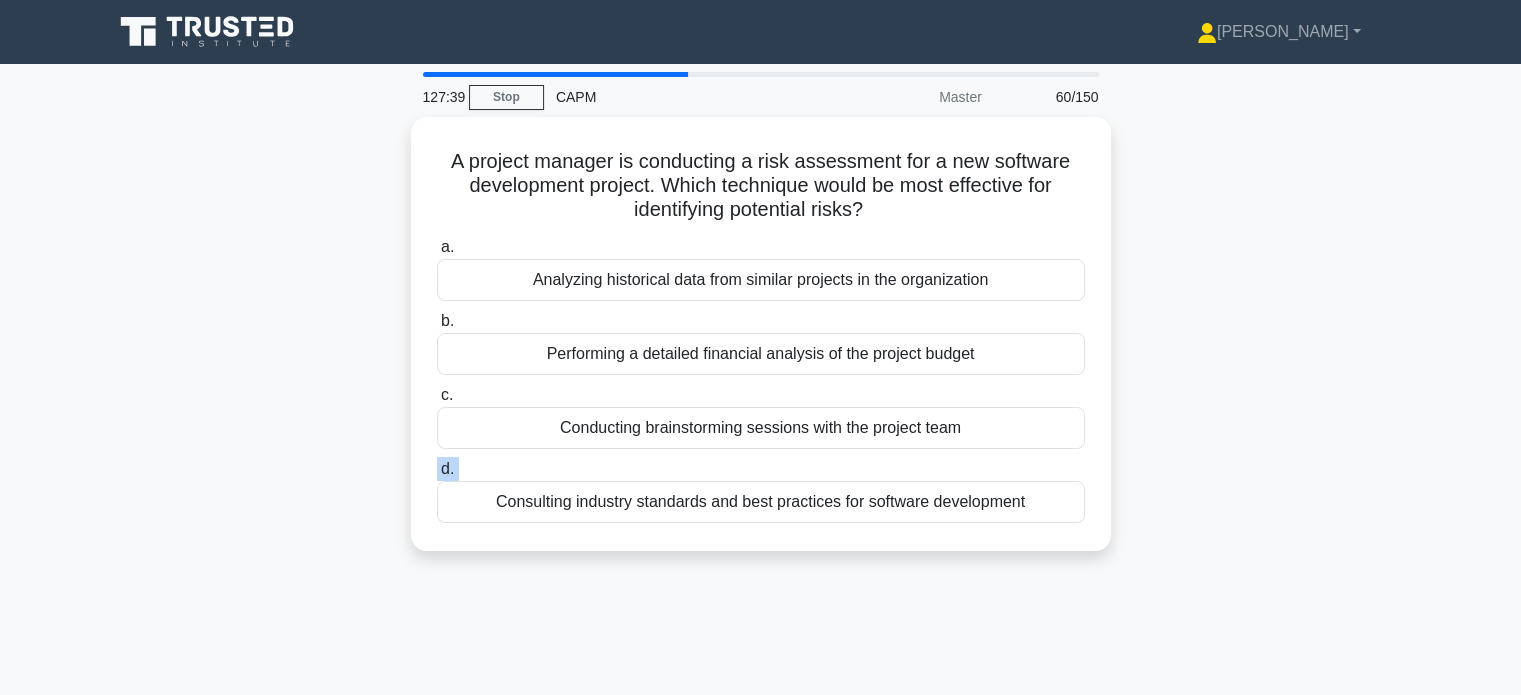click on "A project manager is conducting a risk assessment for a new software development project. Which technique would be most effective for identifying potential risks?
.spinner_0XTQ{transform-origin:center;animation:spinner_y6GP .75s linear infinite}@keyframes spinner_y6GP{100%{transform:rotate(360deg)}}
a.
Analyzing historical data from similar projects in the organization
b." at bounding box center (761, 346) 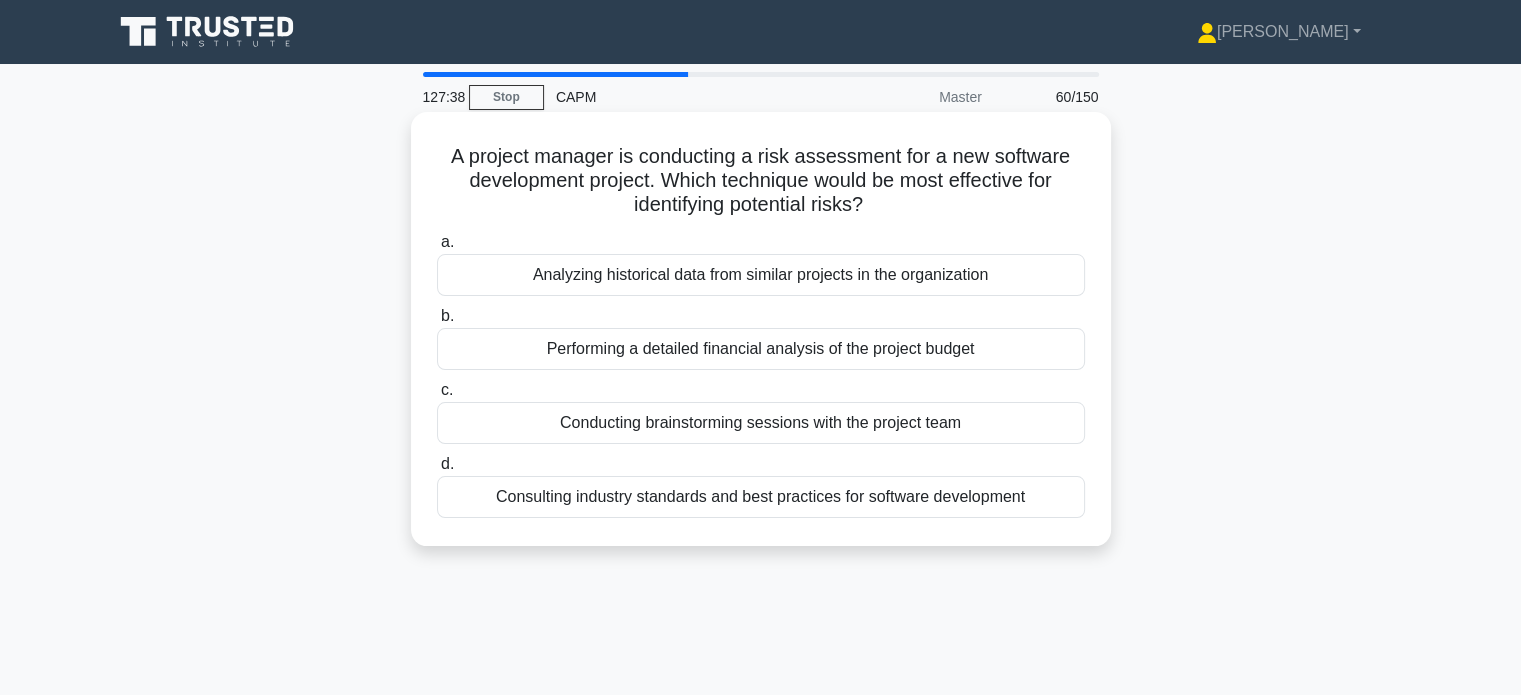 click on "Conducting brainstorming sessions with the project team" at bounding box center [761, 423] 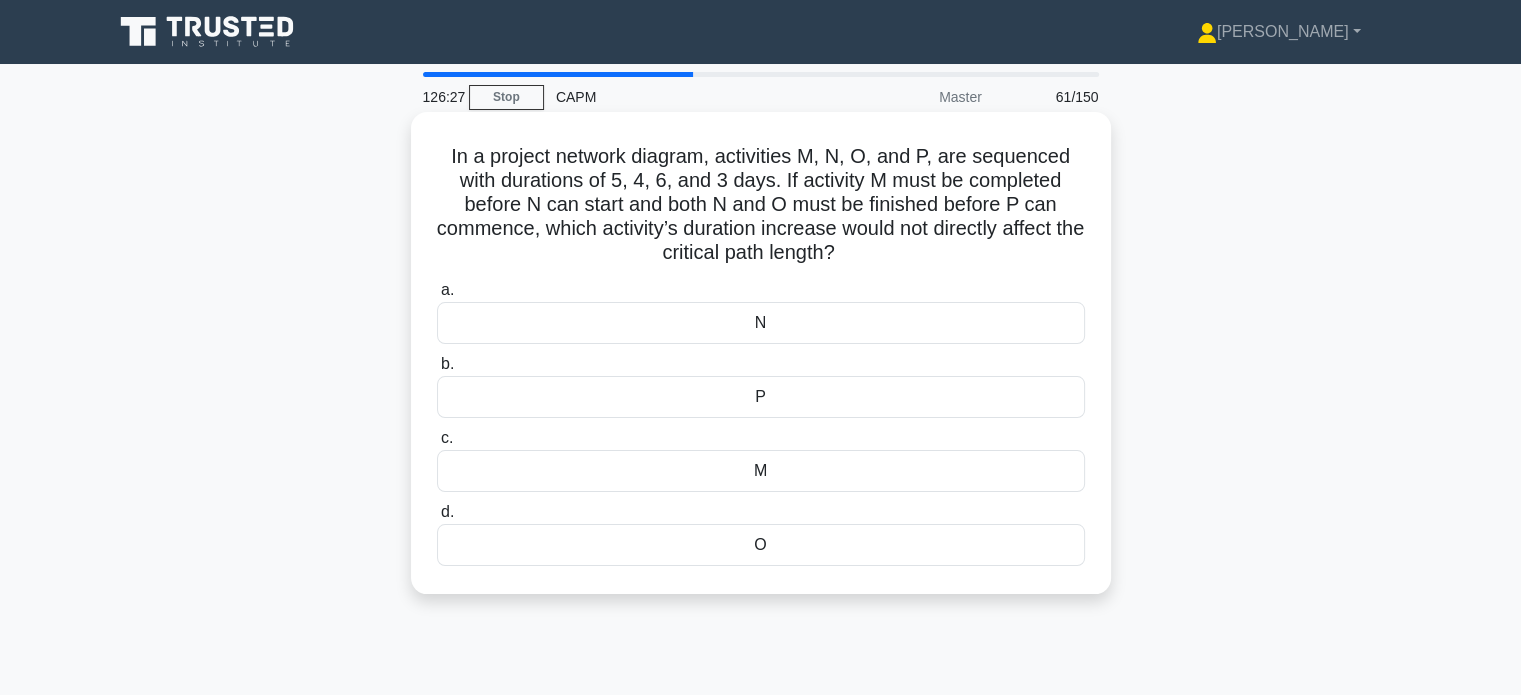 click on "N" at bounding box center [761, 323] 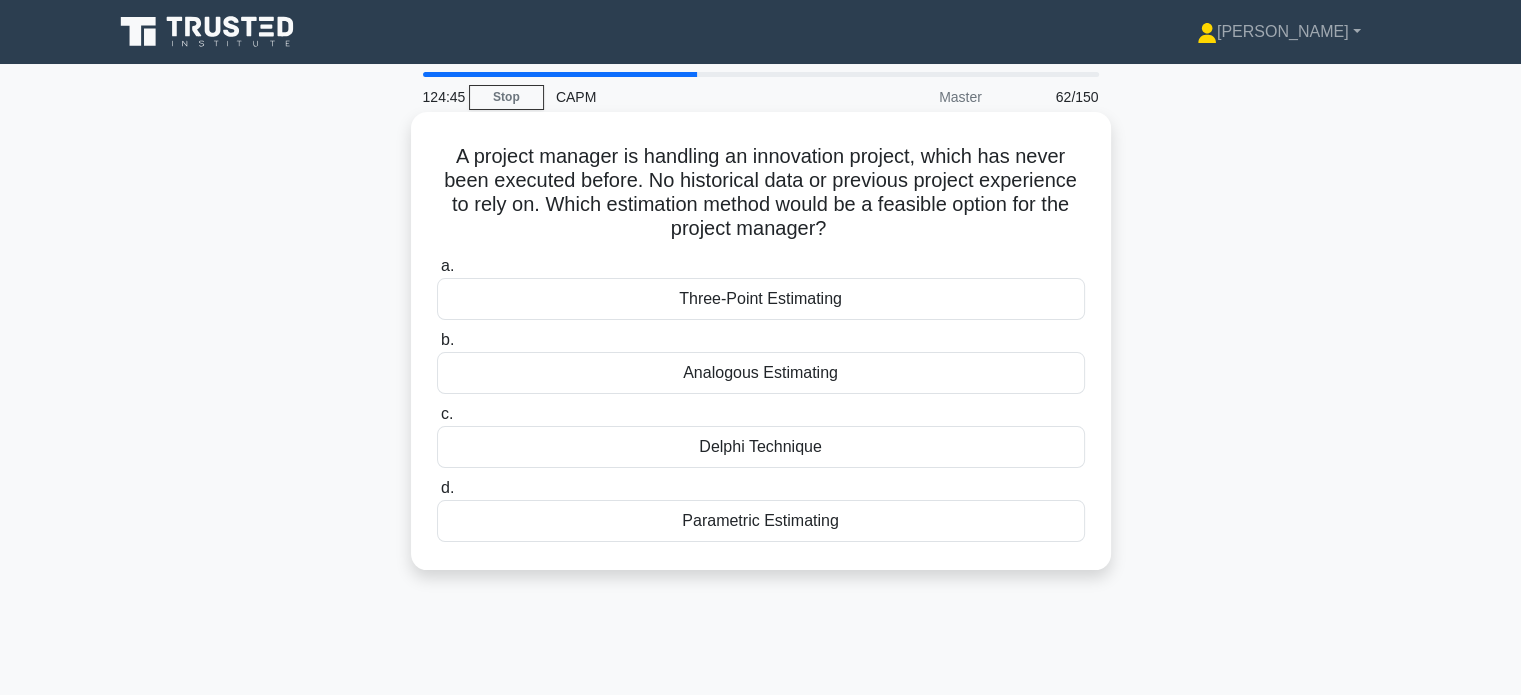 click on "Three-Point Estimating" at bounding box center [761, 299] 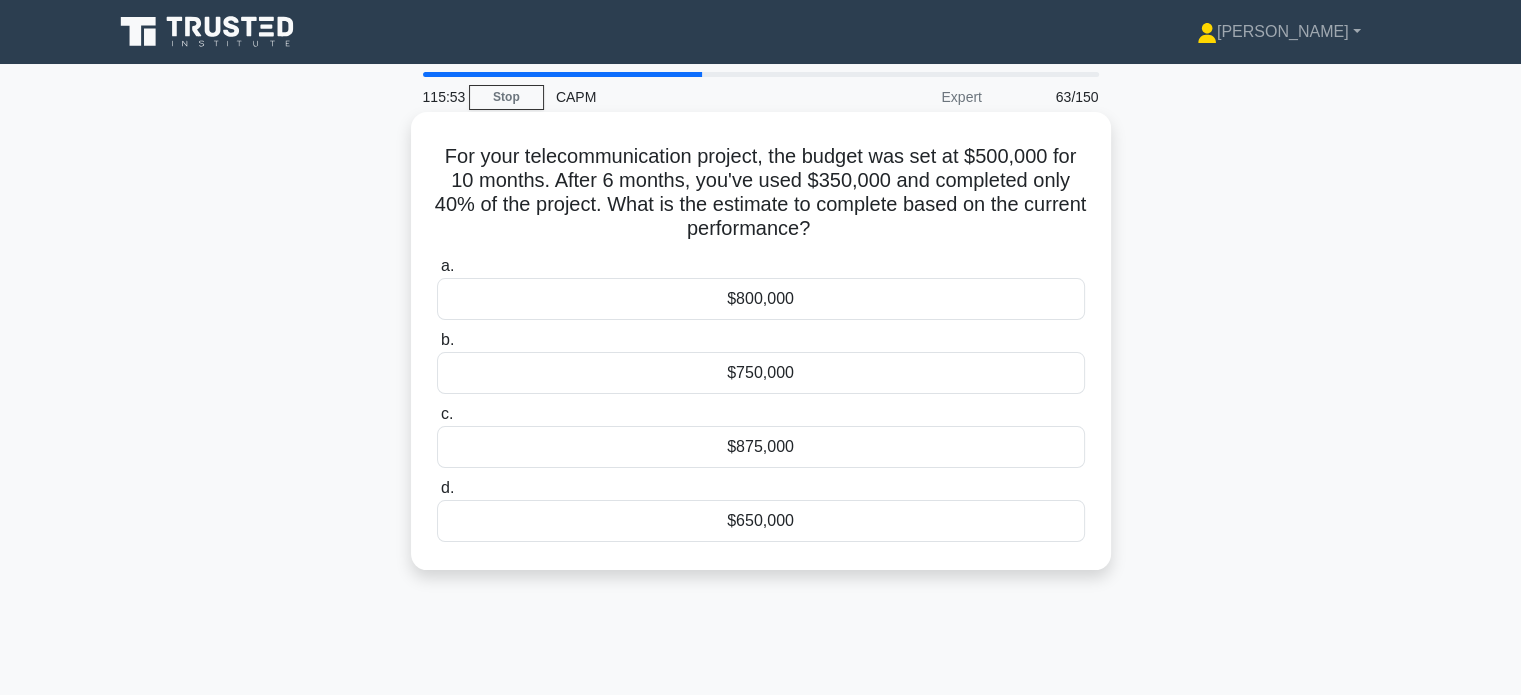 click on "$875,000" at bounding box center [761, 447] 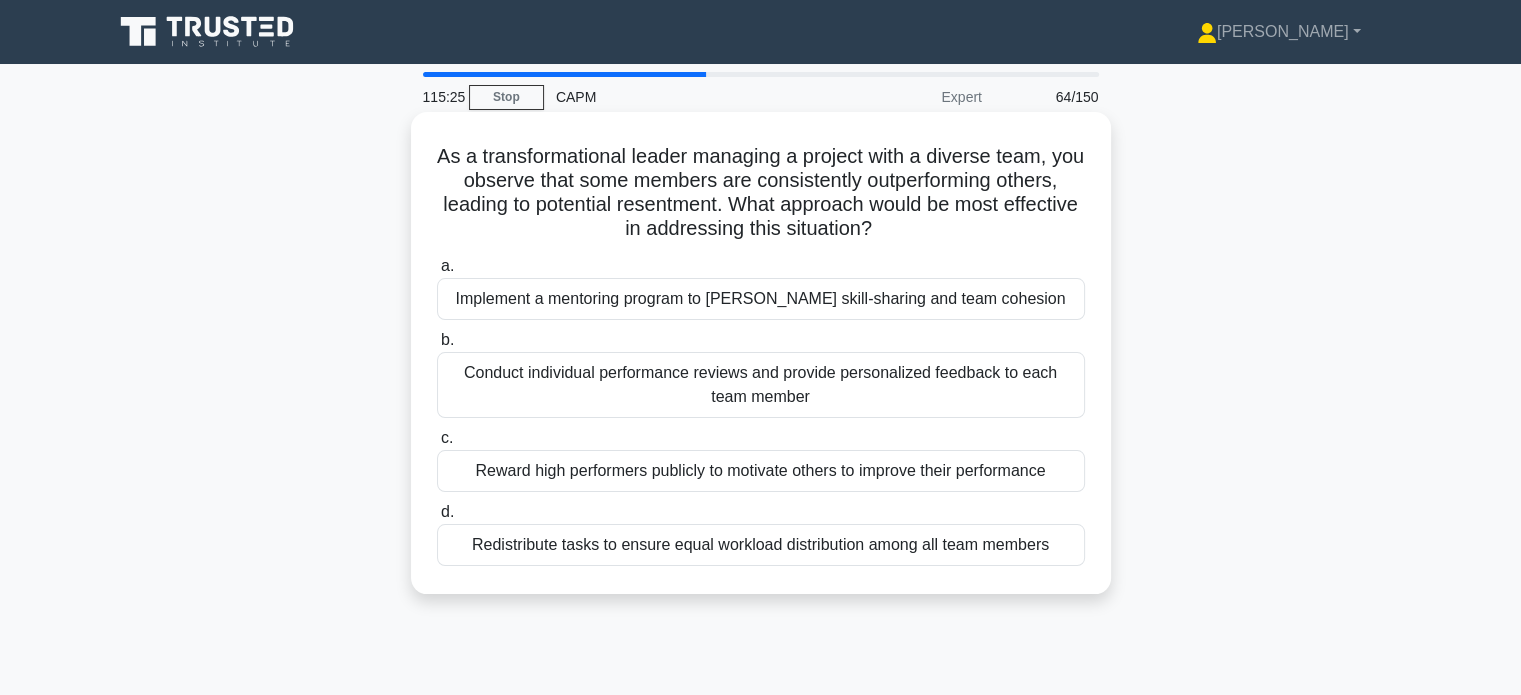 click on "Conduct individual performance reviews and provide personalized feedback to each team member" at bounding box center [761, 385] 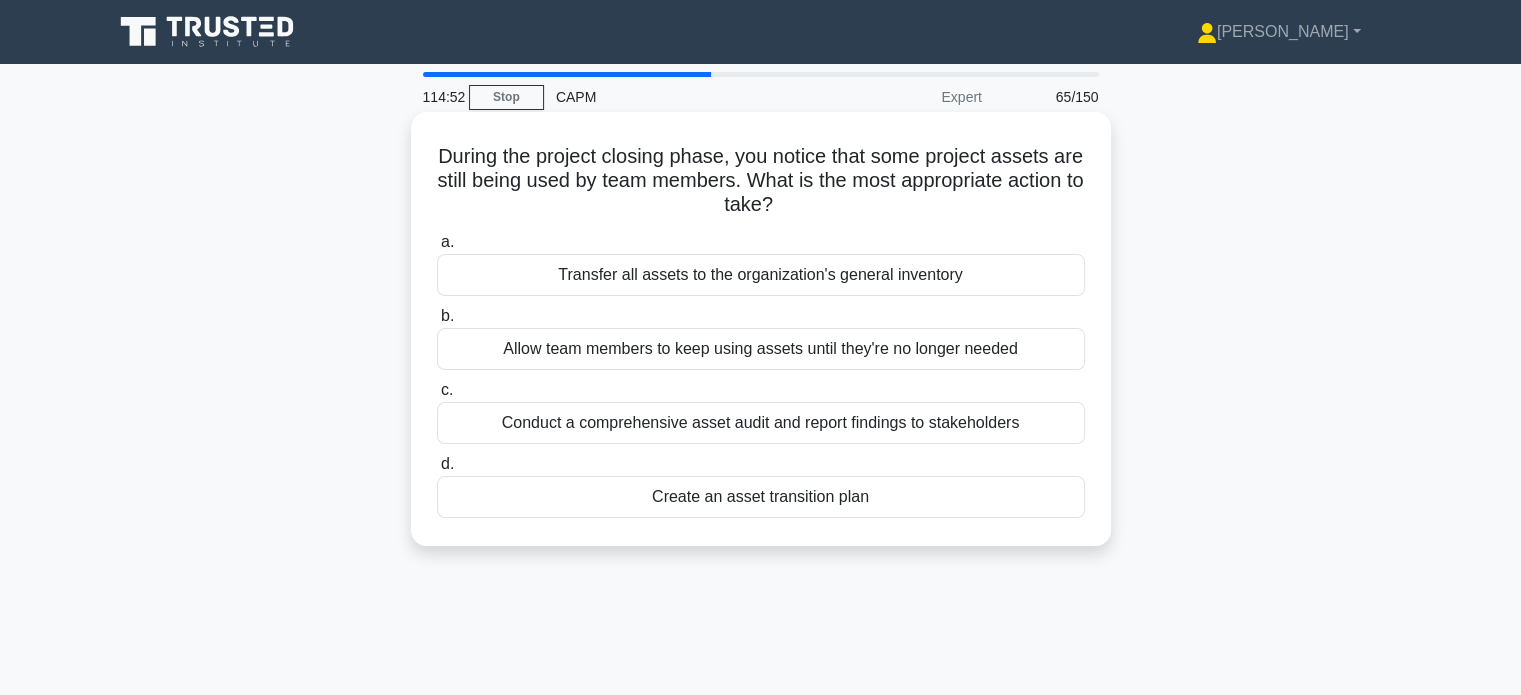 click on "Create an asset transition plan" at bounding box center [761, 497] 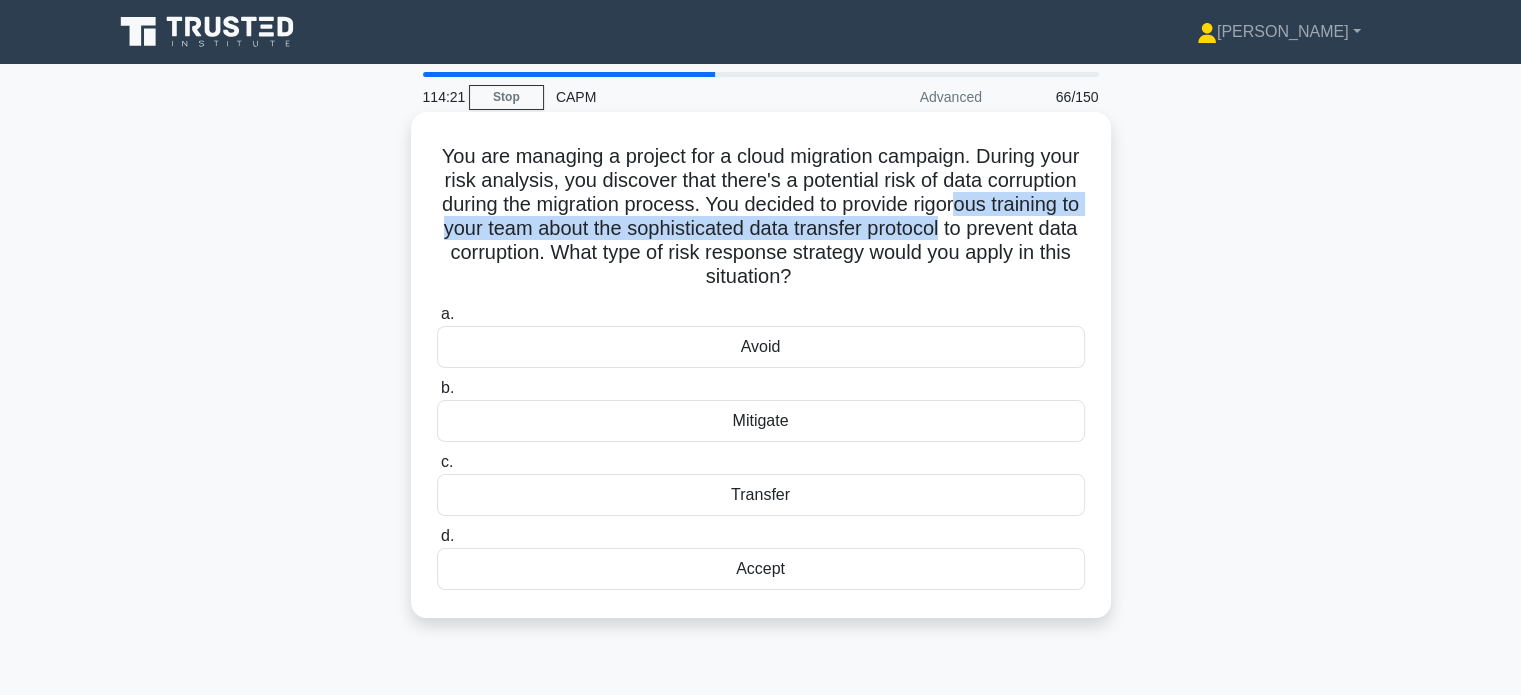 drag, startPoint x: 501, startPoint y: 230, endPoint x: 550, endPoint y: 261, distance: 57.982758 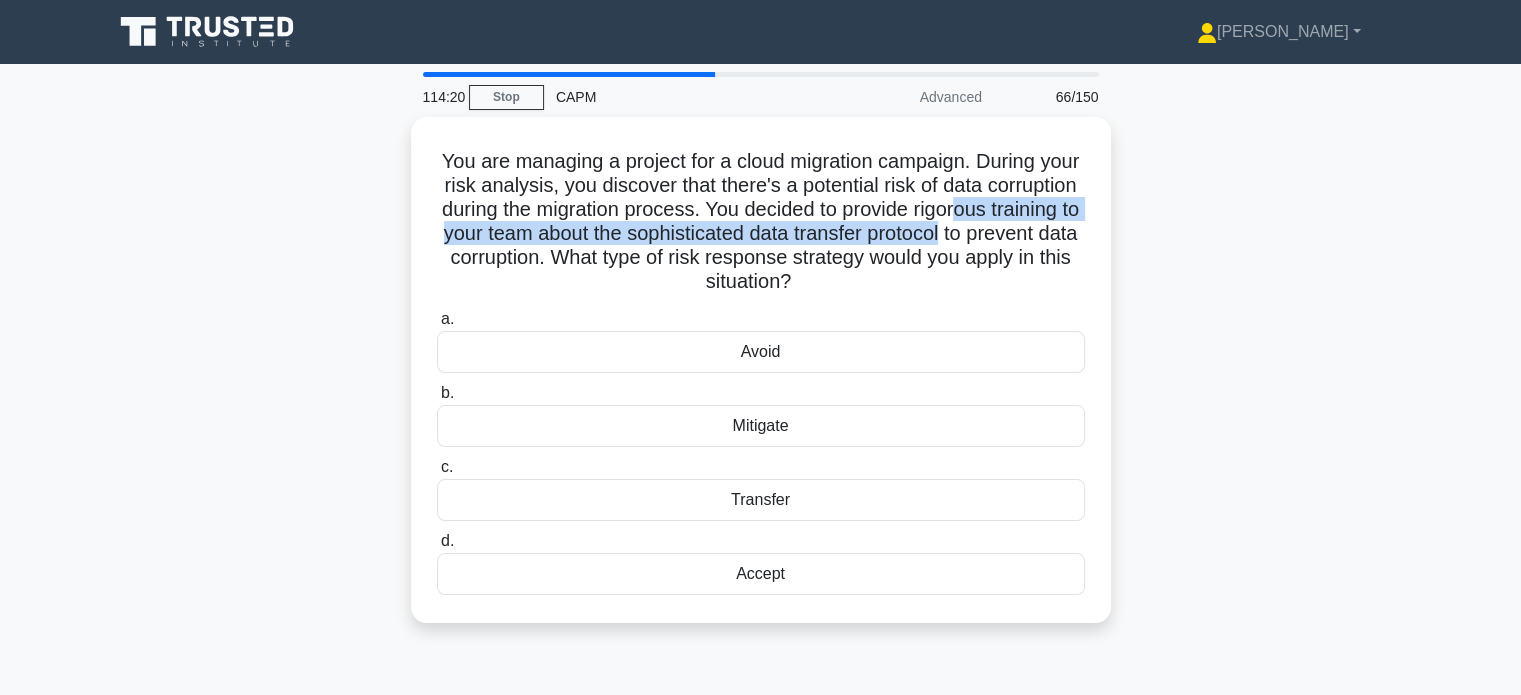 click on "You are managing a project for a cloud migration campaign. During your risk analysis, you discover that there's a potential risk of data corruption during the migration process. You decided to provide rigorous training to your team about the sophisticated data transfer protocol to prevent data corruption. What type of risk response strategy would you apply in this situation?
.spinner_0XTQ{transform-origin:center;animation:spinner_y6GP .75s linear infinite}@keyframes spinner_y6GP{100%{transform:rotate(360deg)}}
a.
b. c." at bounding box center [761, 382] 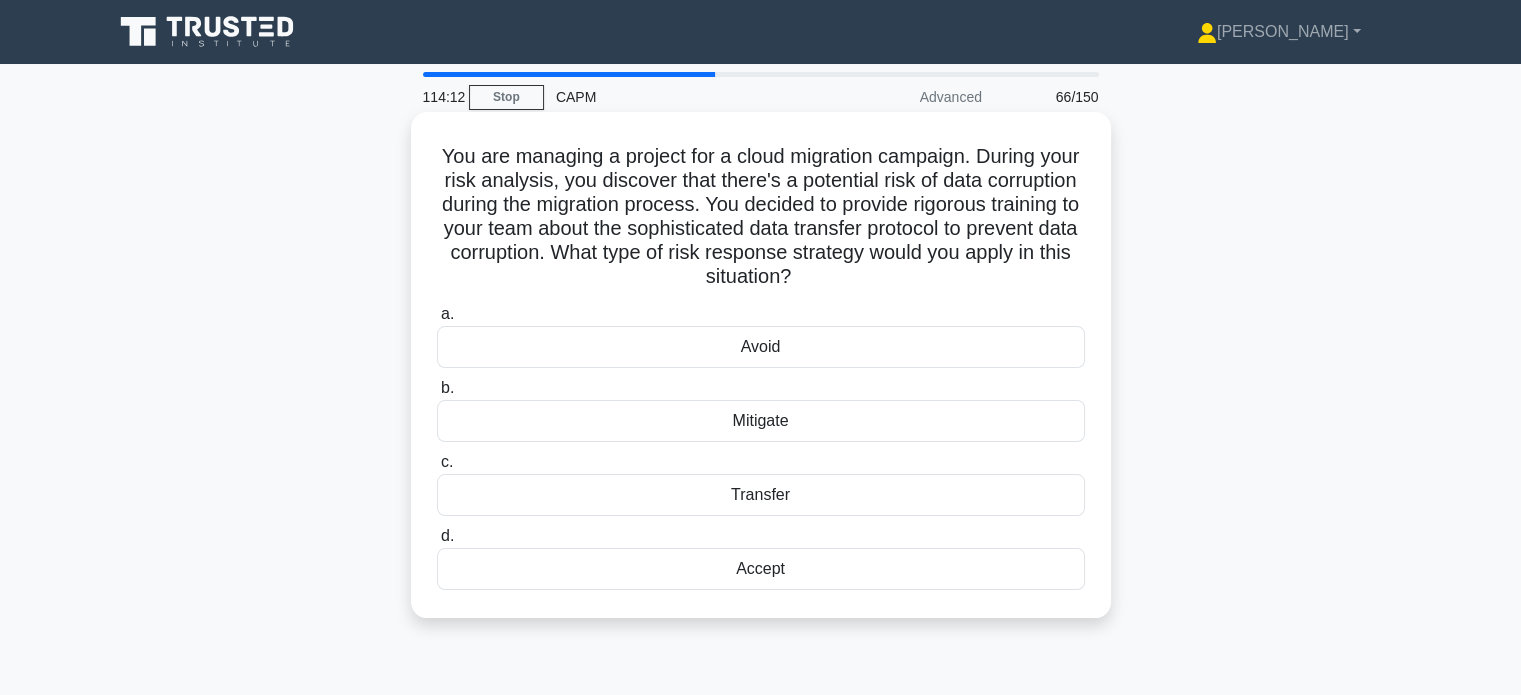 click on "Mitigate" at bounding box center [761, 421] 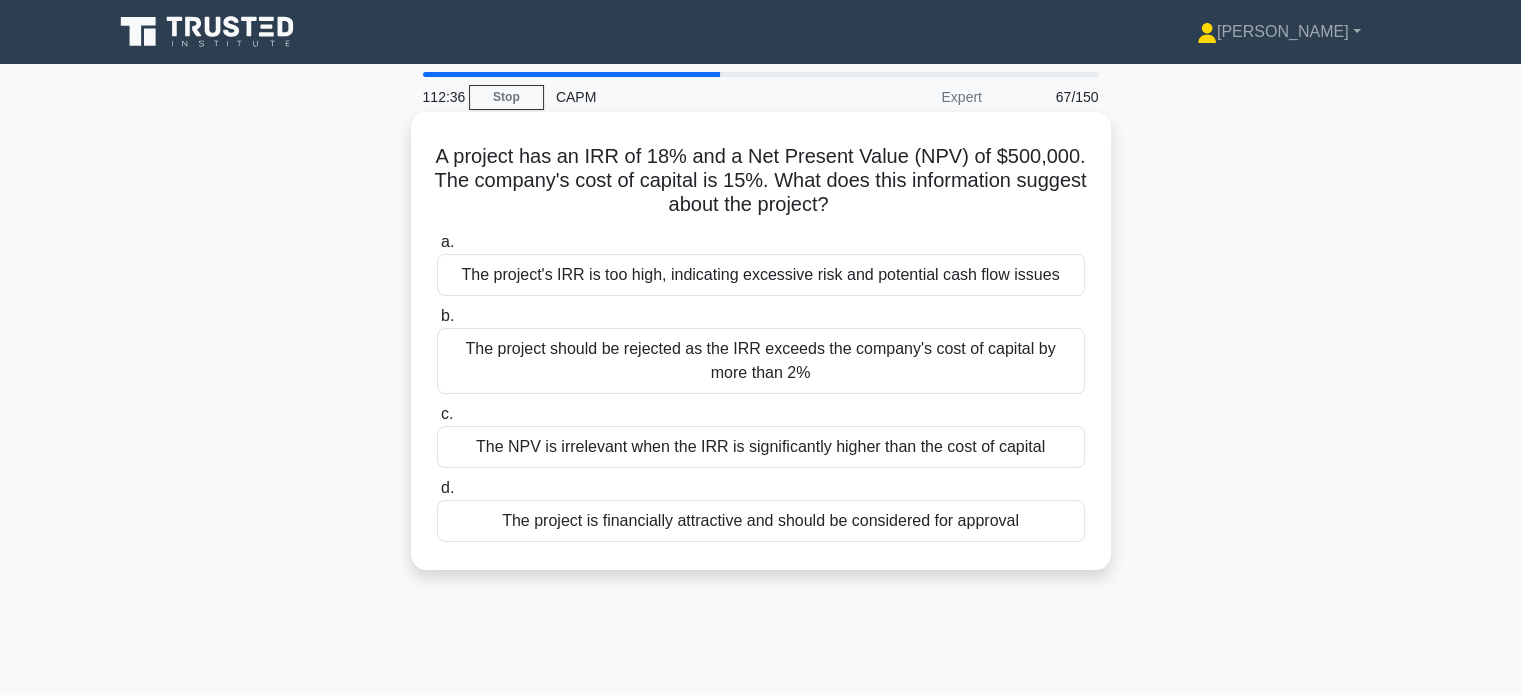 click on "The project's IRR is too high, indicating excessive risk and potential cash flow issues" at bounding box center (761, 275) 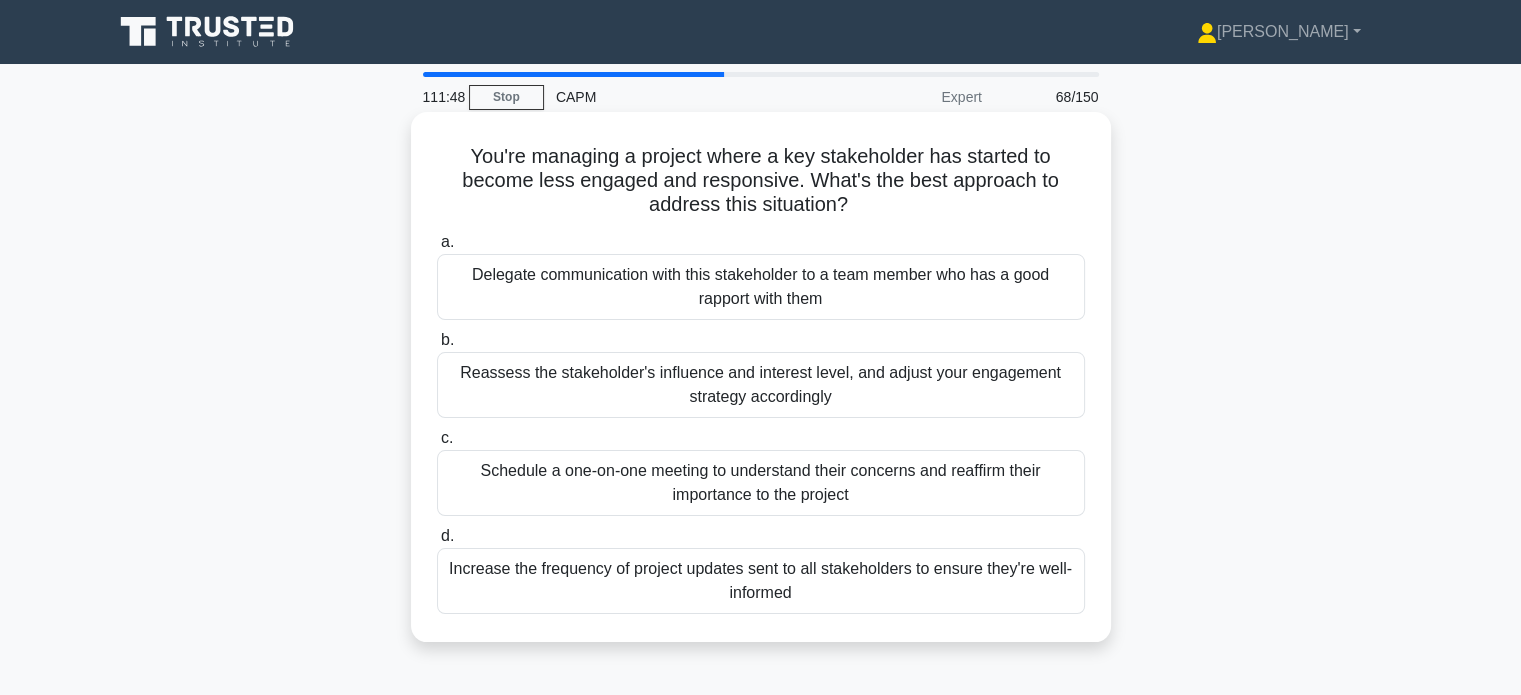 click on "Schedule a one-on-one meeting to understand their concerns and reaffirm their importance to the project" at bounding box center [761, 483] 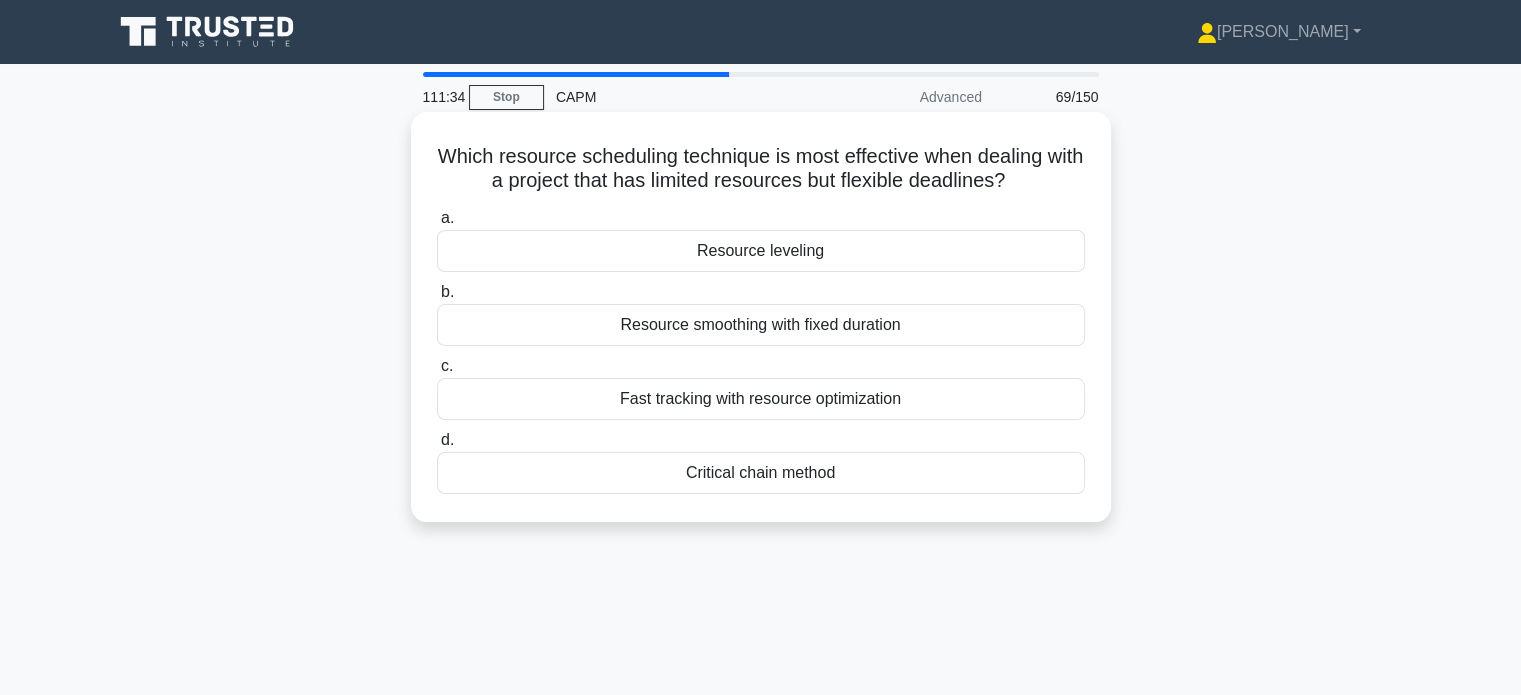 click on "Resource leveling" at bounding box center (761, 251) 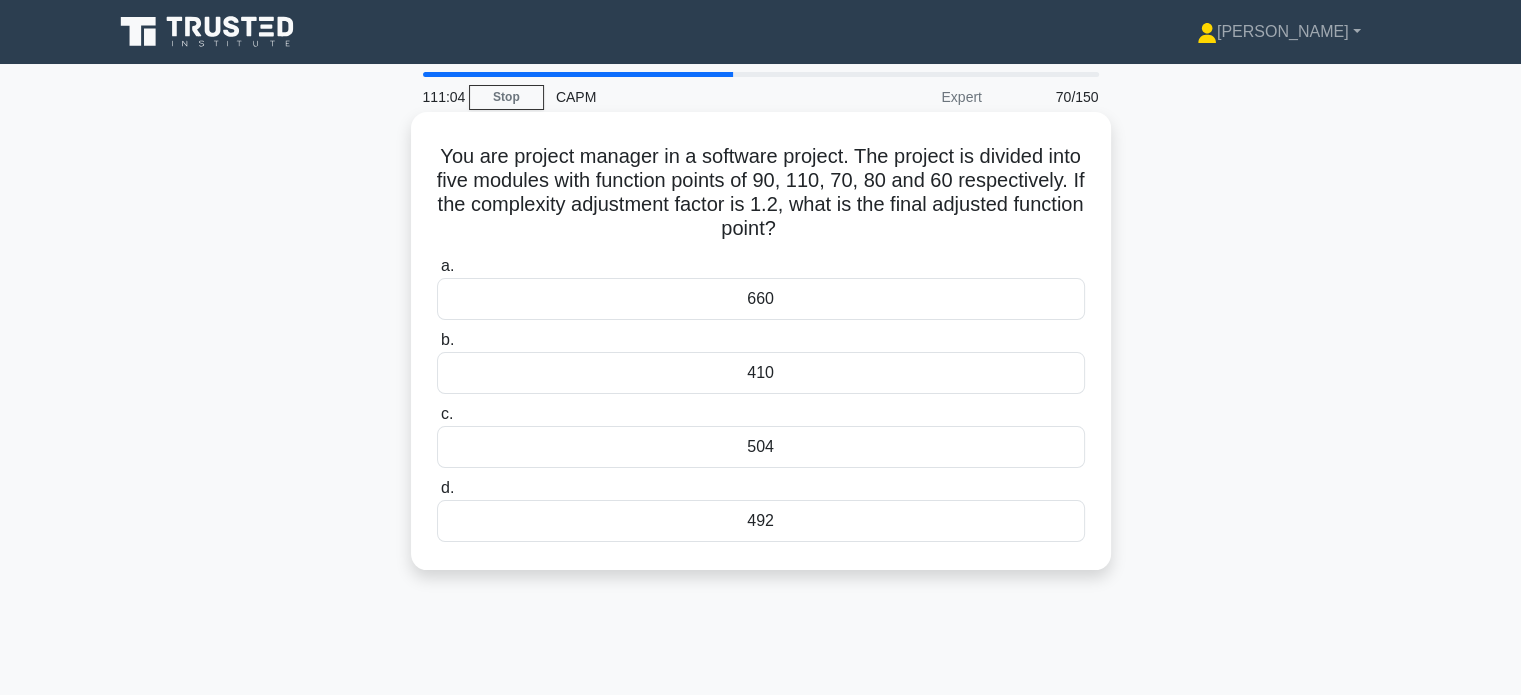 click on "492" at bounding box center [761, 521] 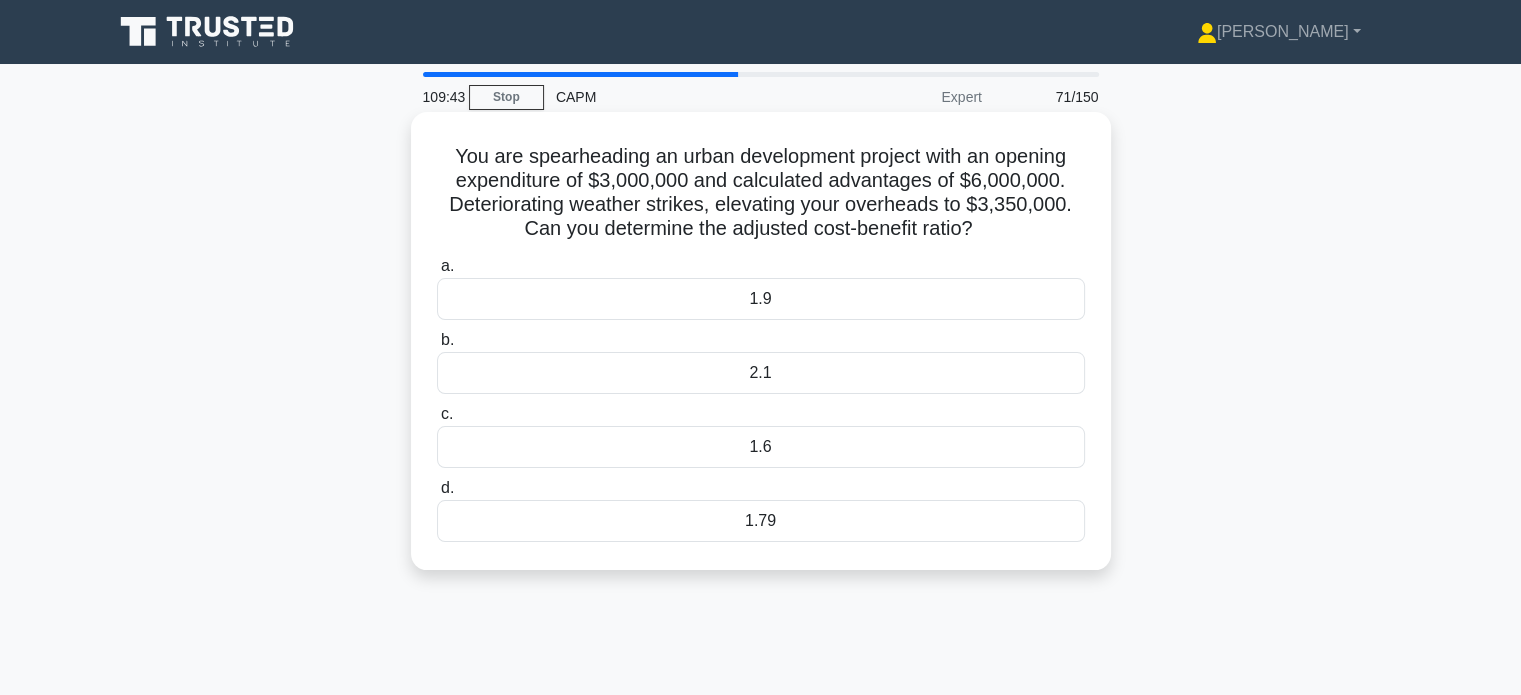 click on "1.79" at bounding box center [761, 521] 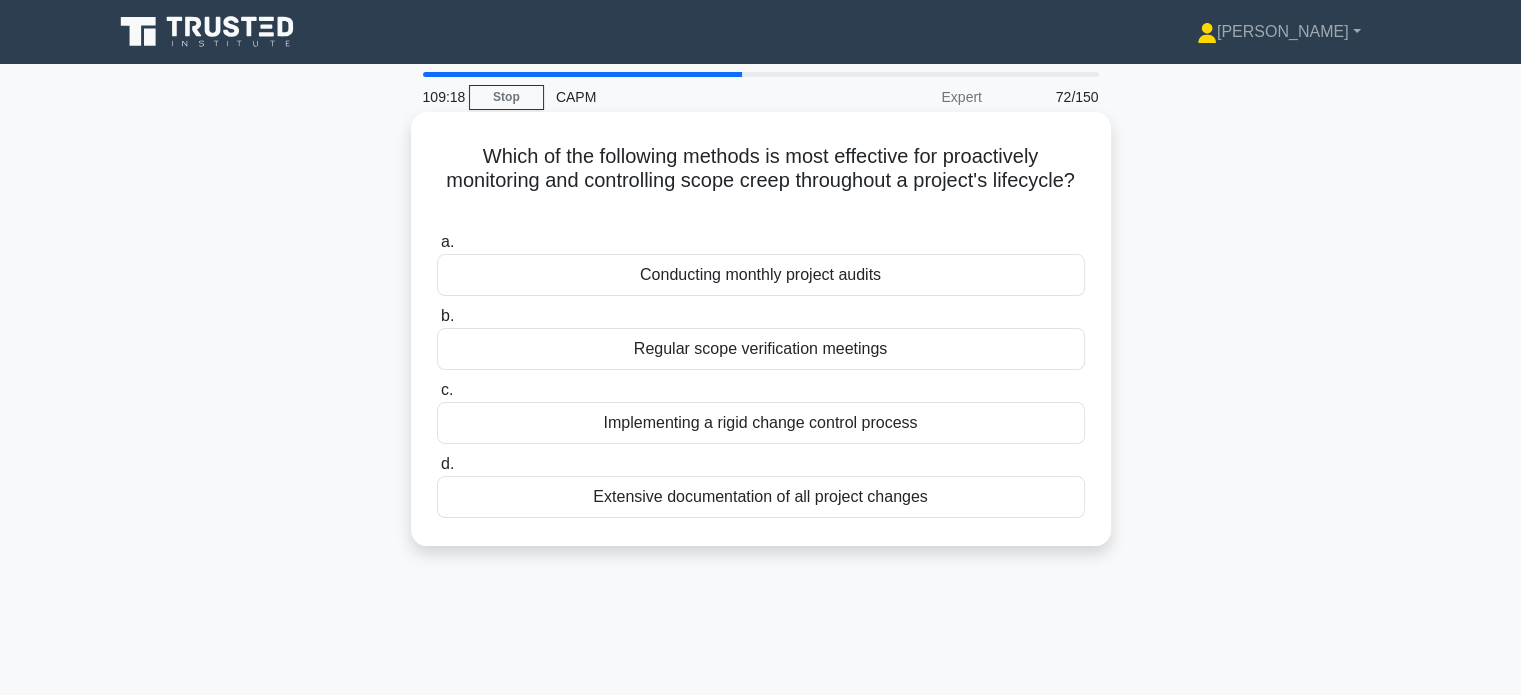 click on "Implementing a rigid change control process" at bounding box center (761, 423) 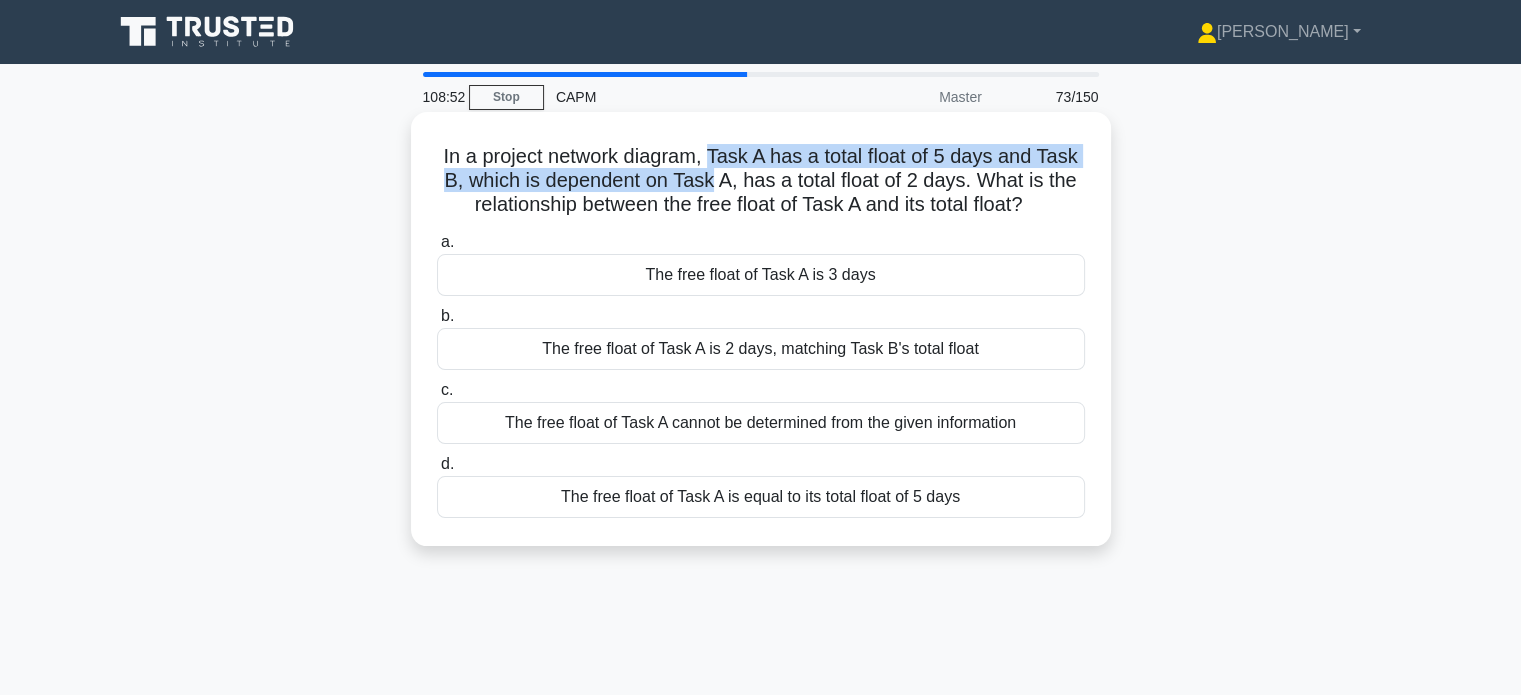 drag, startPoint x: 714, startPoint y: 158, endPoint x: 710, endPoint y: 175, distance: 17.464249 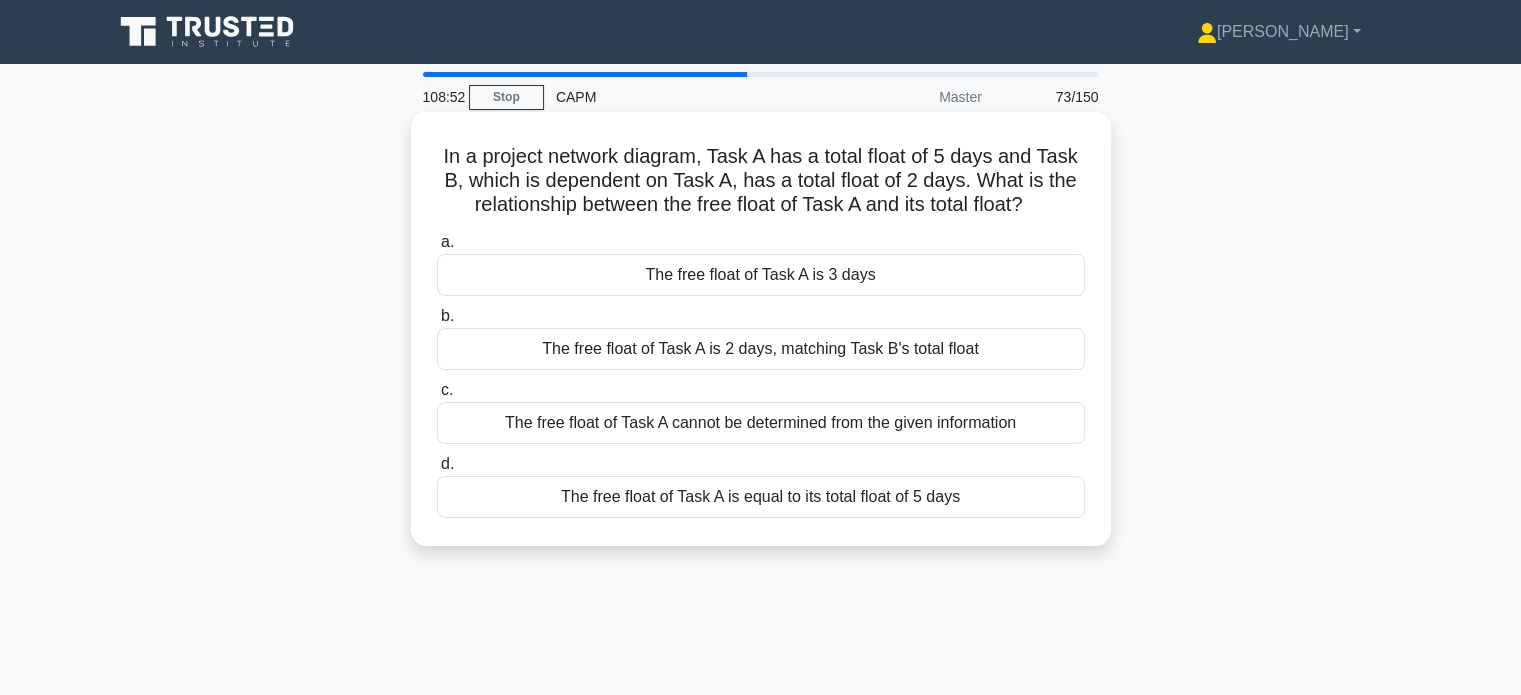 click on "In a project network diagram, Task A has a total float of 5 days and Task B, which is dependent on Task A, has a total float of 2 days. What is the relationship between the free float of Task A and its total float?
.spinner_0XTQ{transform-origin:center;animation:spinner_y6GP .75s linear infinite}@keyframes spinner_y6GP{100%{transform:rotate(360deg)}}" at bounding box center [761, 181] 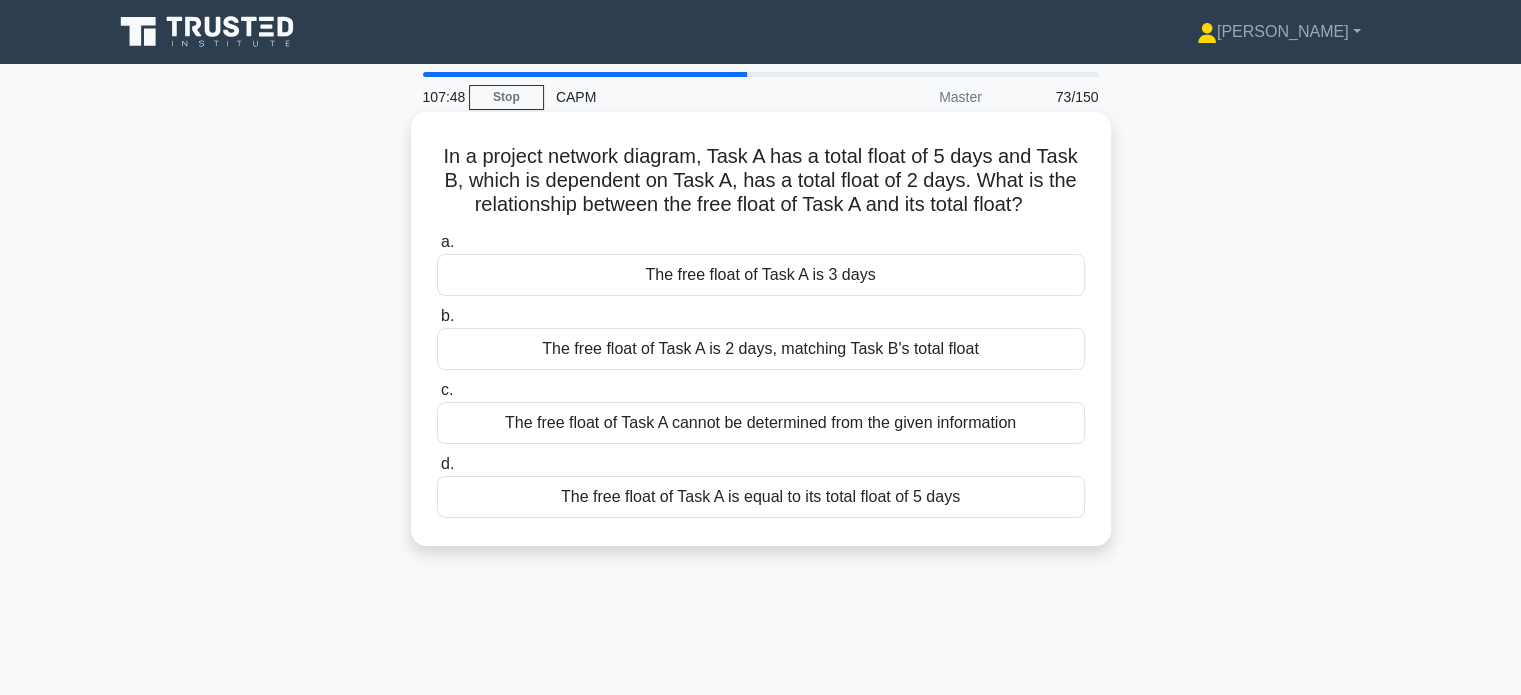 click on "The free float of Task A is 3 days" at bounding box center (761, 275) 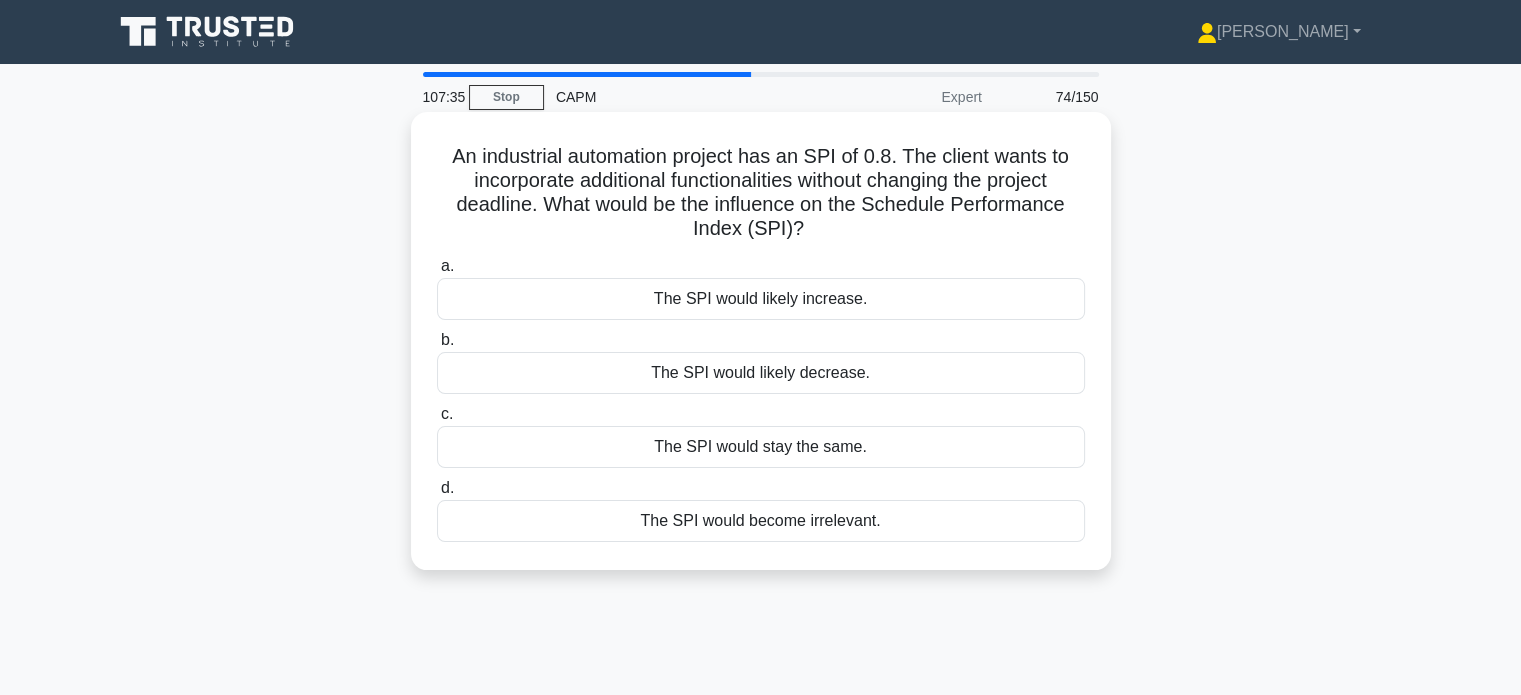 click on "The SPI would likely decrease." at bounding box center [761, 373] 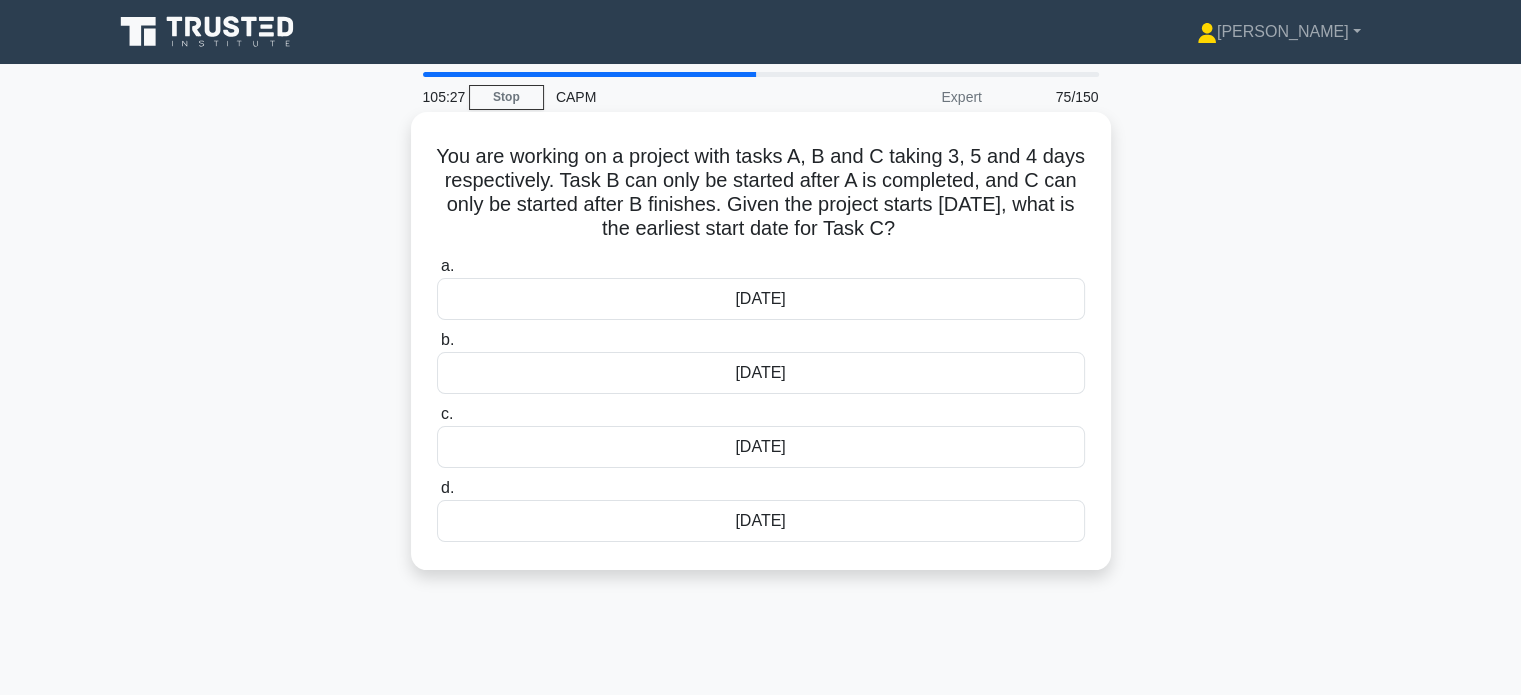 click on "[DATE]" at bounding box center (761, 521) 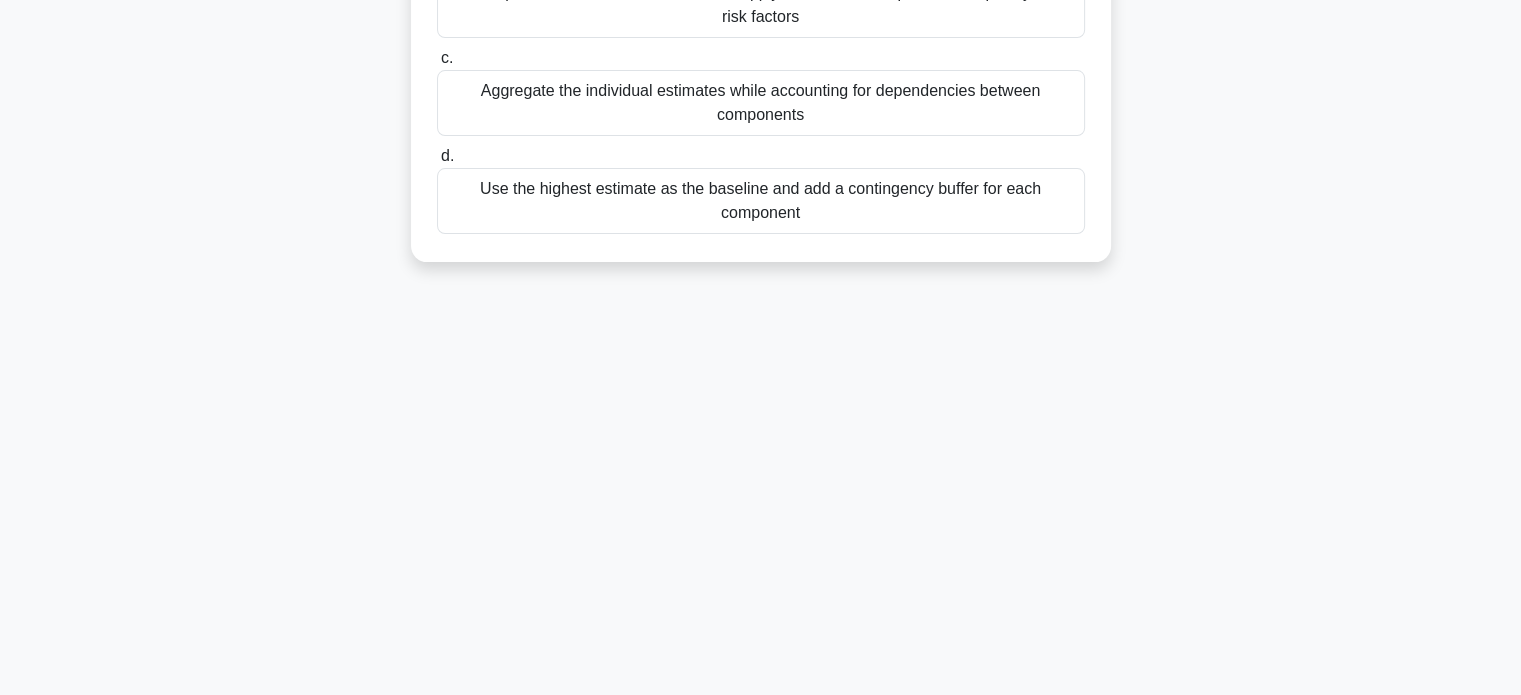 scroll, scrollTop: 0, scrollLeft: 0, axis: both 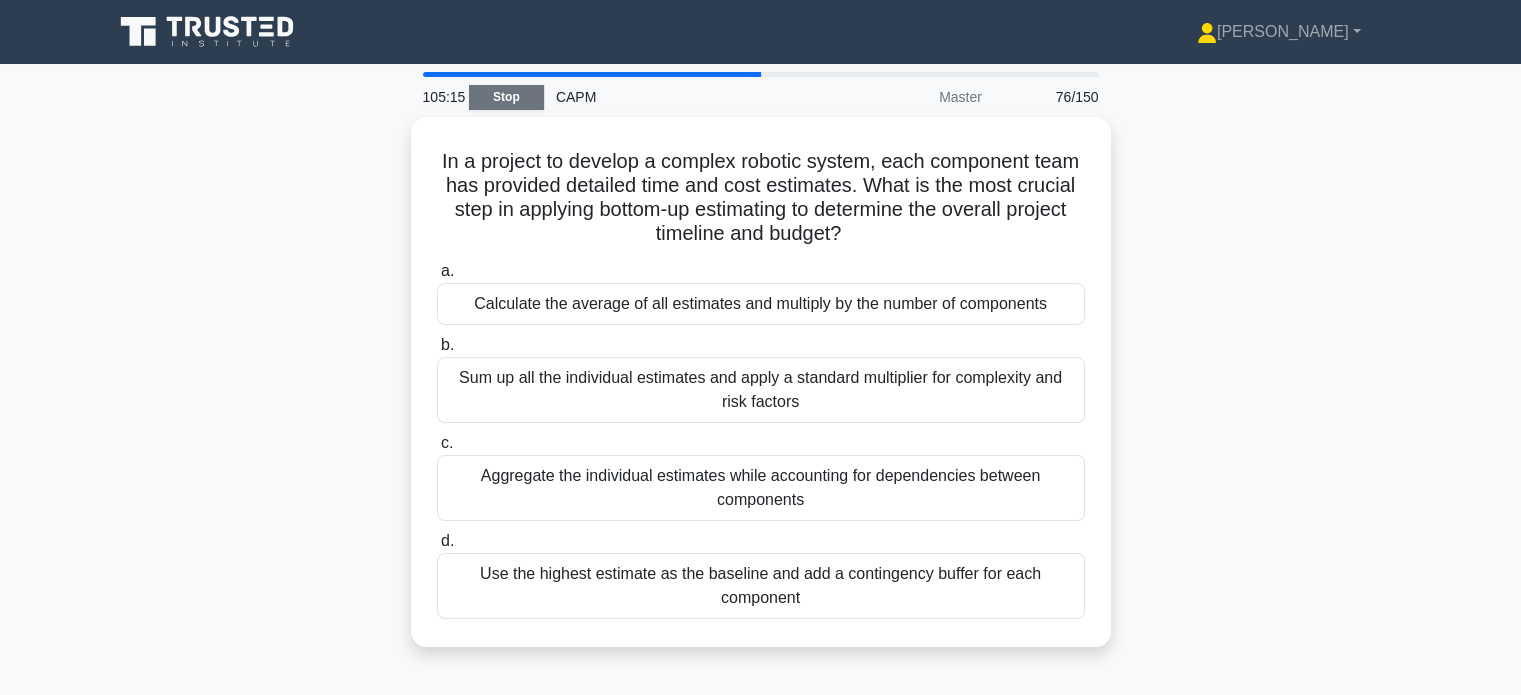 click on "Stop" at bounding box center (506, 97) 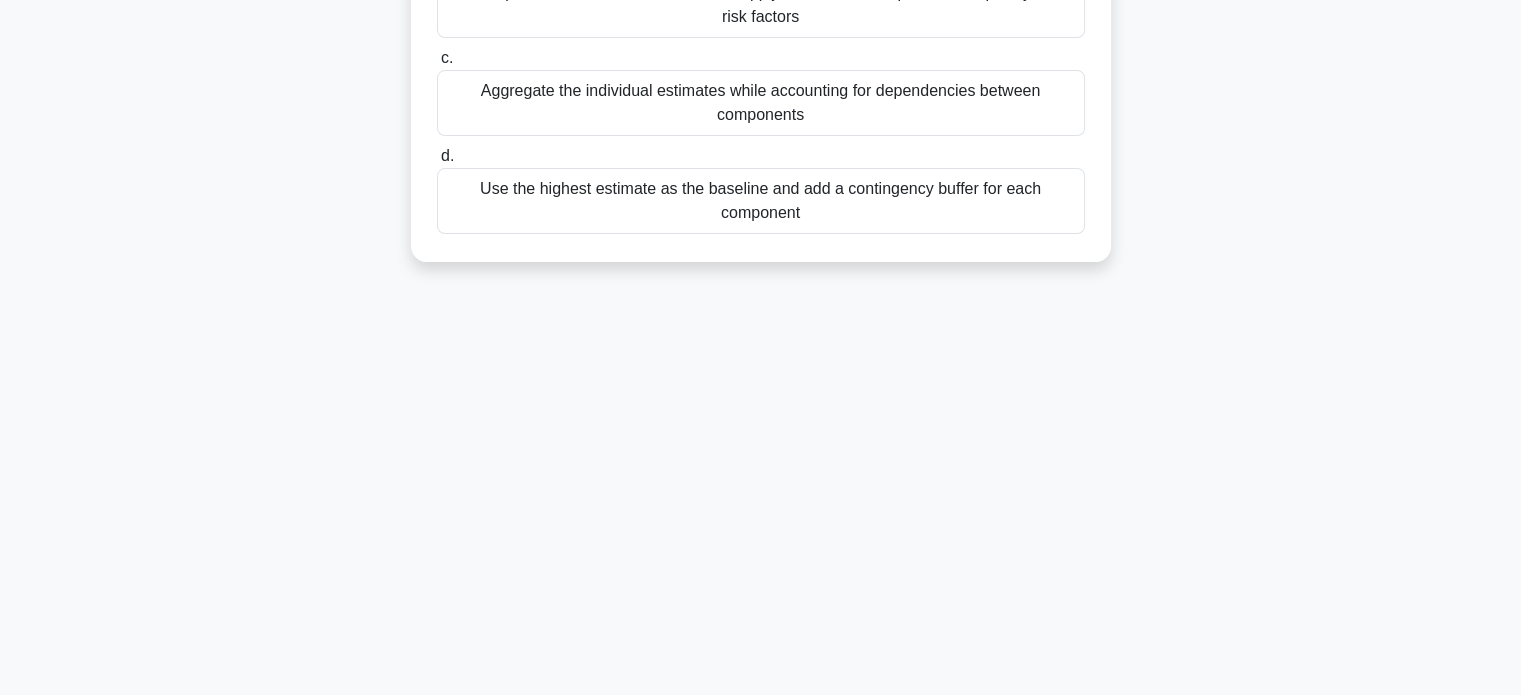 scroll, scrollTop: 0, scrollLeft: 0, axis: both 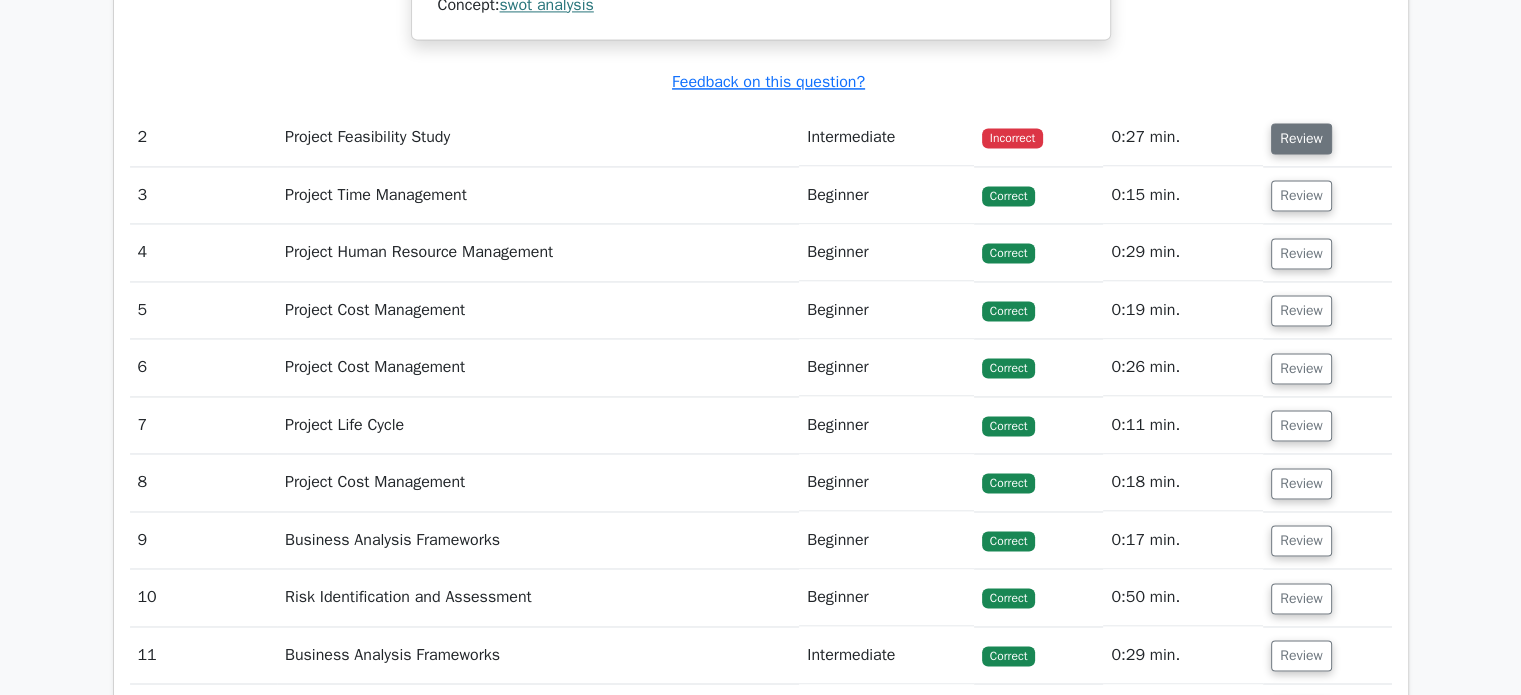 click on "Review" at bounding box center [1301, 138] 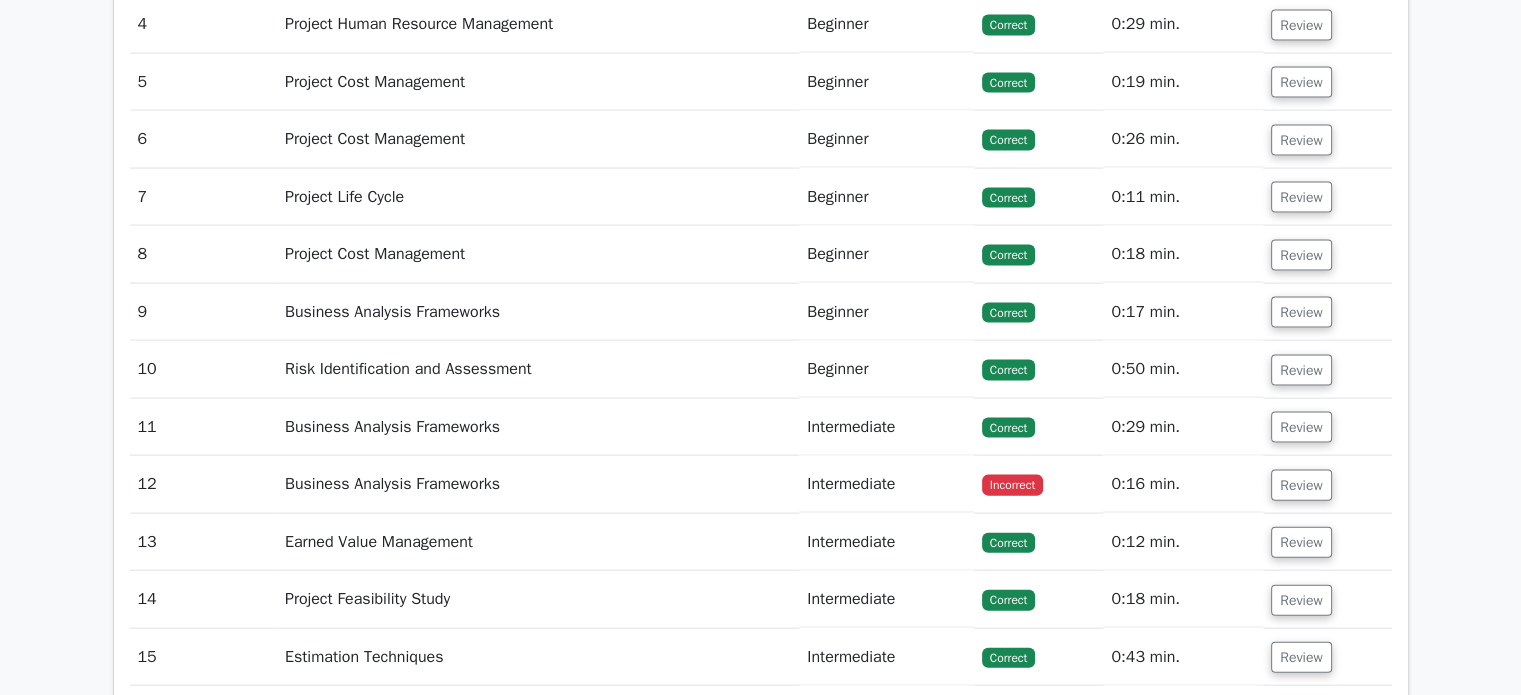 scroll, scrollTop: 4274, scrollLeft: 0, axis: vertical 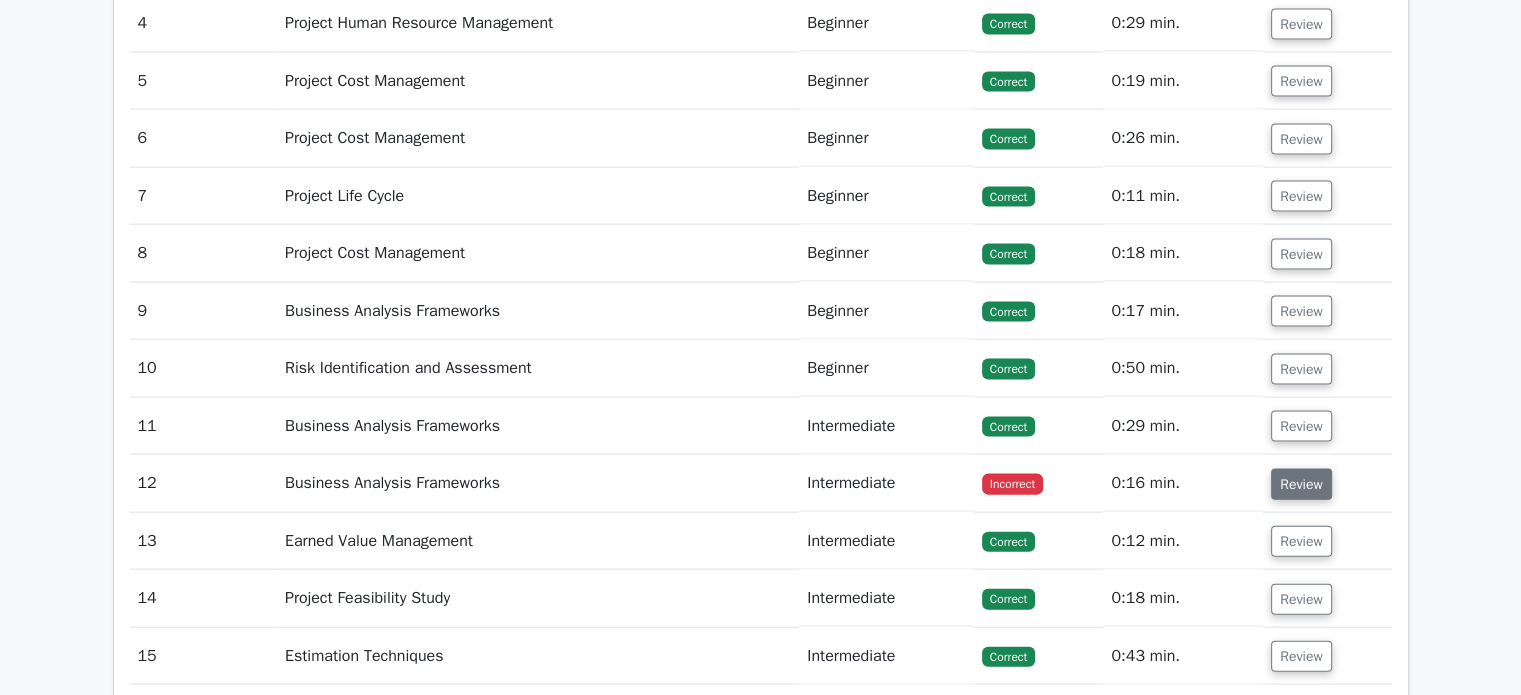 click on "Review" at bounding box center (1301, 484) 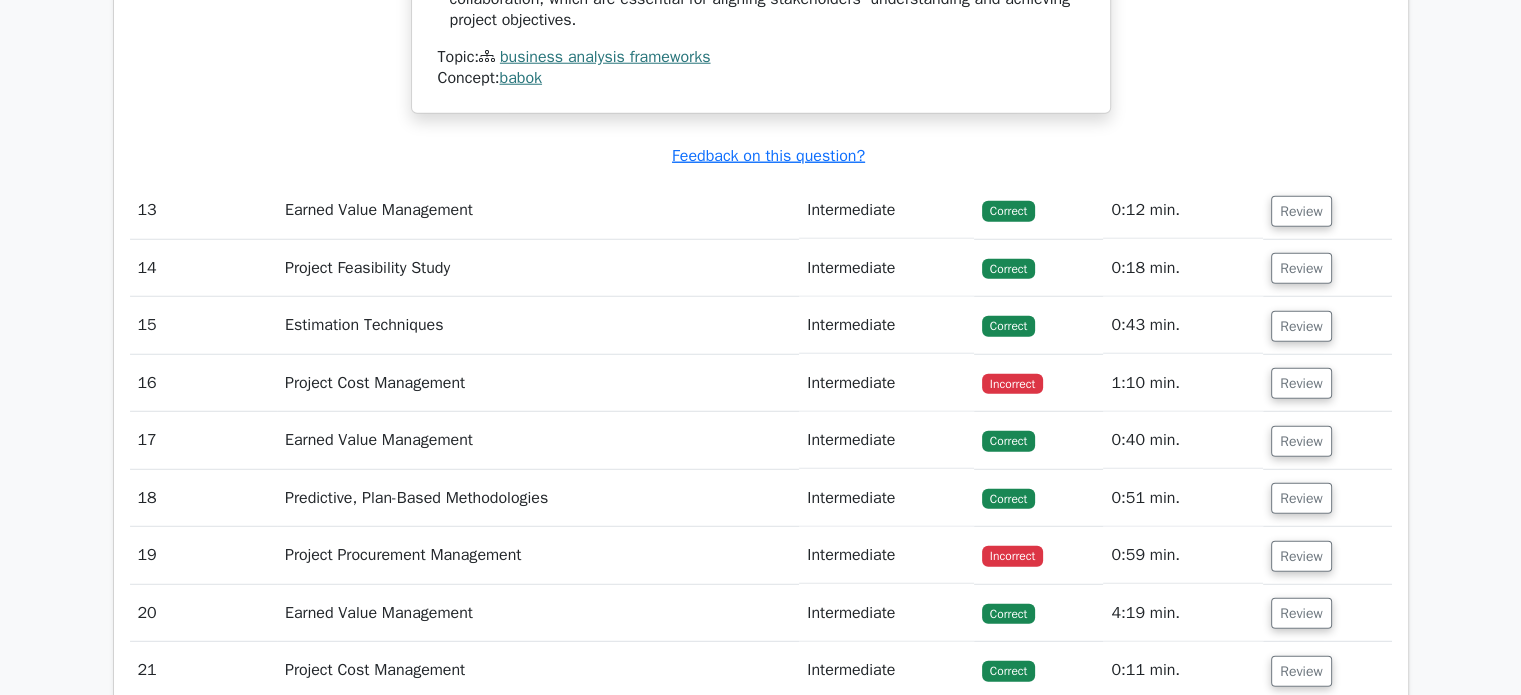 scroll, scrollTop: 5427, scrollLeft: 0, axis: vertical 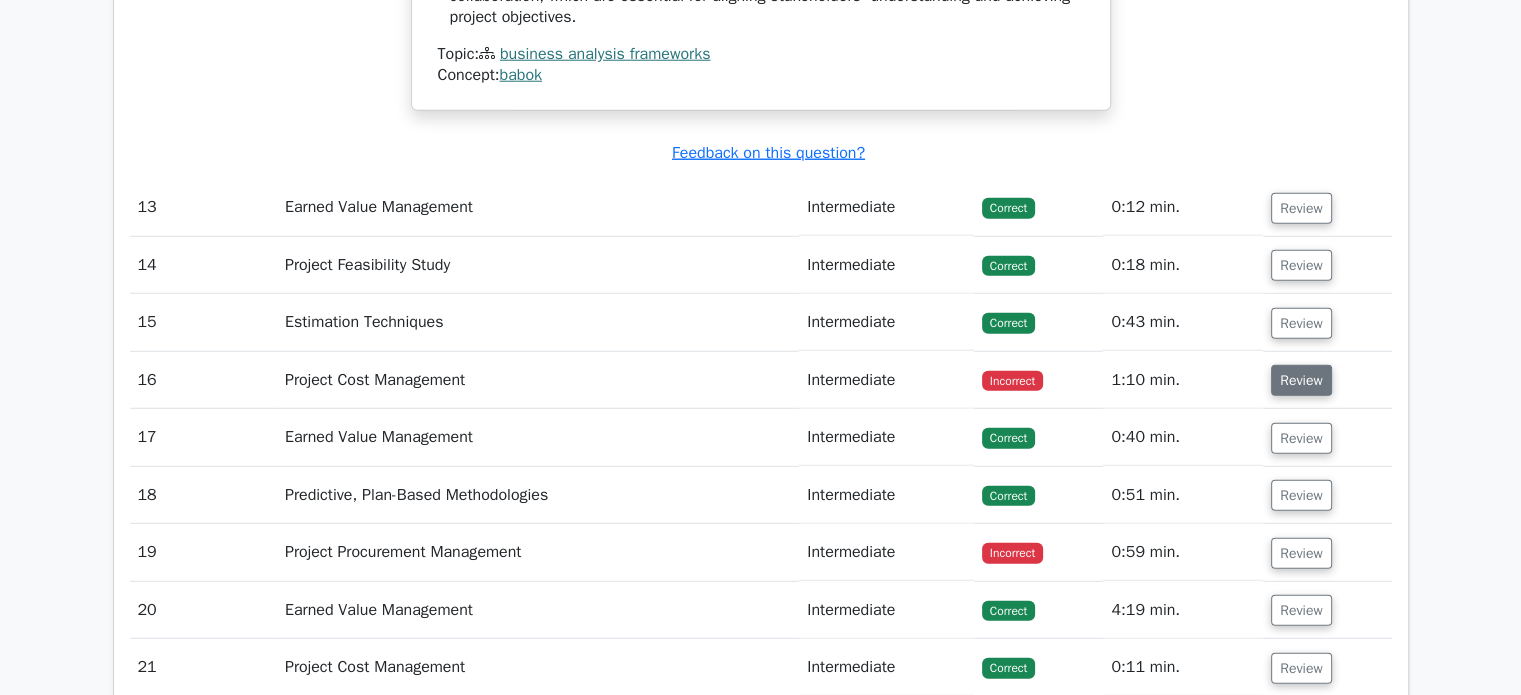 click on "Review" at bounding box center (1301, 380) 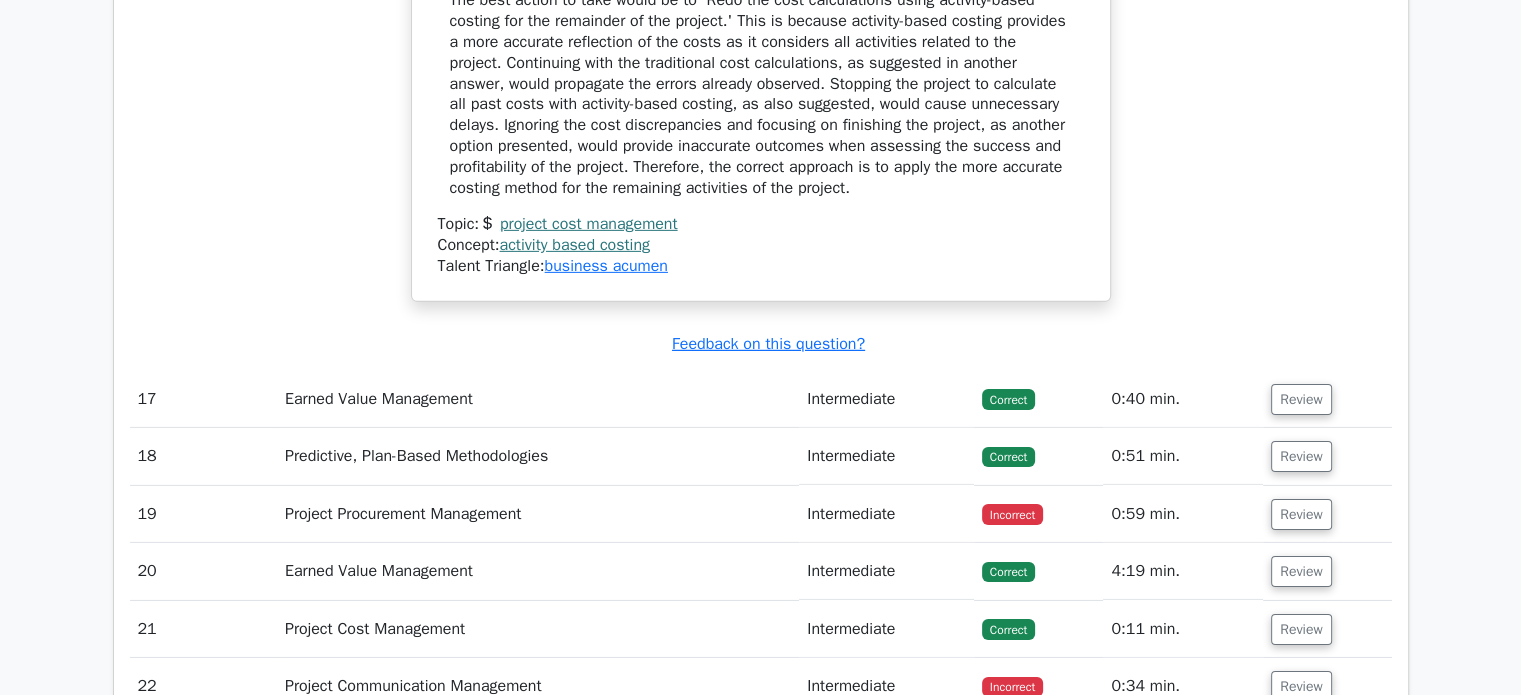 scroll, scrollTop: 6467, scrollLeft: 0, axis: vertical 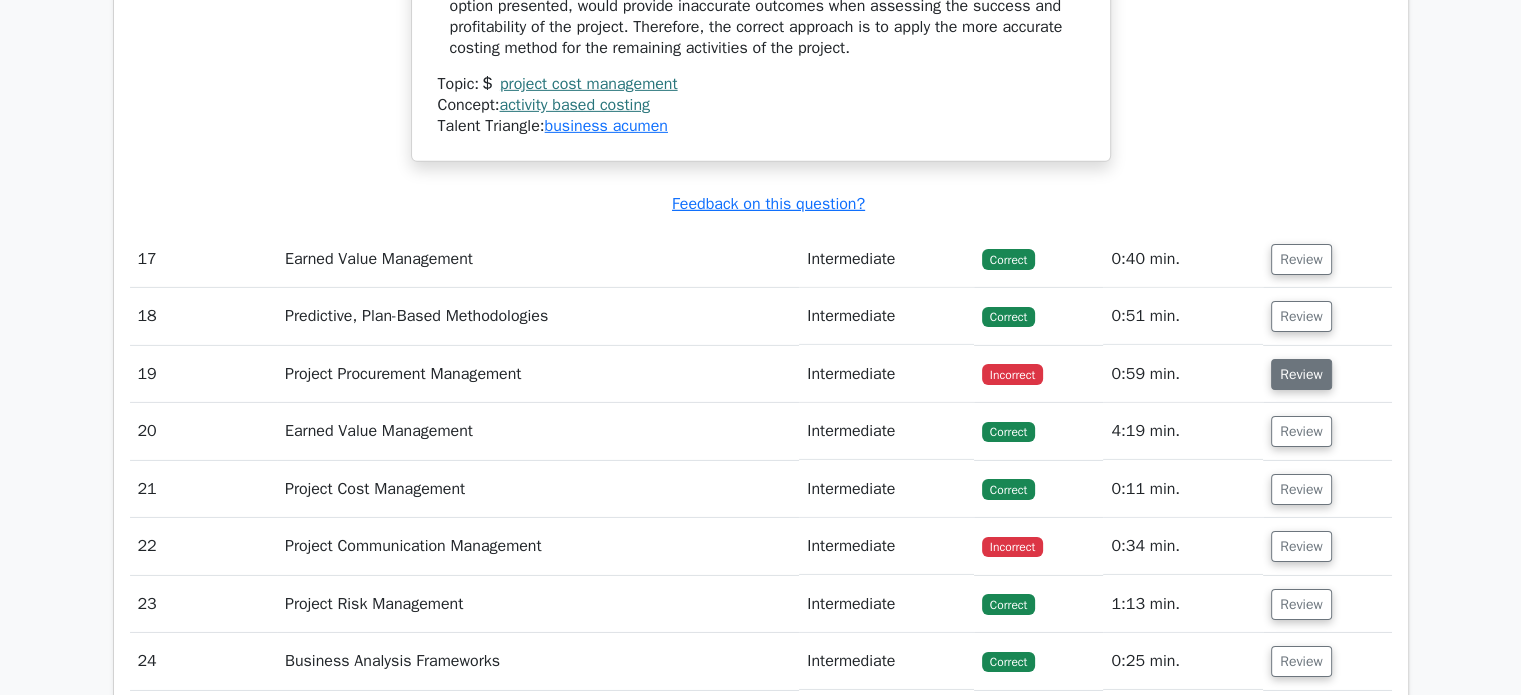 click on "Review" at bounding box center [1301, 374] 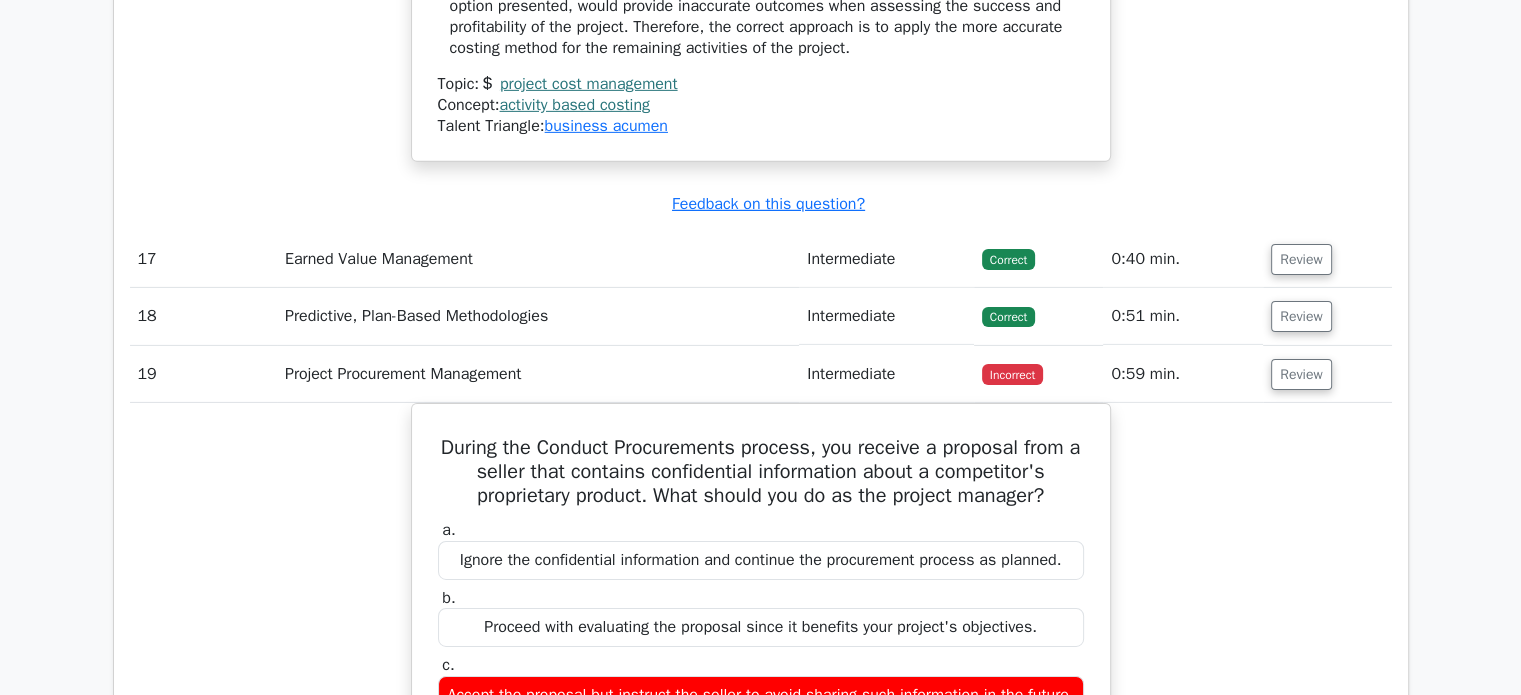scroll, scrollTop: 6642, scrollLeft: 0, axis: vertical 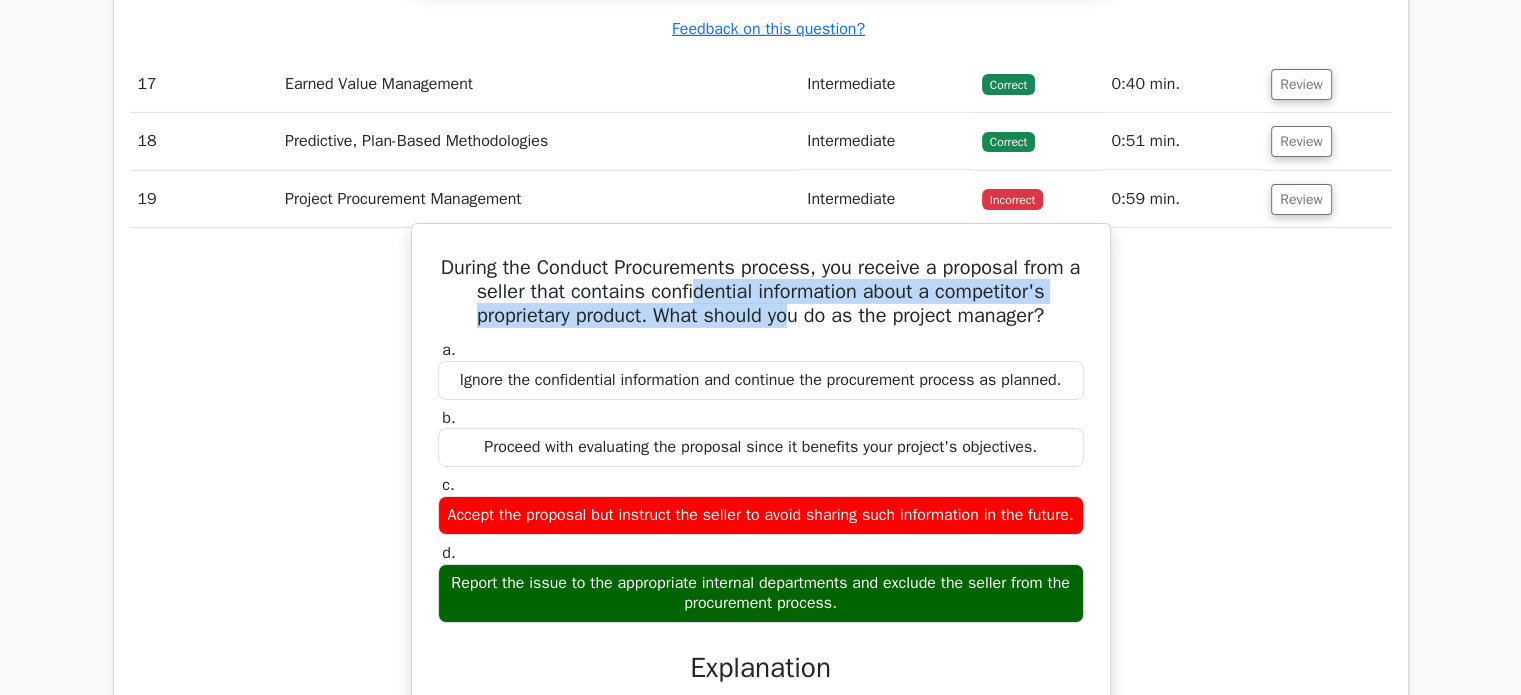 drag, startPoint x: 753, startPoint y: 311, endPoint x: 793, endPoint y: 327, distance: 43.081318 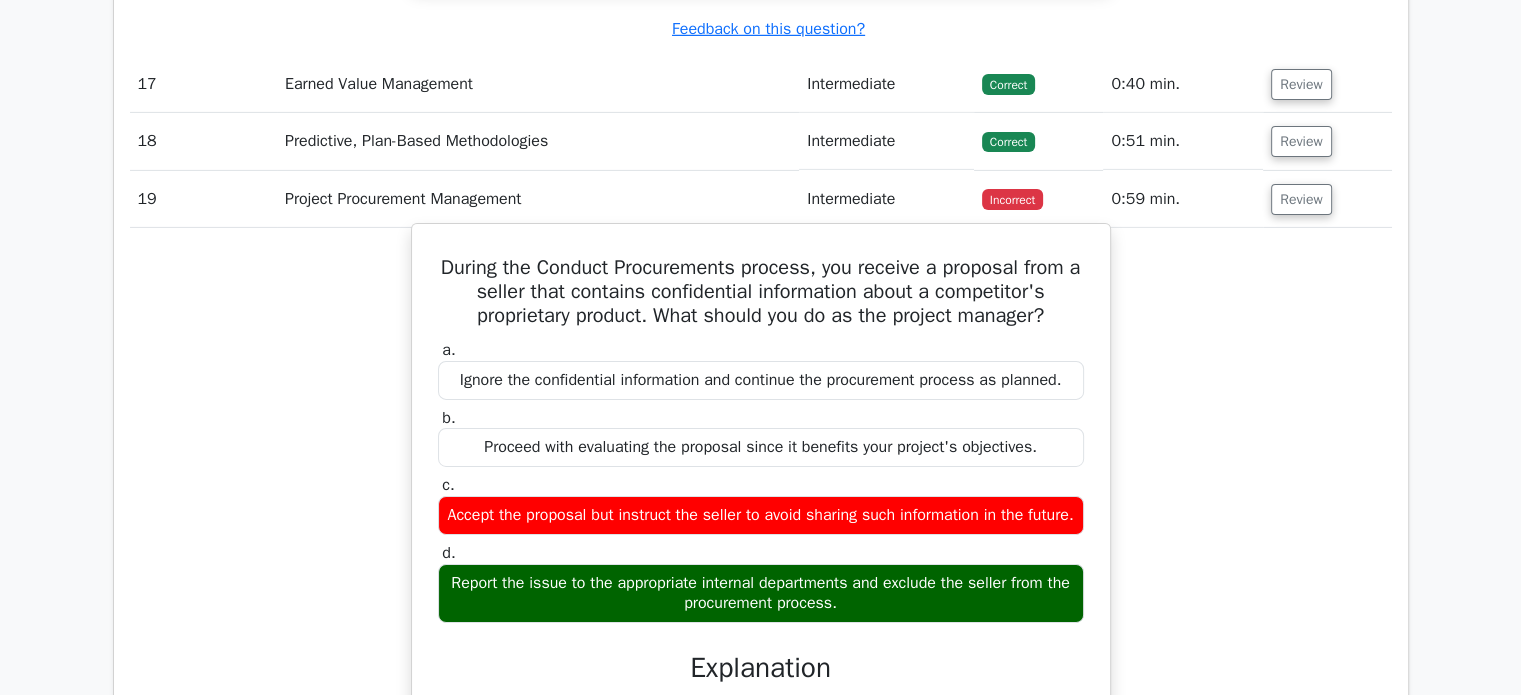 click on "During the Conduct Procurements process, you receive a proposal from a seller that contains confidential information about a competitor's proprietary product. What should you do as the project manager?" at bounding box center (761, 292) 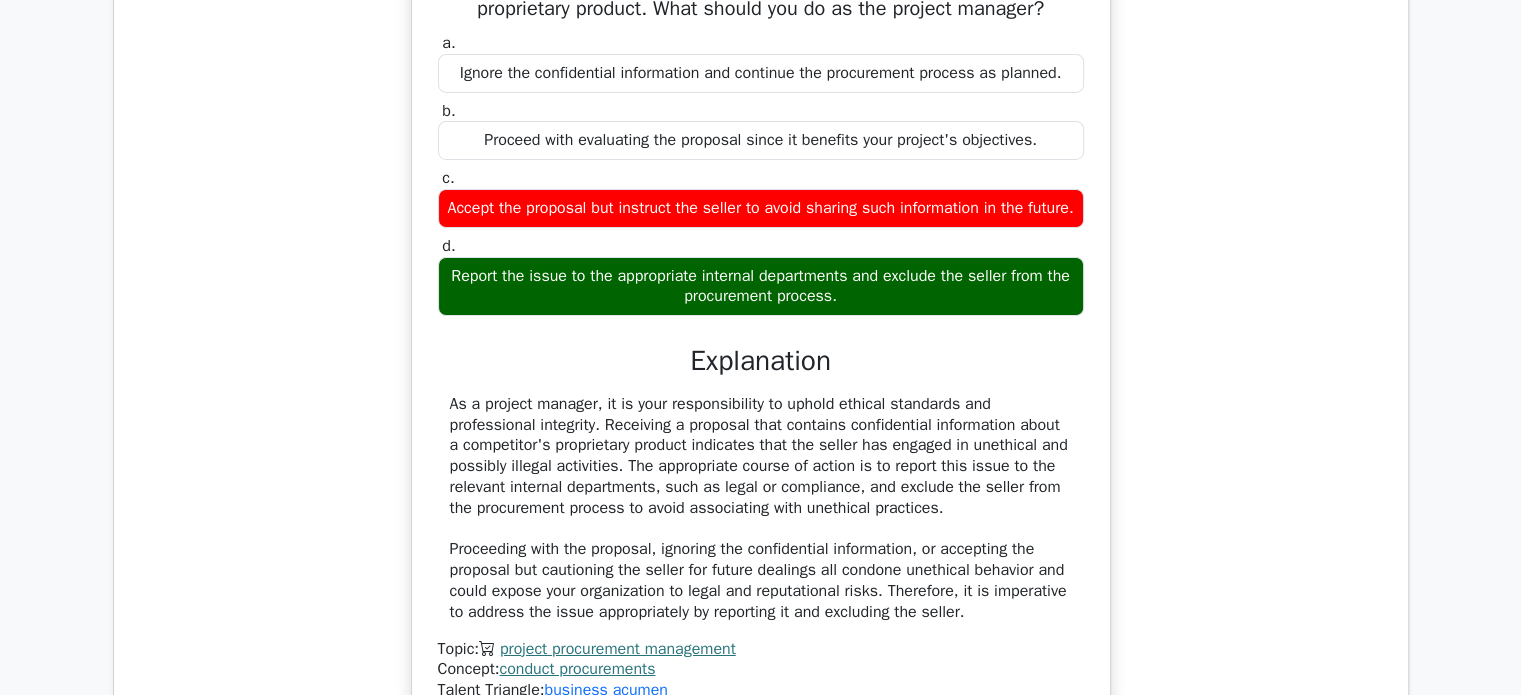 scroll, scrollTop: 6952, scrollLeft: 0, axis: vertical 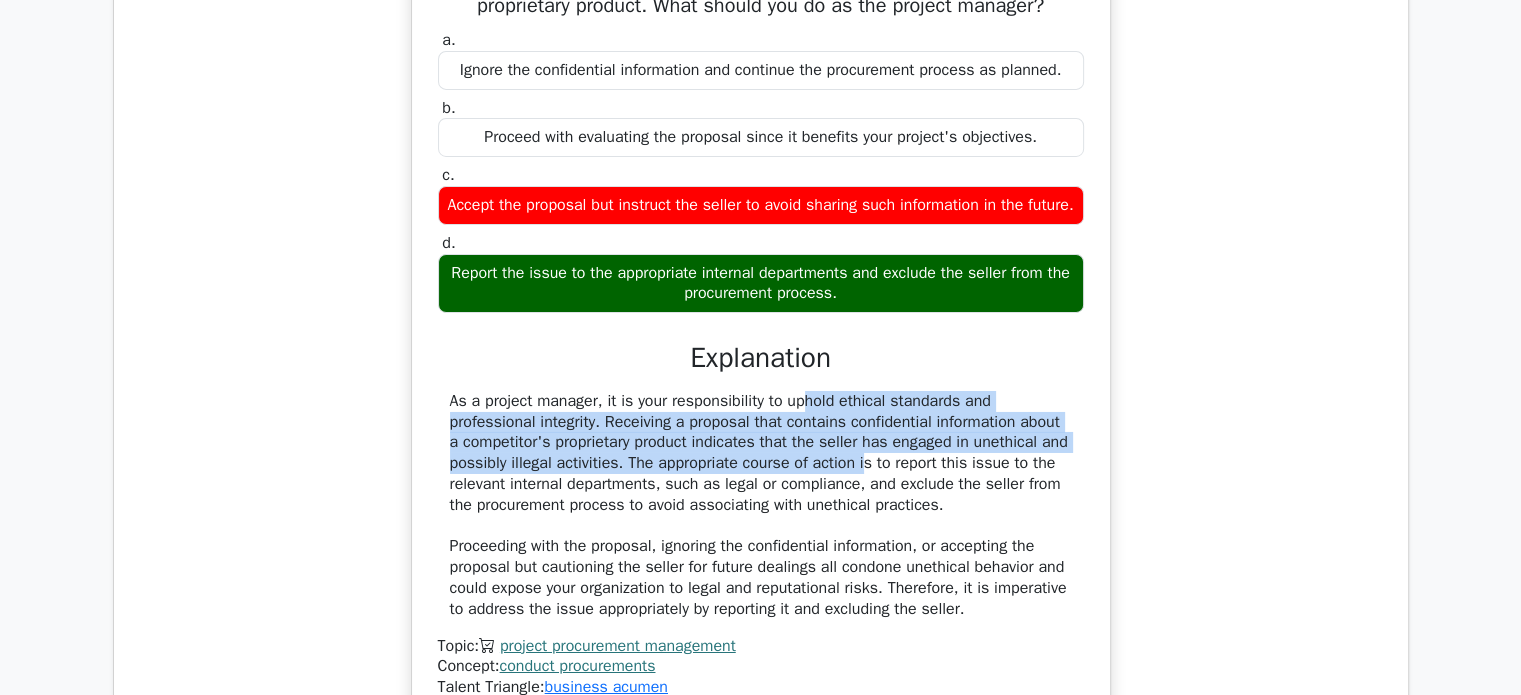 drag, startPoint x: 692, startPoint y: 433, endPoint x: 781, endPoint y: 498, distance: 110.20889 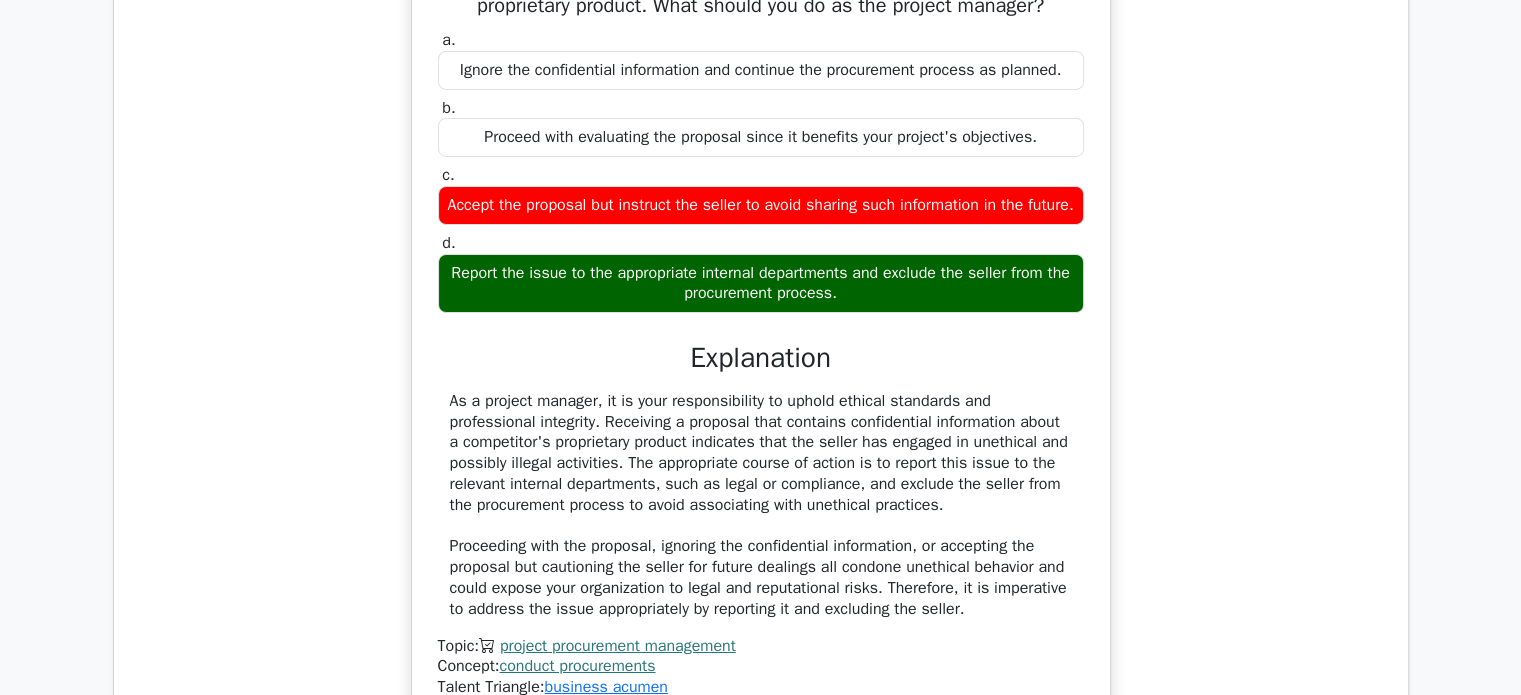 click on "As a project manager, it is your responsibility to uphold ethical standards and professional integrity. Receiving a proposal that contains confidential information about a competitor's proprietary product indicates that the seller has engaged in unethical and possibly illegal activities. The appropriate course of action is to report this issue to the relevant internal departments, such as legal or compliance, and exclude the seller from the procurement process to avoid associating with unethical practices. Proceeding with the proposal, ignoring the confidential information, or accepting the proposal but cautioning the seller for future dealings all condone unethical behavior and could expose your organization to legal and reputational risks. Therefore, it is imperative to address the issue appropriately by reporting it and excluding the seller." at bounding box center [761, 505] 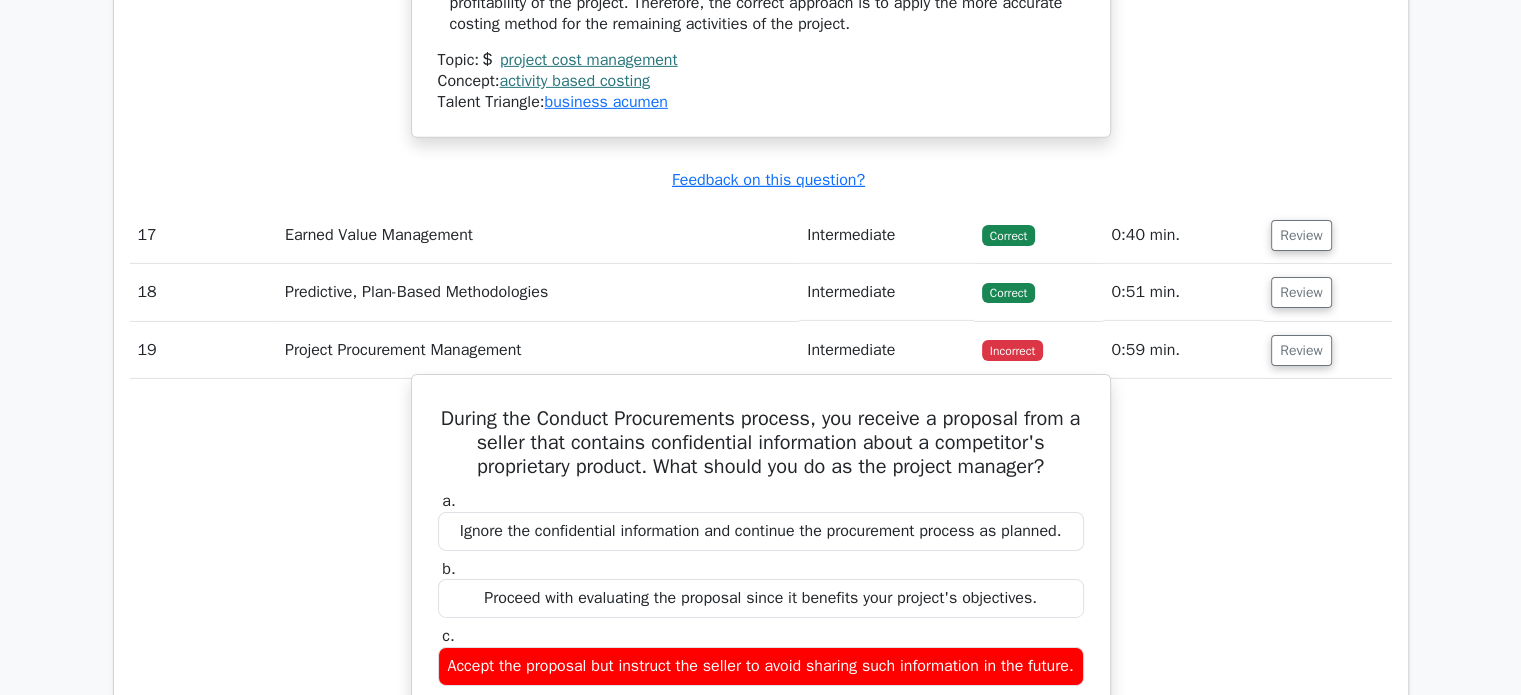 scroll, scrollTop: 6485, scrollLeft: 0, axis: vertical 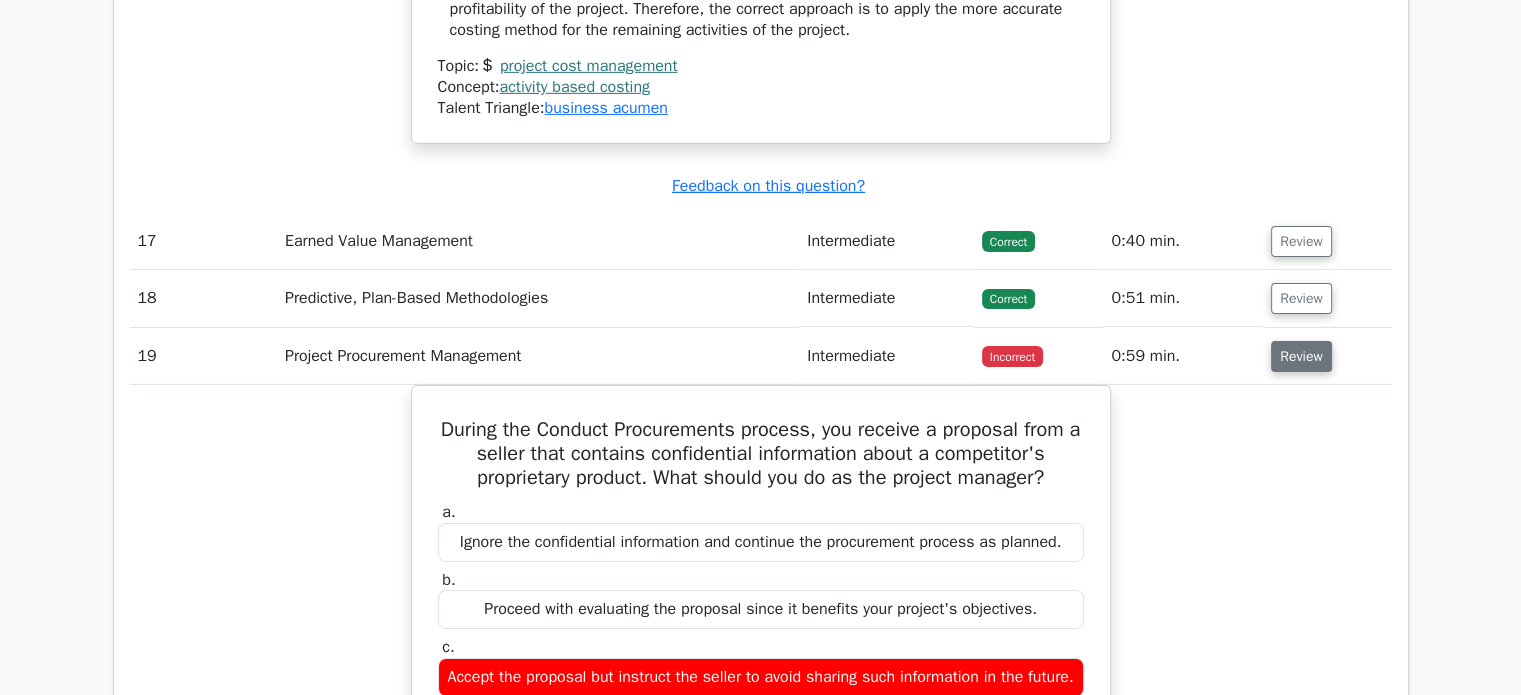 click on "Review" at bounding box center [1301, 356] 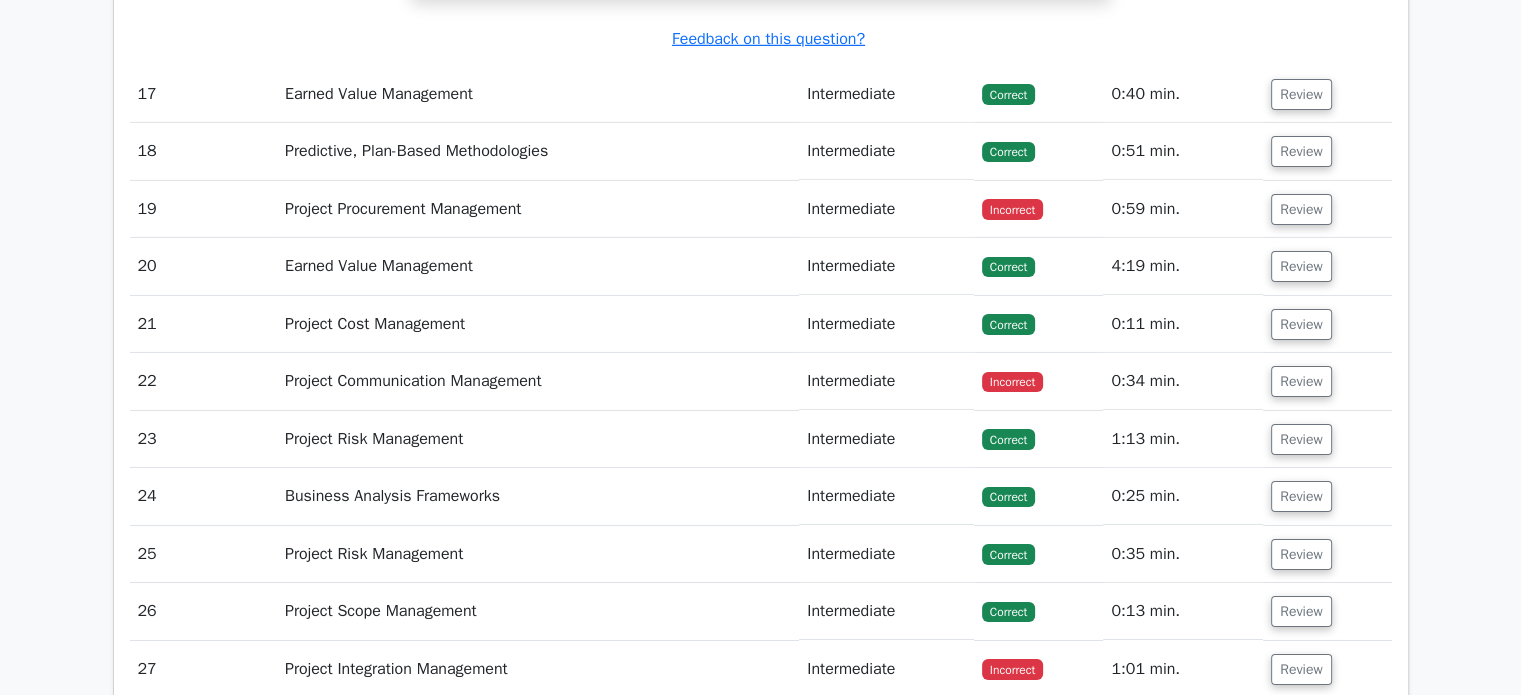 scroll, scrollTop: 6633, scrollLeft: 0, axis: vertical 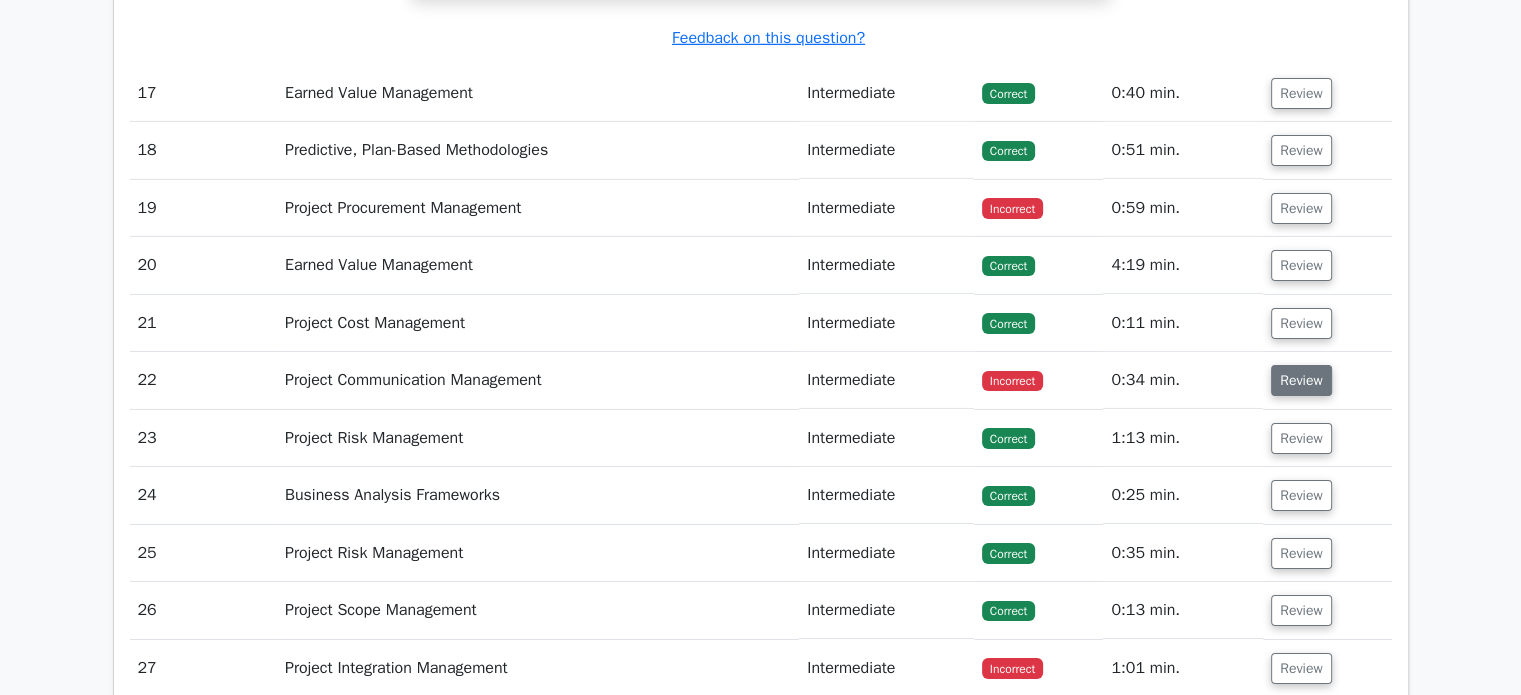 click on "Review" at bounding box center [1301, 380] 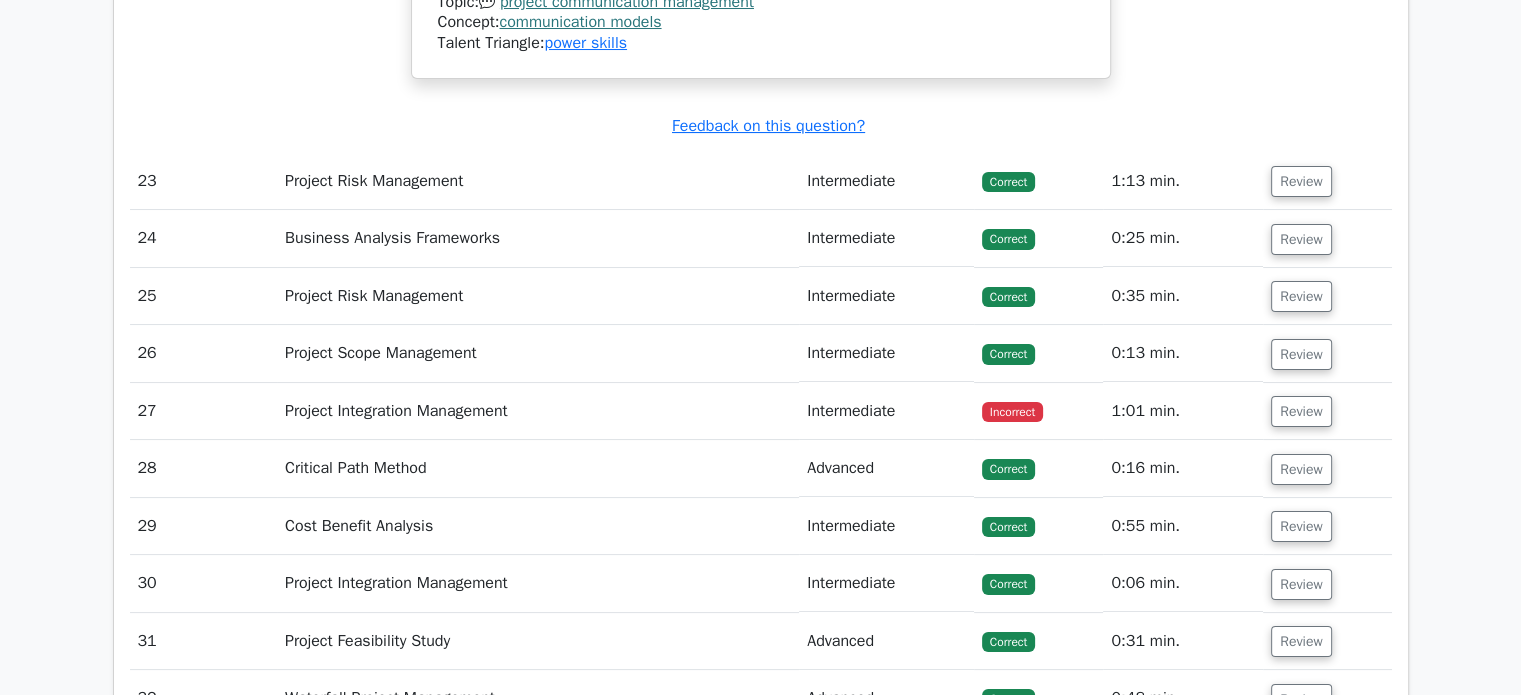 scroll, scrollTop: 7755, scrollLeft: 0, axis: vertical 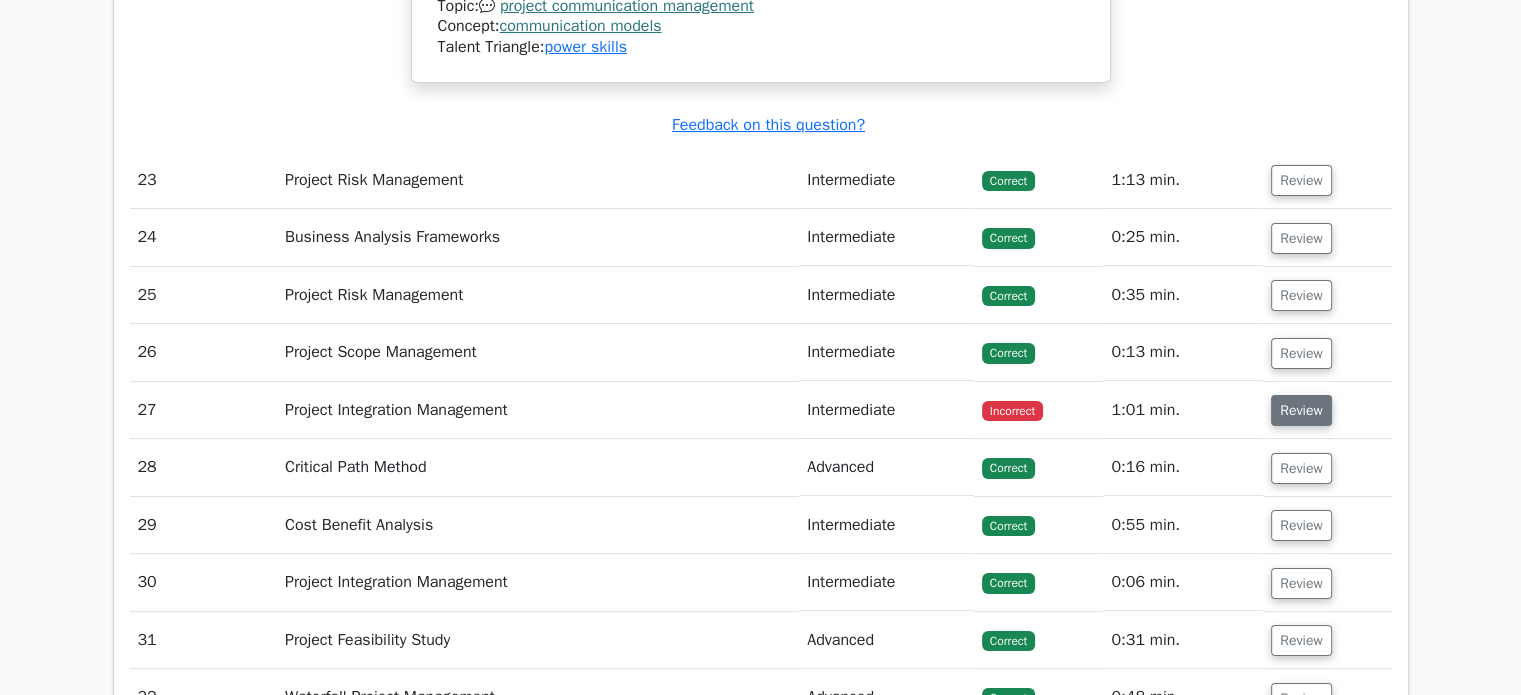 click on "Review" at bounding box center (1301, 410) 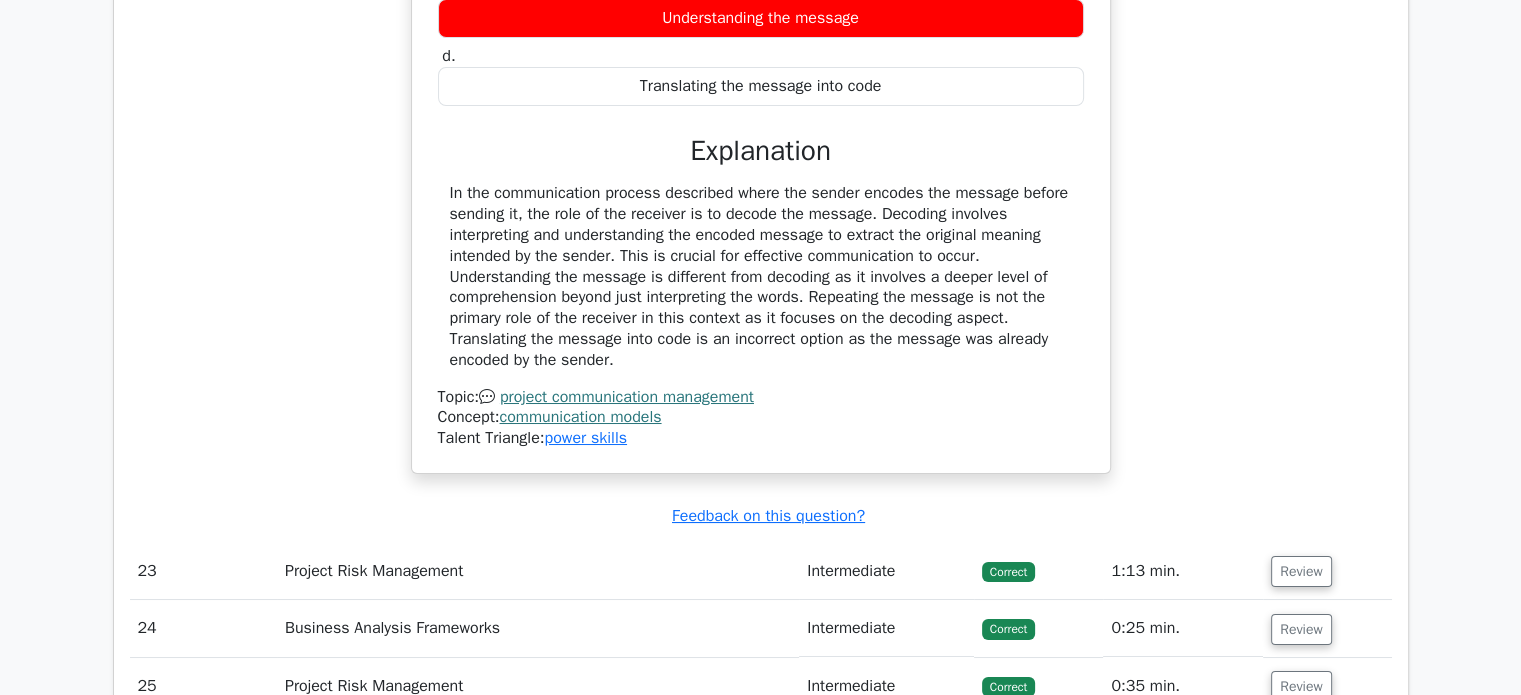 scroll, scrollTop: 7099, scrollLeft: 0, axis: vertical 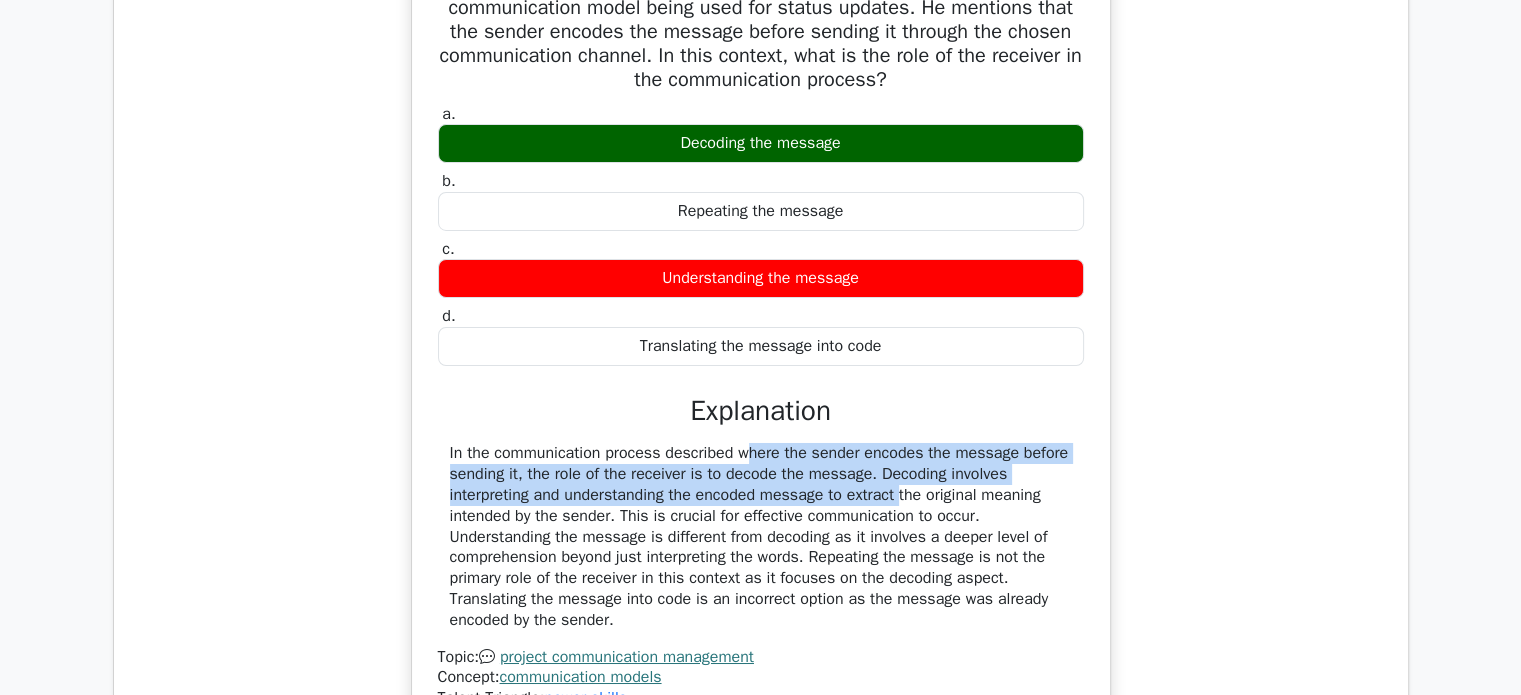 drag, startPoint x: 624, startPoint y: 460, endPoint x: 789, endPoint y: 492, distance: 168.07439 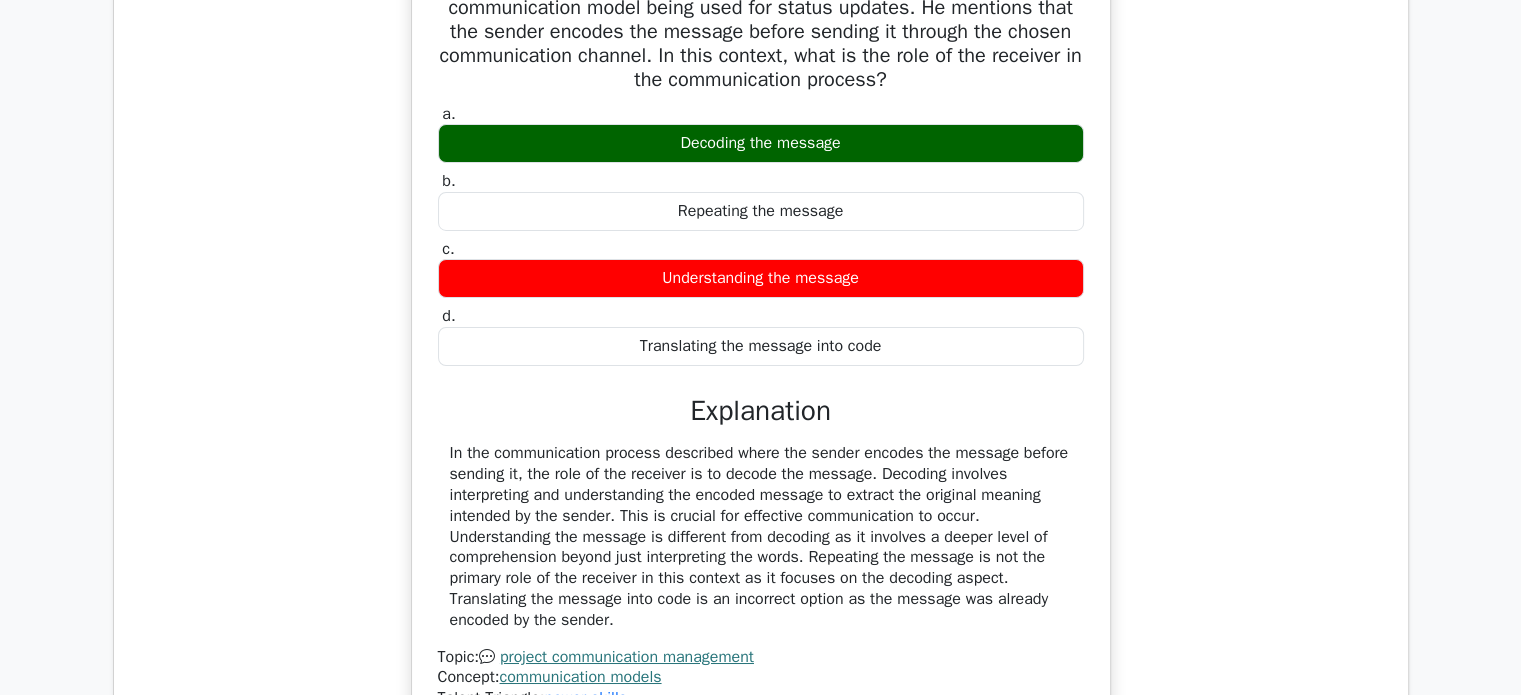 click on "In the communication process described where the sender encodes the message before sending it, the role of the receiver is to decode the message. Decoding involves interpreting and understanding the encoded message to extract the original meaning intended by the sender. This is crucial for effective communication to occur. Understanding the message is different from decoding as it involves a deeper level of comprehension beyond just interpreting the words. Repeating the message is not the primary role of the receiver in this context as it focuses on the decoding aspect. Translating the message into code is an incorrect option as the message was already encoded by the sender." at bounding box center [761, 536] 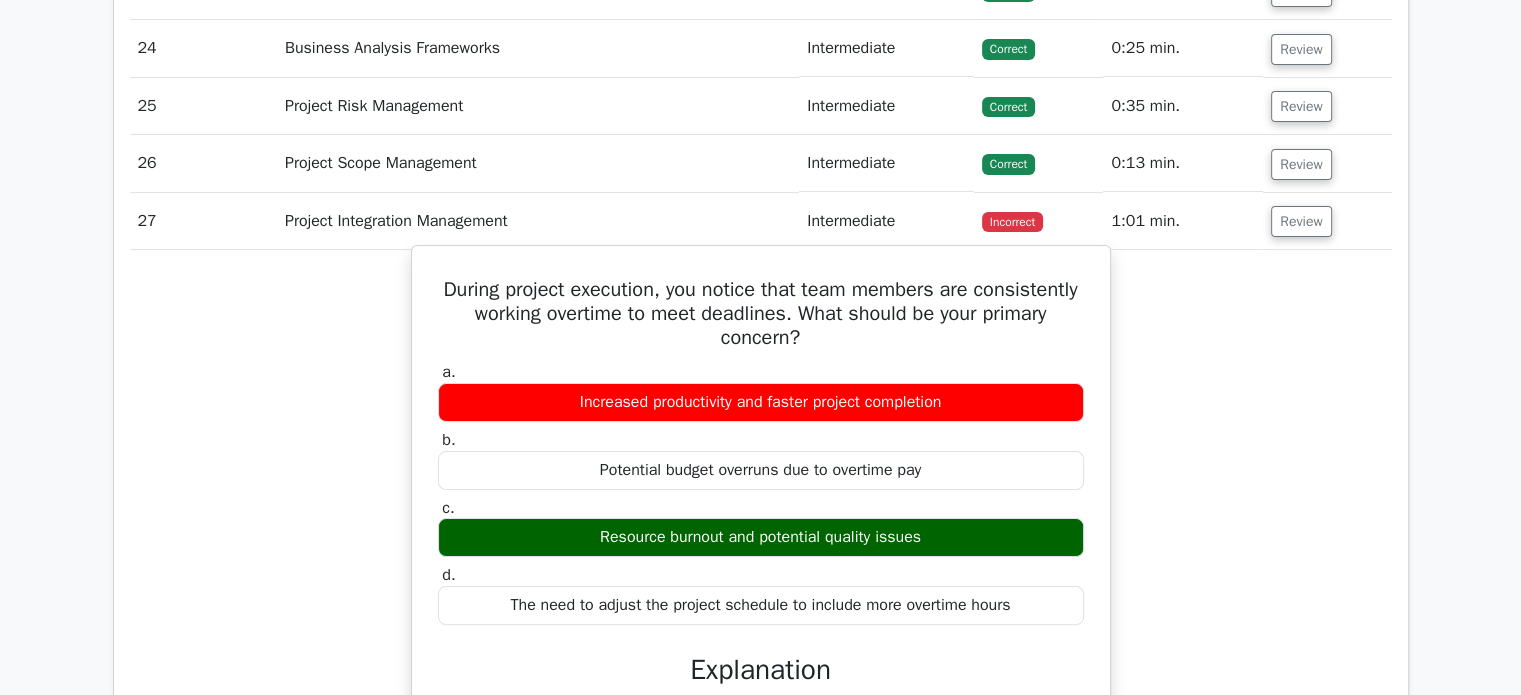 scroll, scrollTop: 7943, scrollLeft: 0, axis: vertical 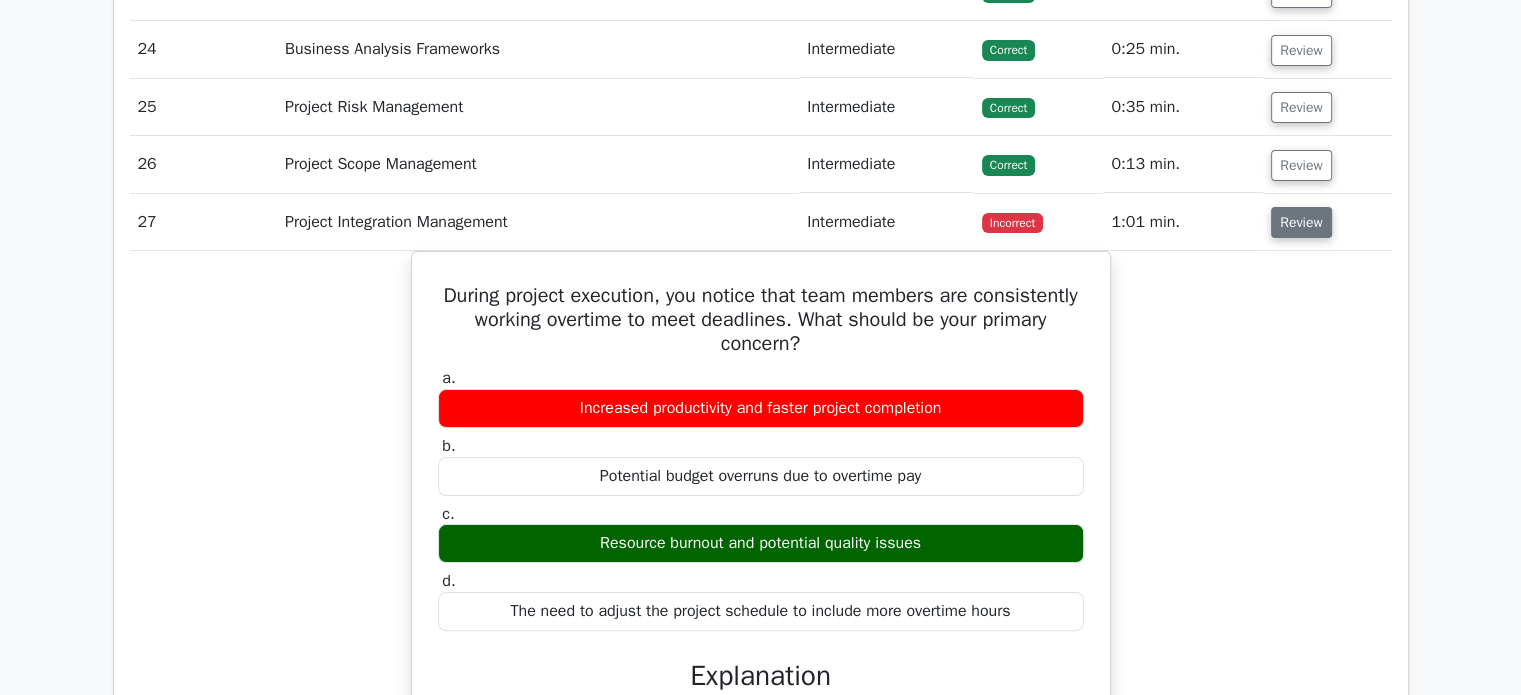 click on "Review" at bounding box center (1301, 222) 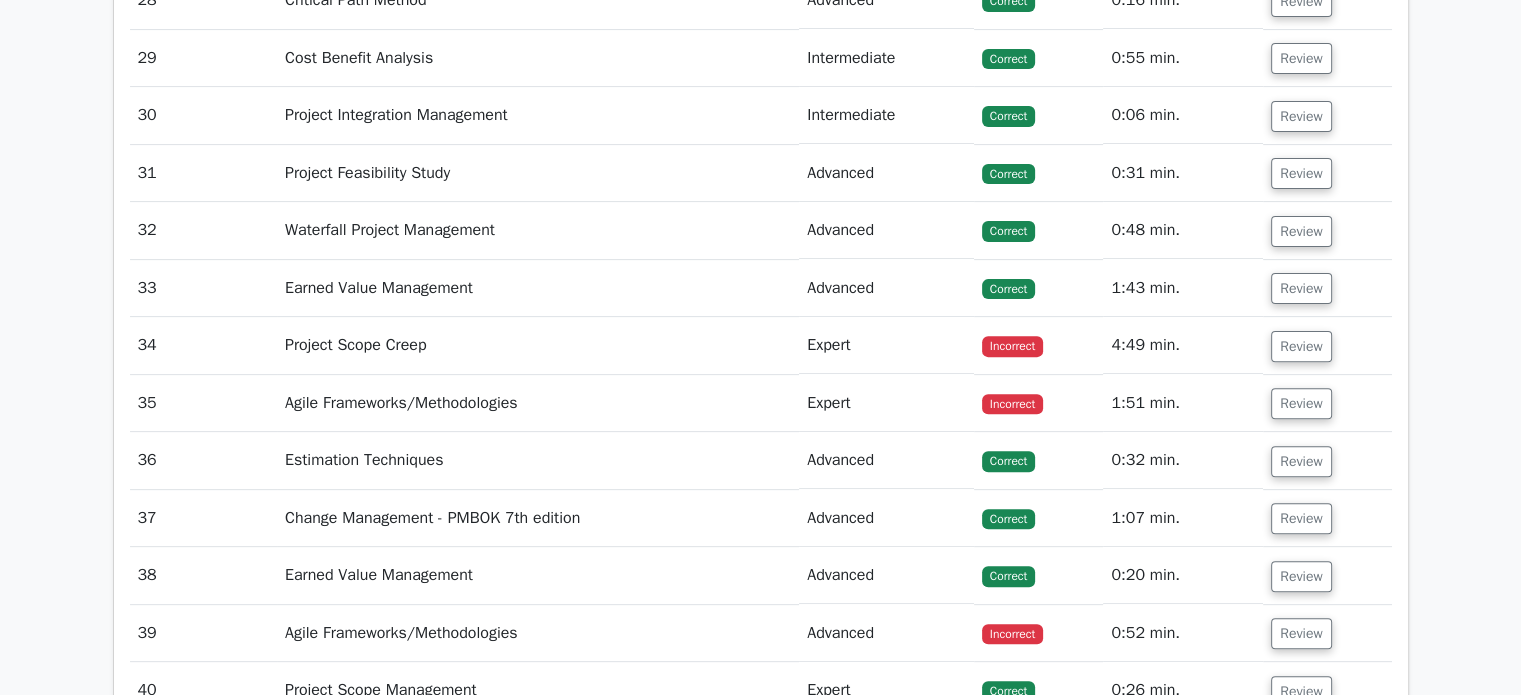 scroll, scrollTop: 8223, scrollLeft: 0, axis: vertical 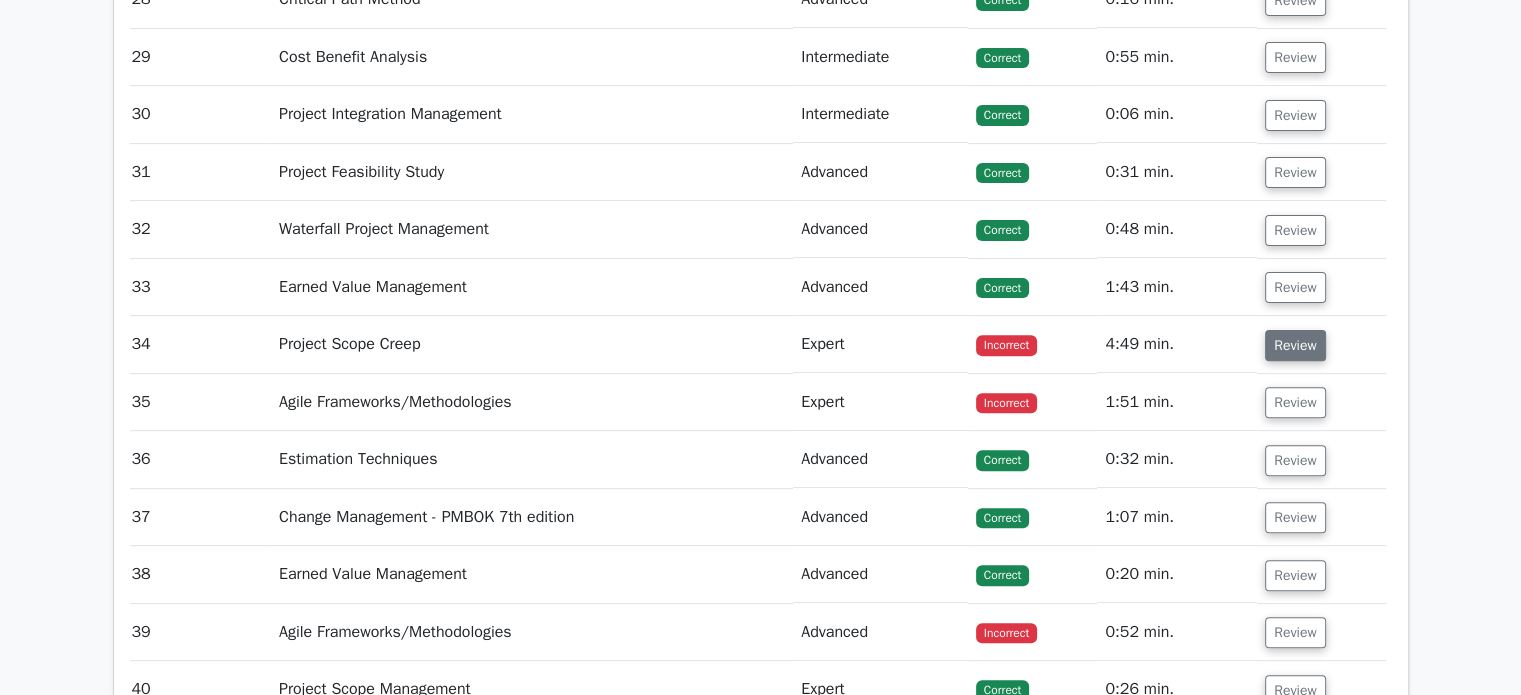 click on "Review" at bounding box center [1295, 345] 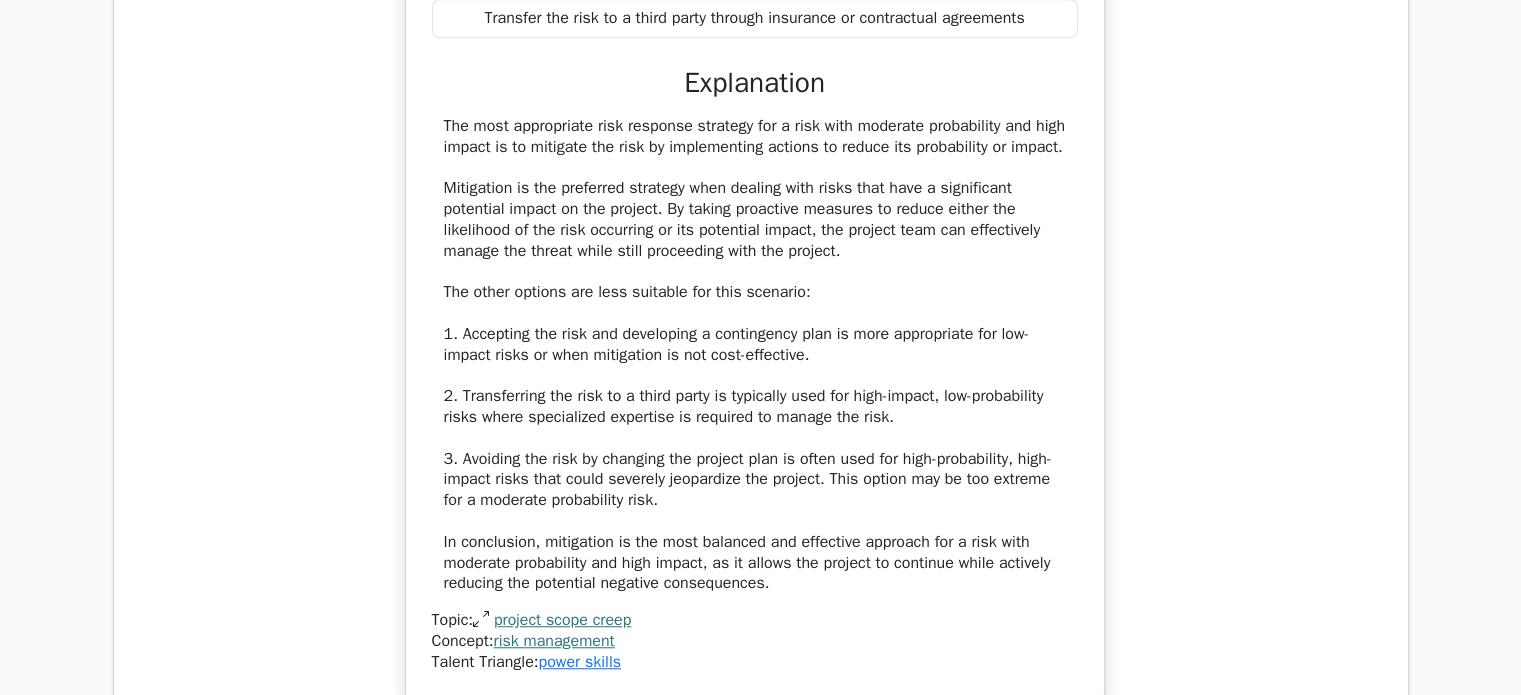 scroll, scrollTop: 8942, scrollLeft: 0, axis: vertical 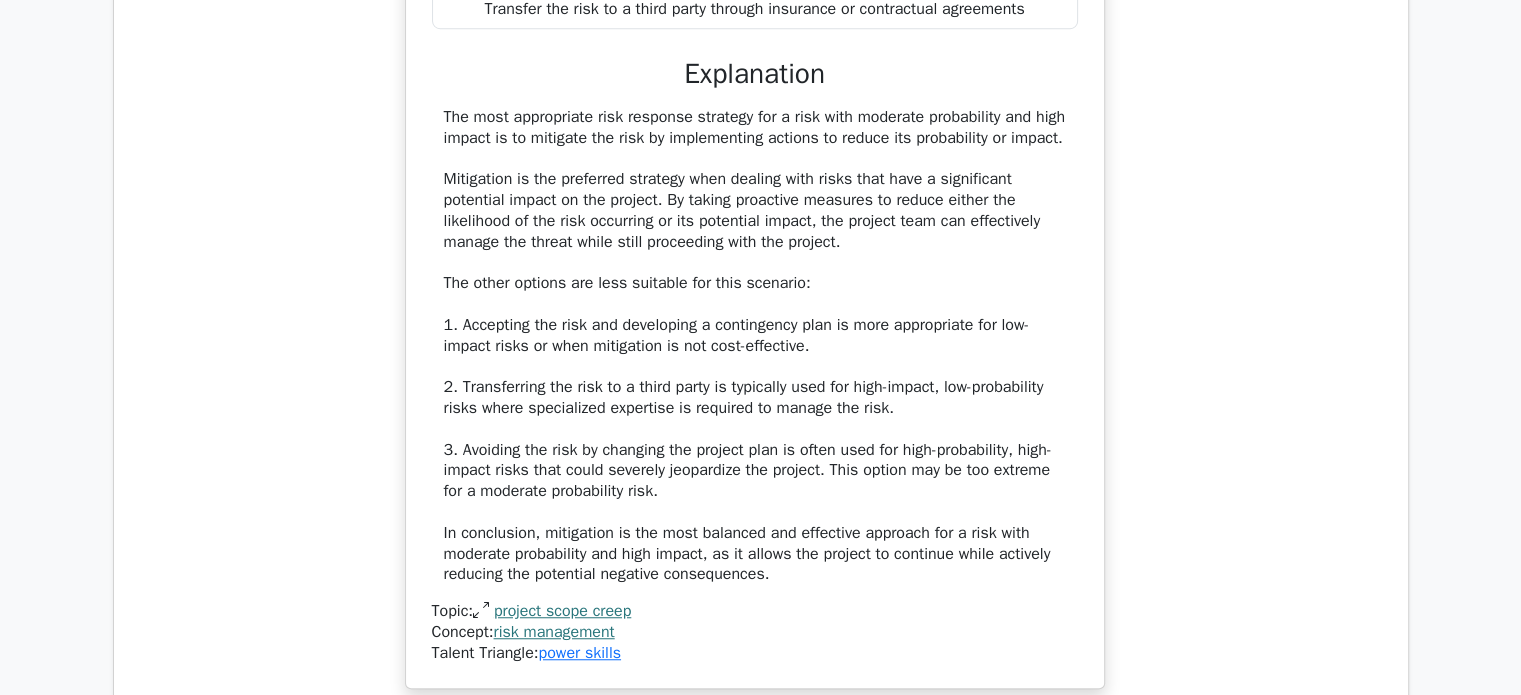 drag, startPoint x: 556, startPoint y: 161, endPoint x: 618, endPoint y: 199, distance: 72.718636 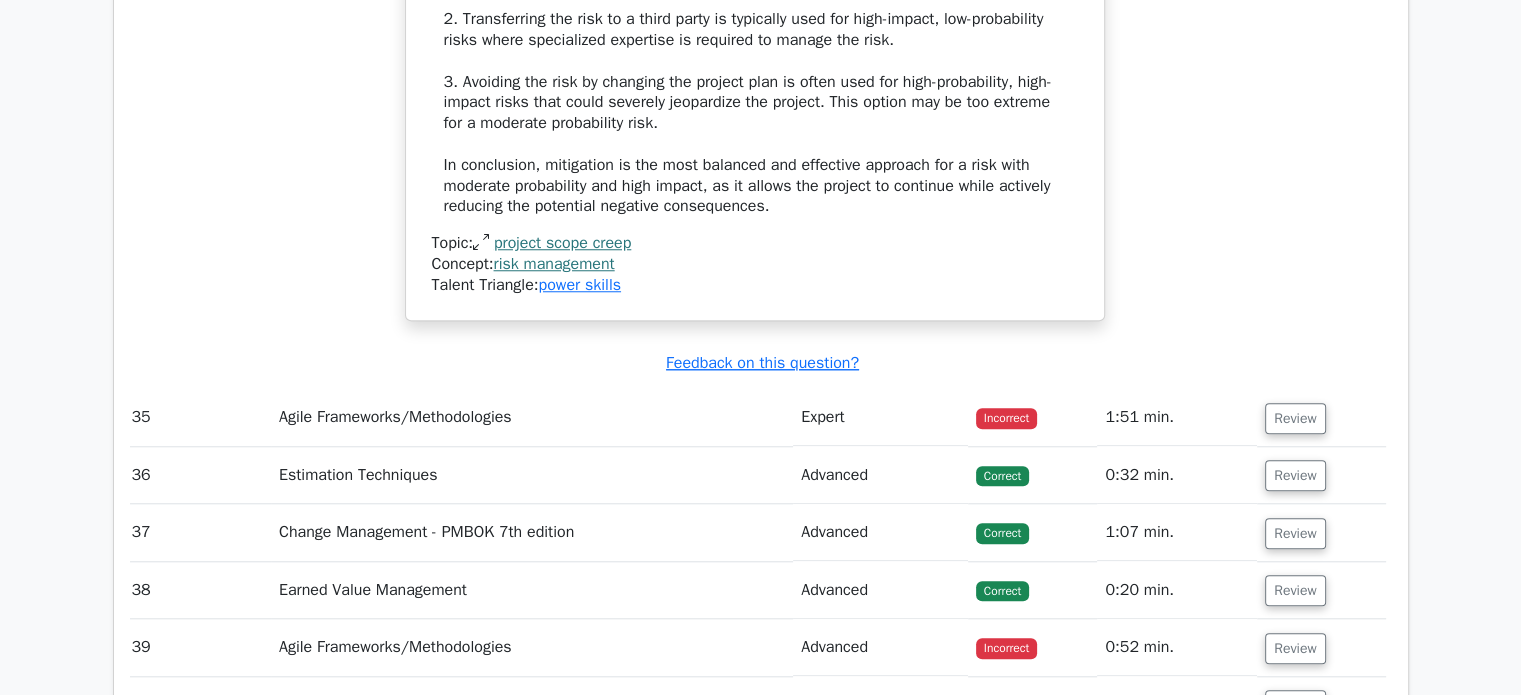 scroll, scrollTop: 9591, scrollLeft: 0, axis: vertical 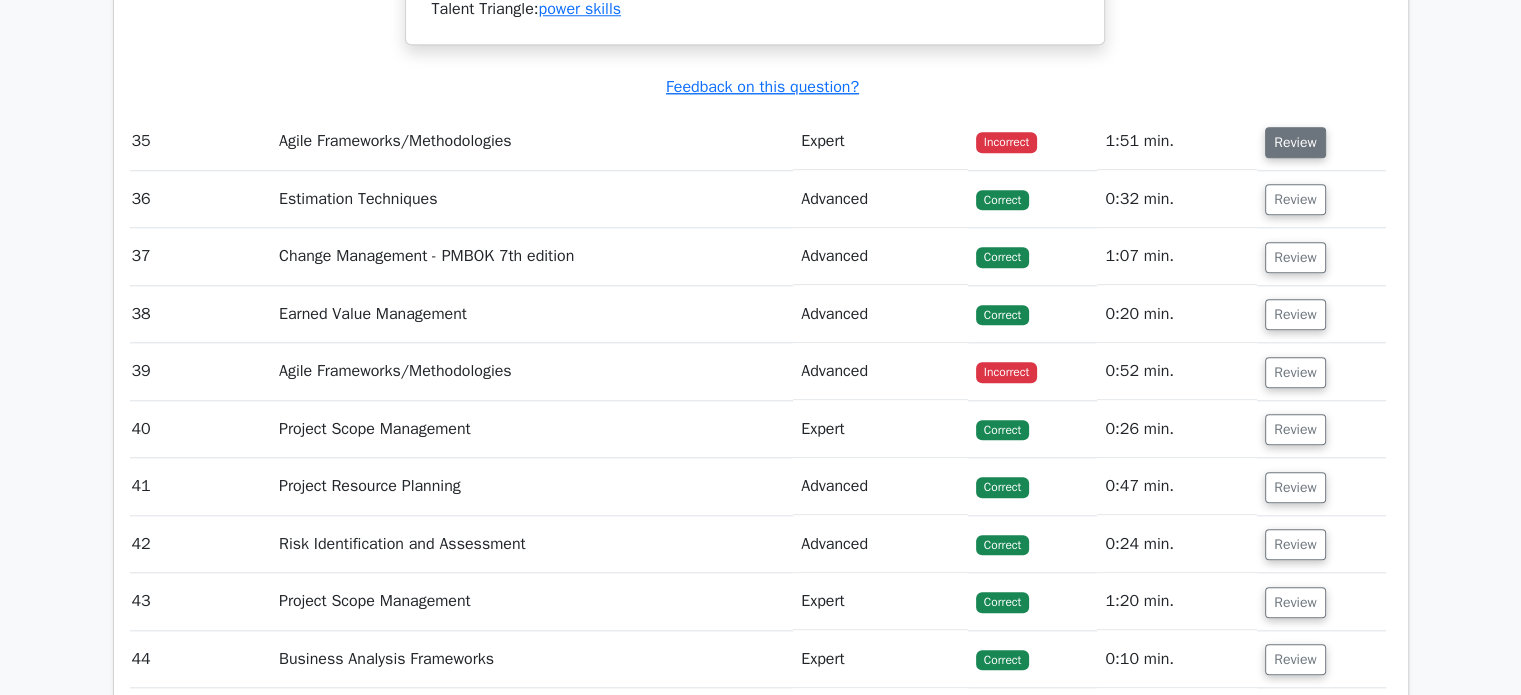 click on "Review" at bounding box center (1295, 142) 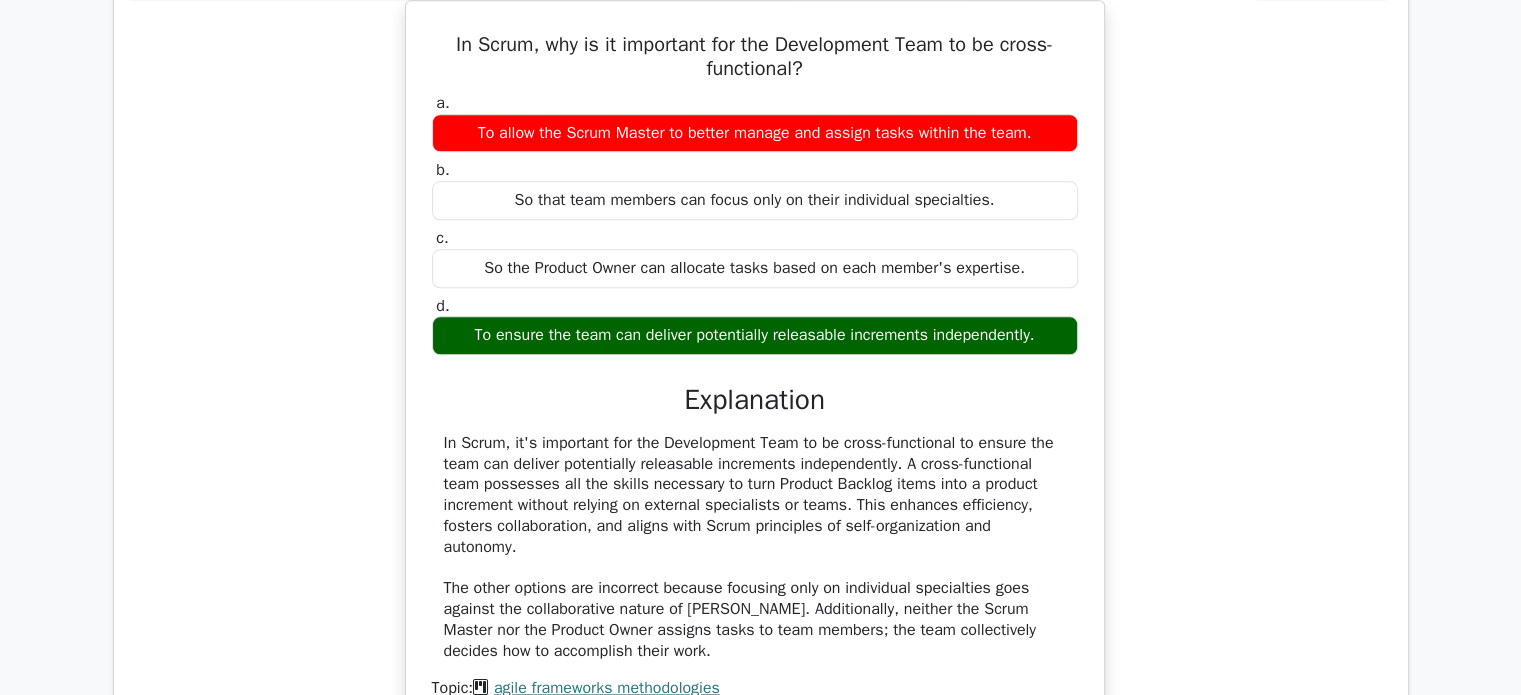 scroll, scrollTop: 9760, scrollLeft: 0, axis: vertical 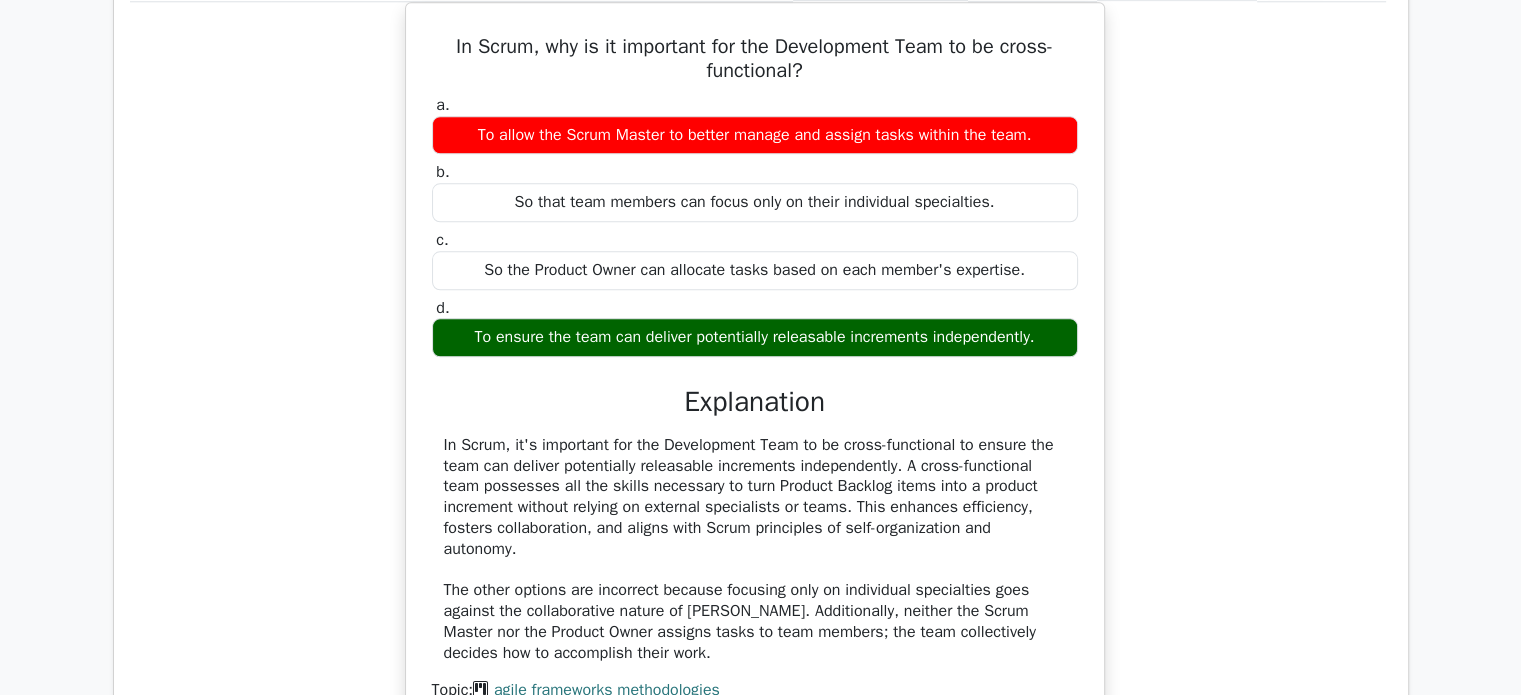 click on "Review" at bounding box center (1295, -27) 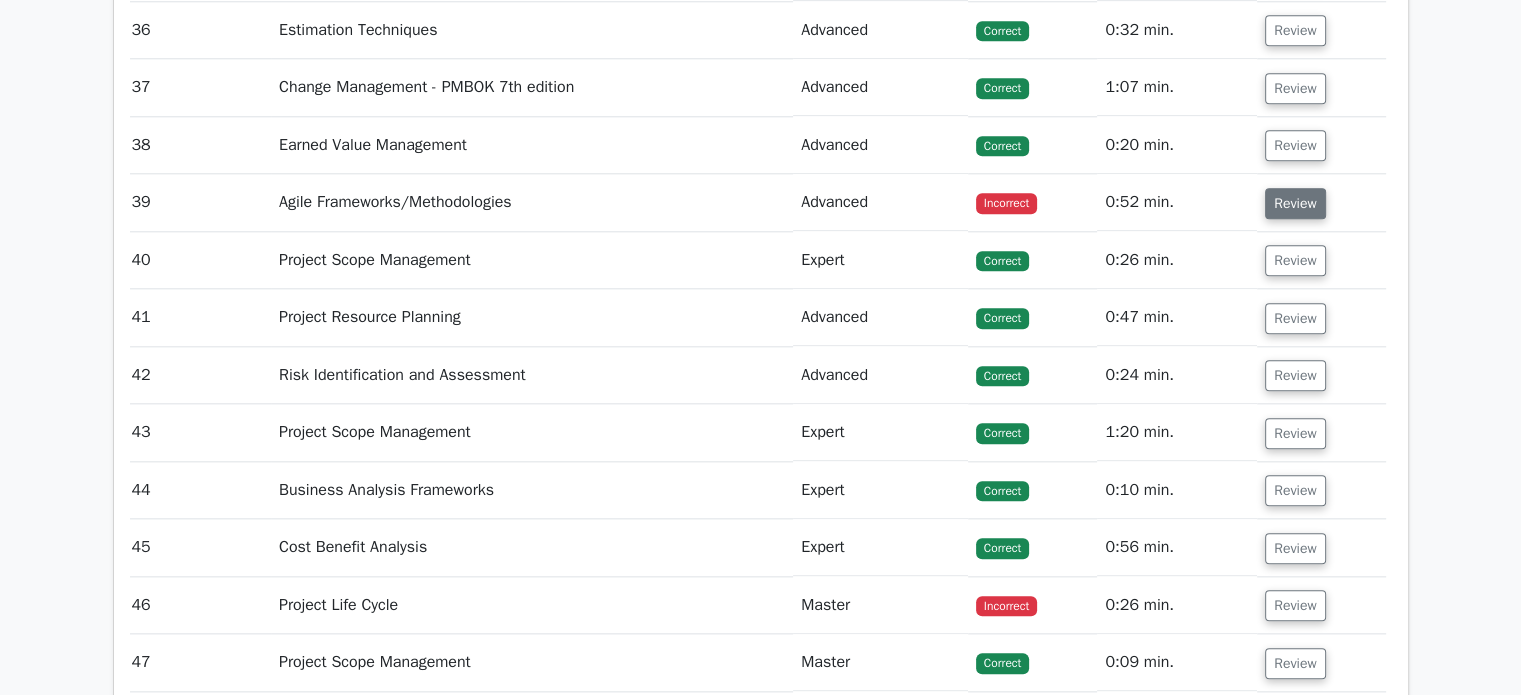 click on "Review" at bounding box center [1295, 203] 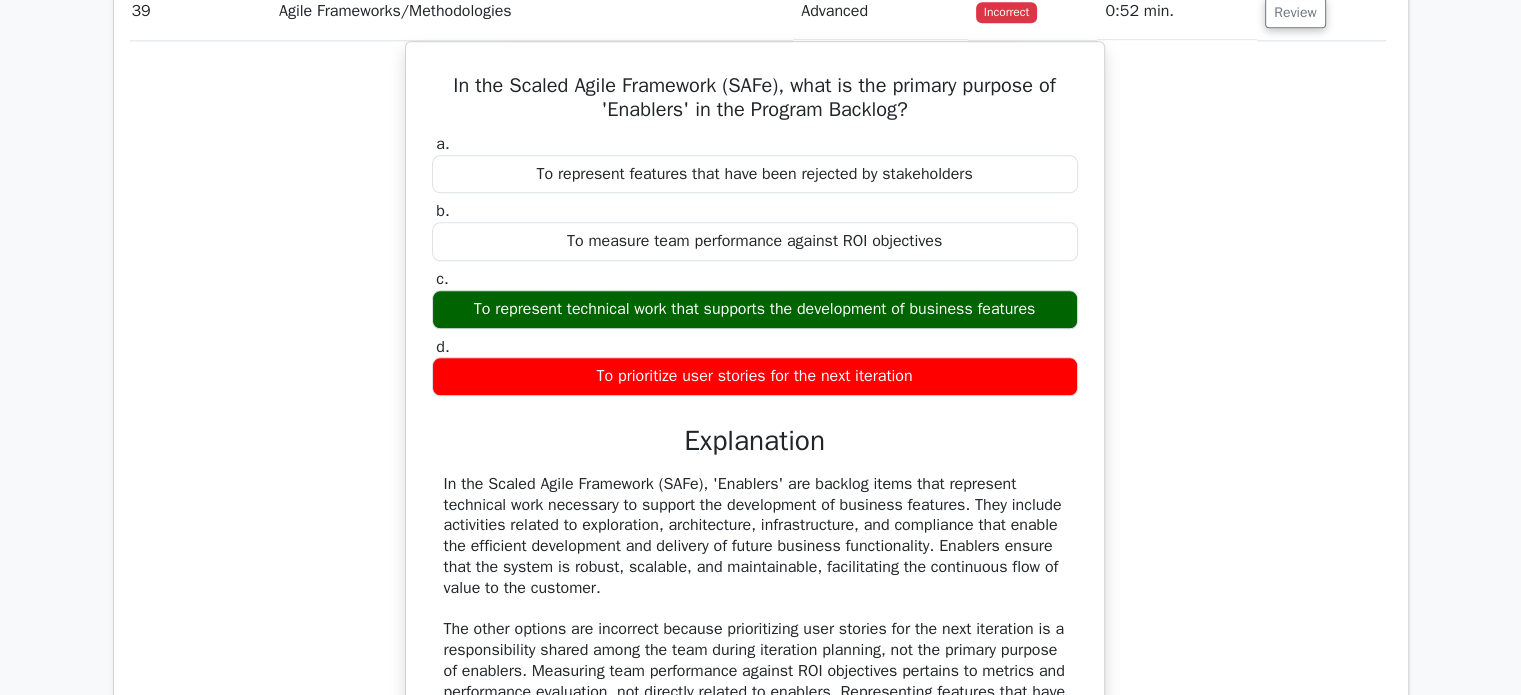 scroll, scrollTop: 9952, scrollLeft: 0, axis: vertical 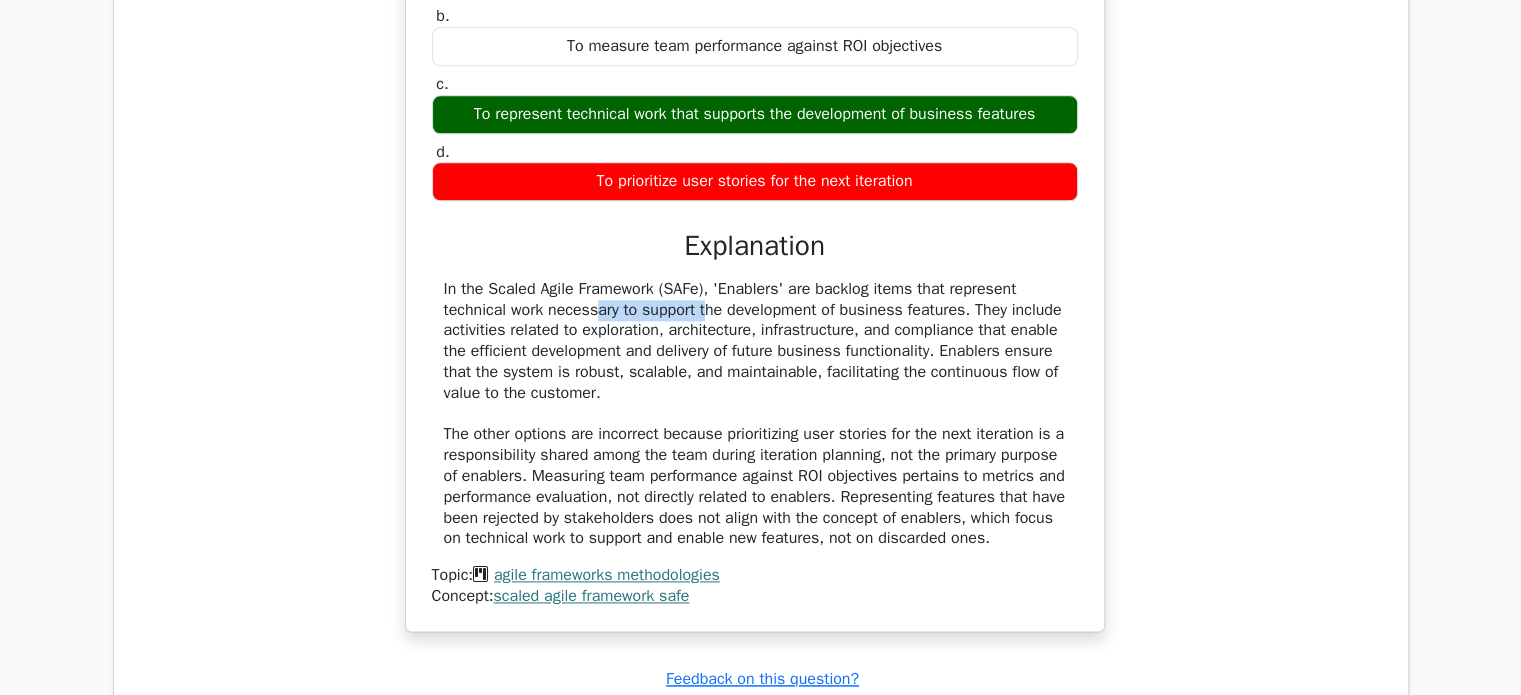 drag, startPoint x: 500, startPoint y: 378, endPoint x: 589, endPoint y: 372, distance: 89.20202 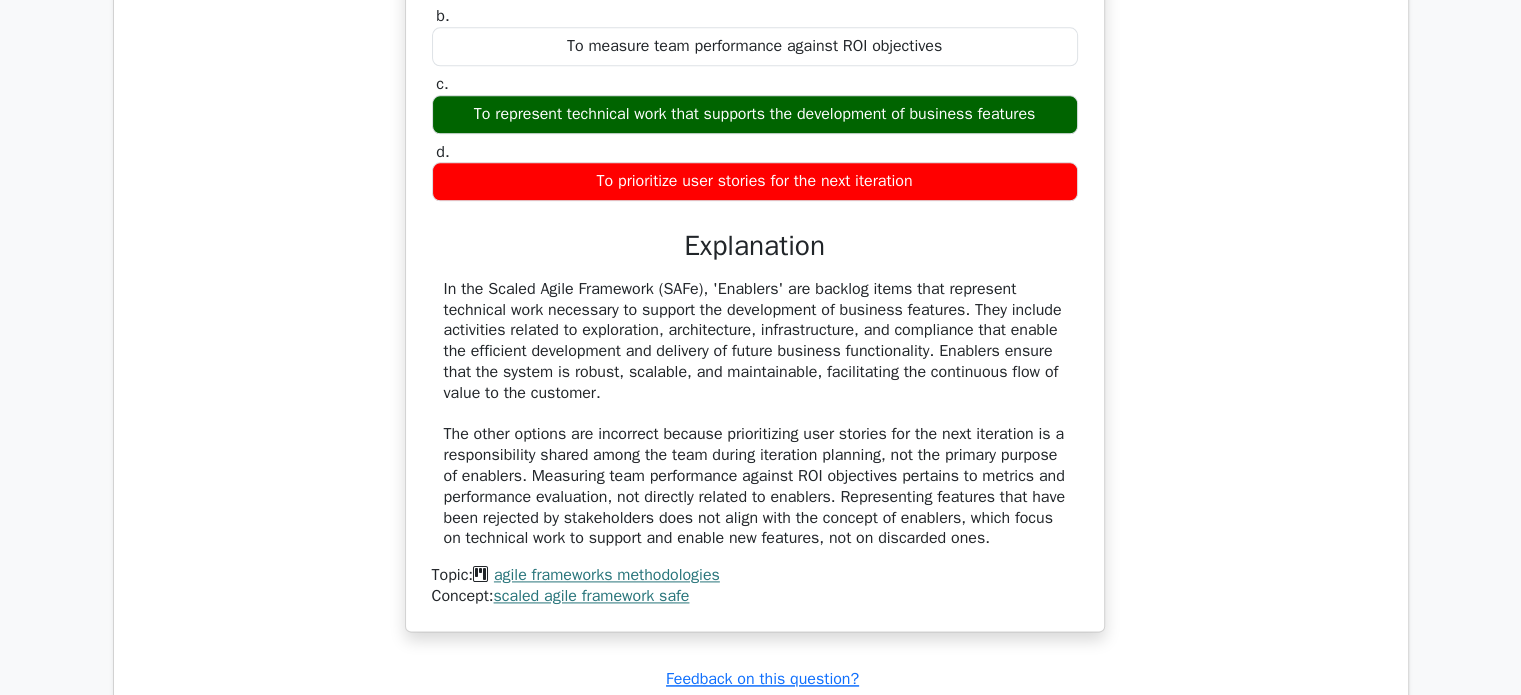 click on "a.
To represent features that have been rejected by stakeholders
b.
To measure team performance against ROI objectives
c. d." at bounding box center [755, 271] 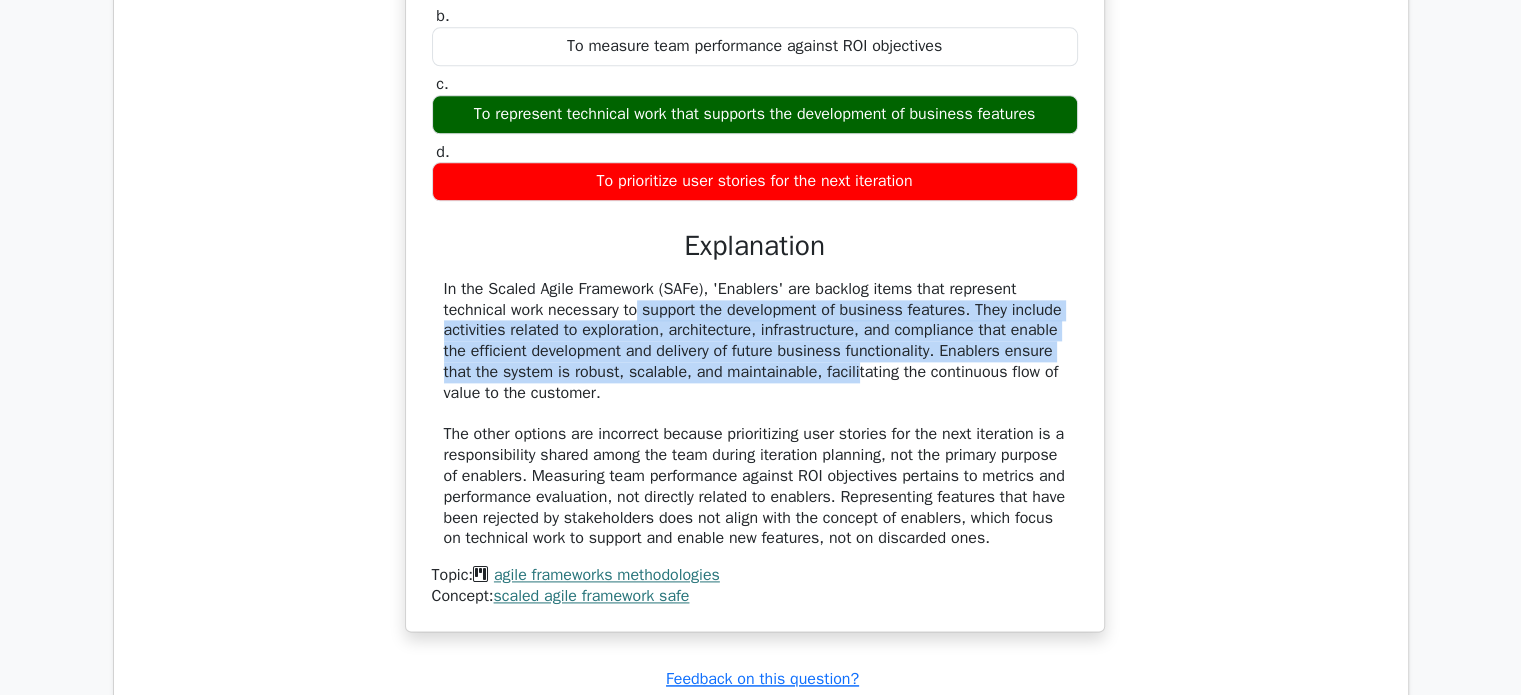 drag, startPoint x: 510, startPoint y: 379, endPoint x: 749, endPoint y: 422, distance: 242.83739 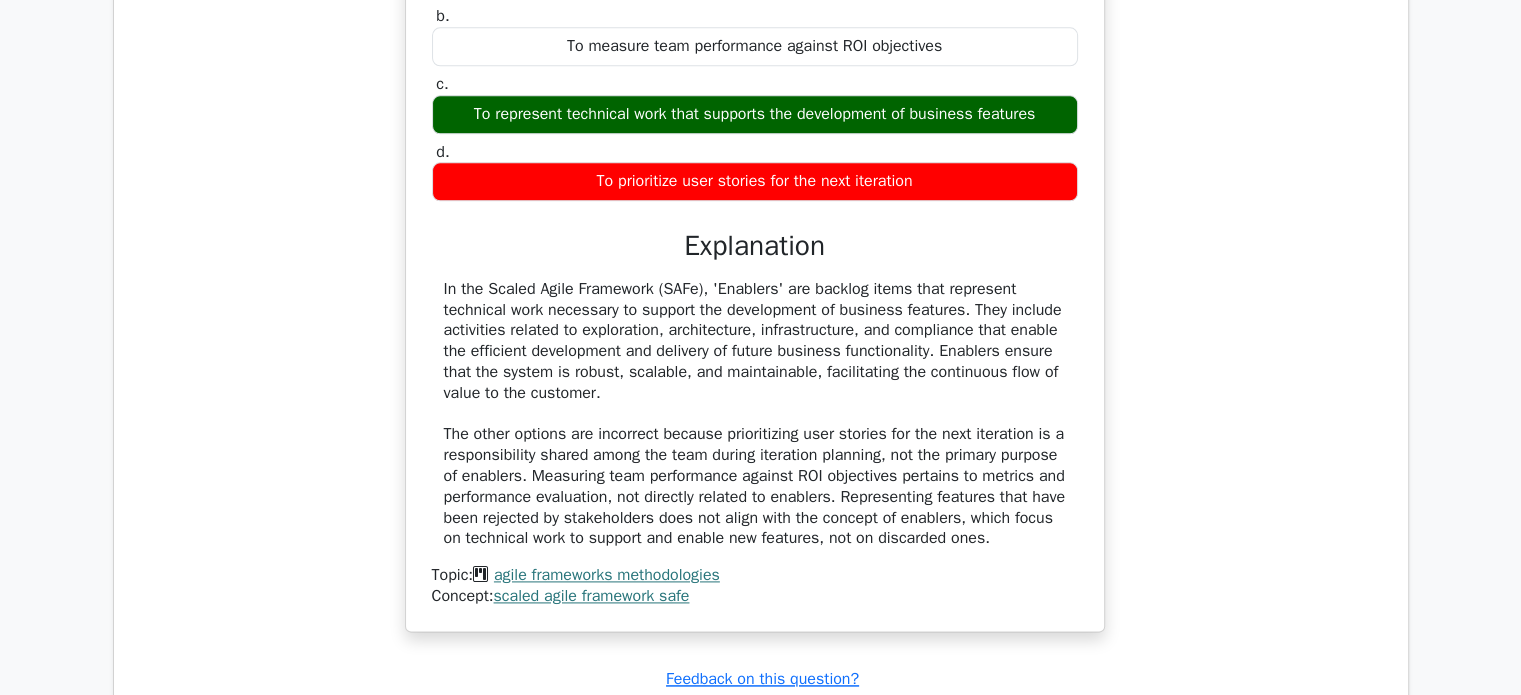 click on "In the Scaled Agile Framework (SAFe), 'Enablers' are backlog items that represent technical work necessary to support the development of business features. They include activities related to exploration, architecture, infrastructure, and compliance that enable the efficient development and delivery of future business functionality. Enablers ensure that the system is robust, scalable, and maintainable, facilitating the continuous flow of value to the customer. The other options are incorrect because prioritizing user stories for the next iteration is a responsibility shared among the team during iteration planning, not the primary purpose of enablers. Measuring team performance against ROI objectives pertains to metrics and performance evaluation, not directly related to enablers. Representing features that have been rejected by stakeholders does not align with the concept of enablers, which focus on technical work to support and enable new features, not on discarded ones." at bounding box center (755, 414) 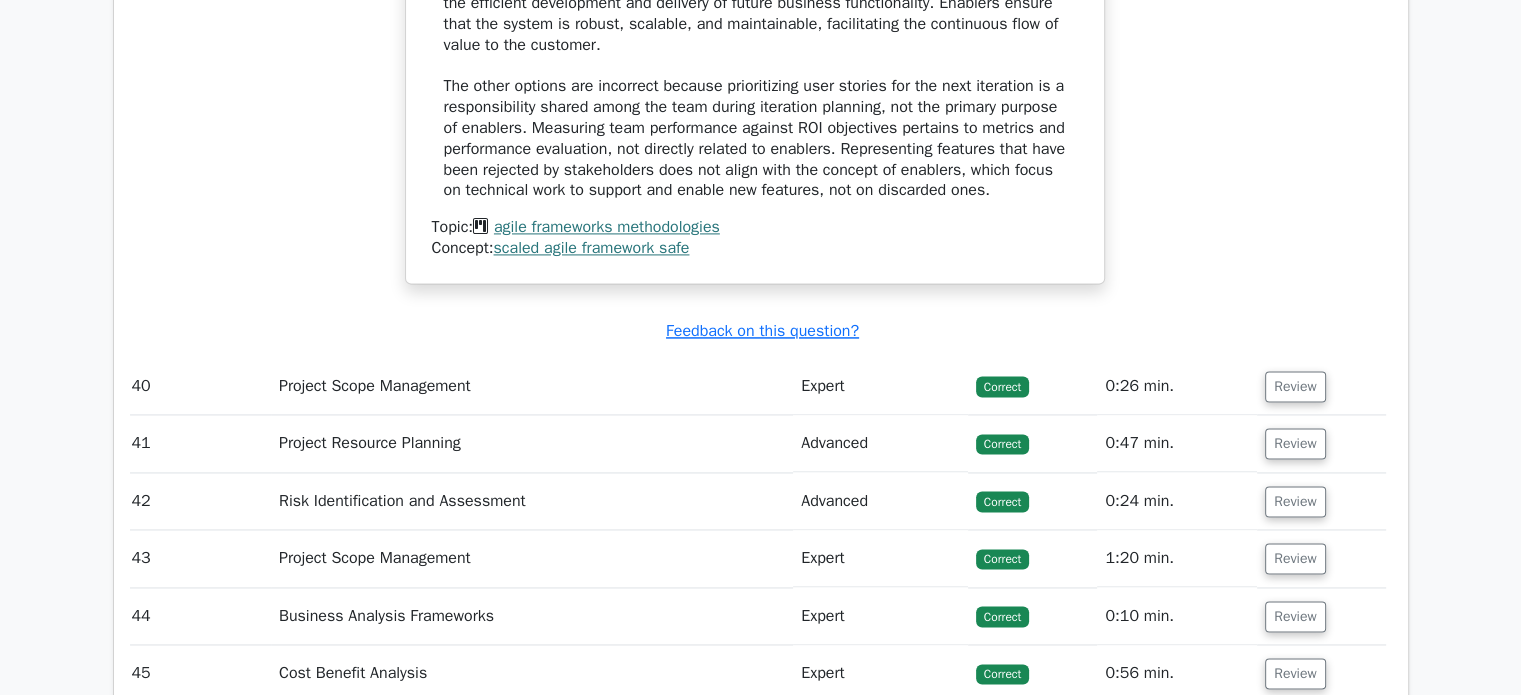 scroll, scrollTop: 10490, scrollLeft: 0, axis: vertical 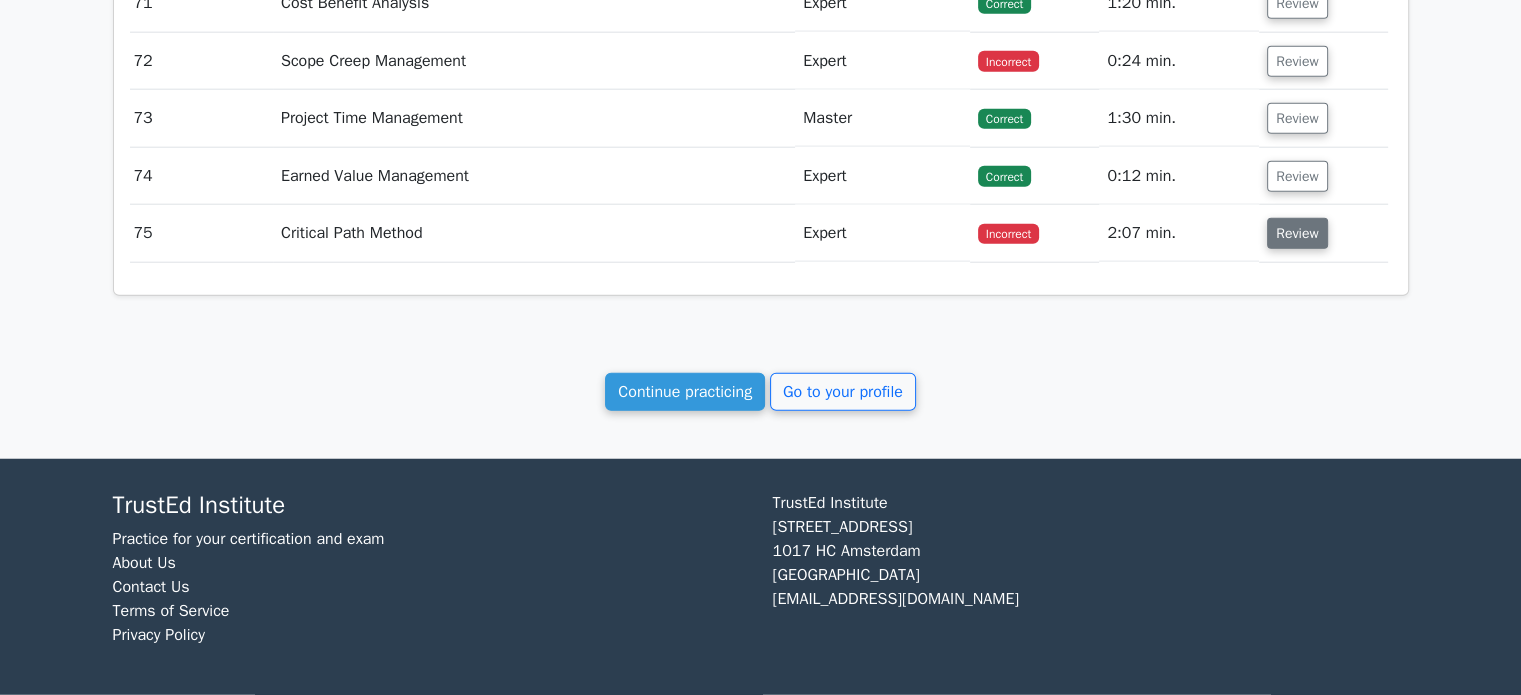 click on "Review" at bounding box center (1297, 233) 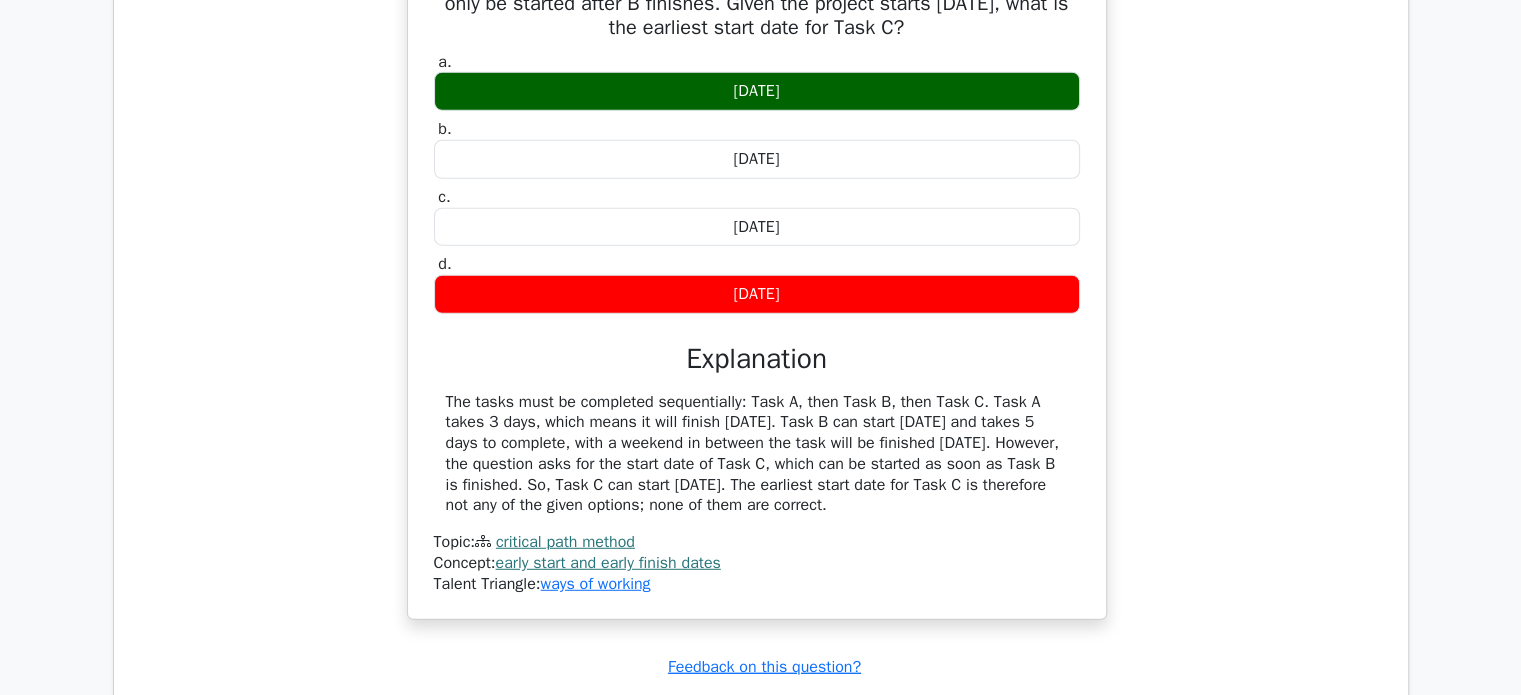 scroll, scrollTop: 13140, scrollLeft: 0, axis: vertical 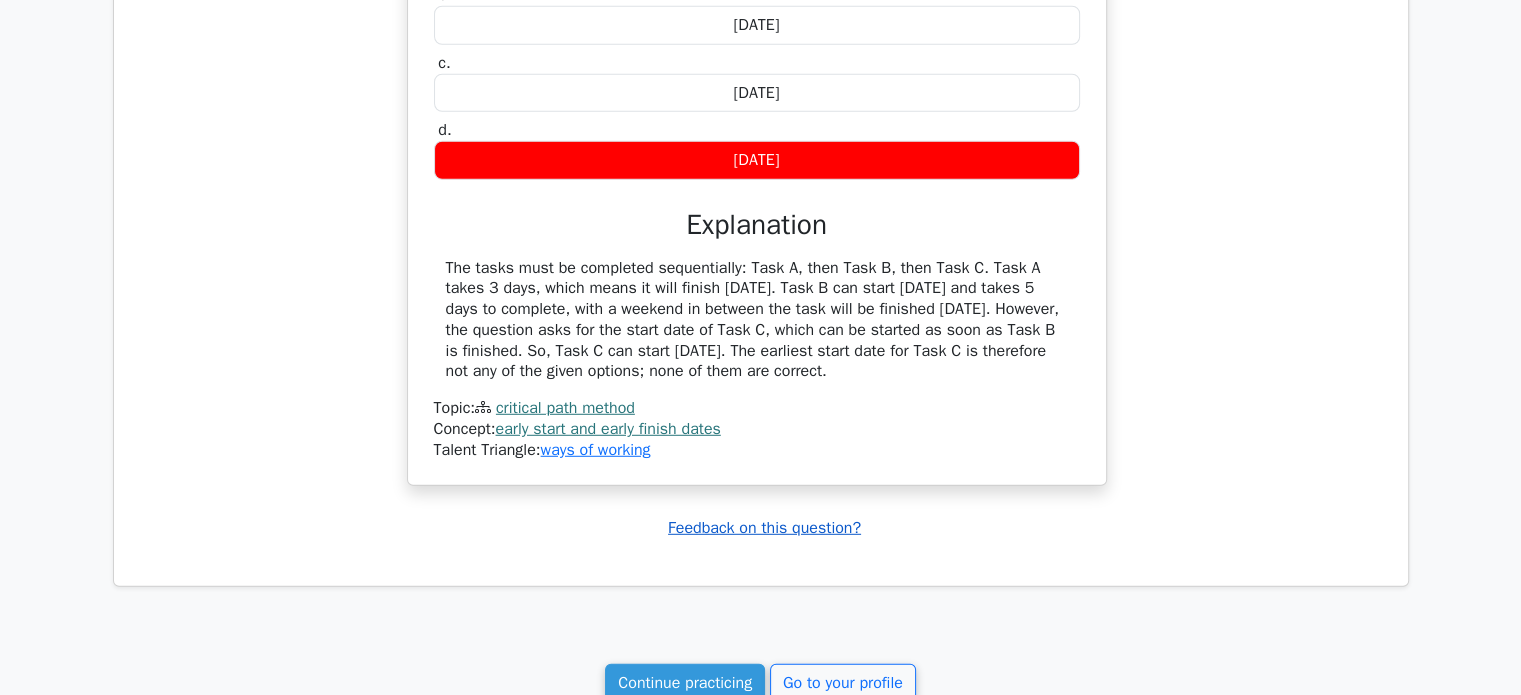 click on "Feedback on this question?" at bounding box center [764, 528] 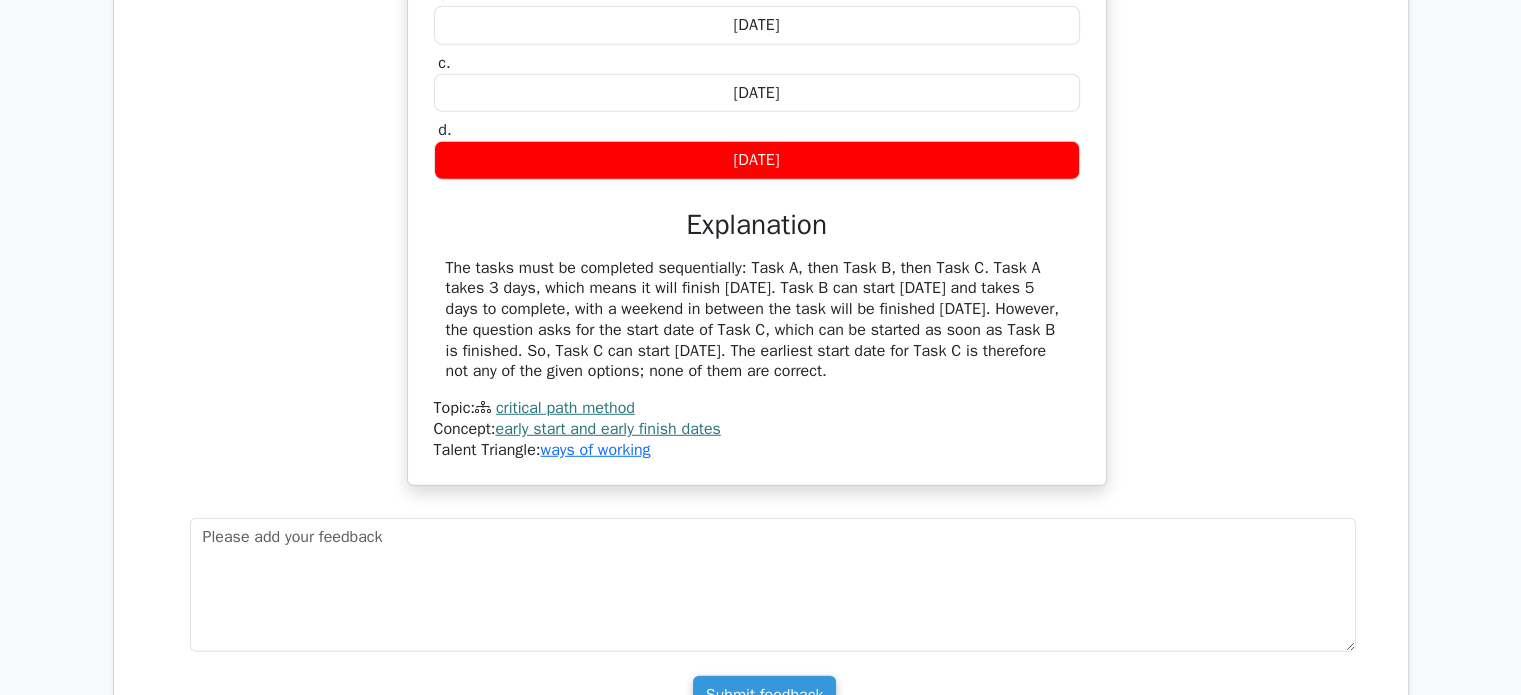 scroll, scrollTop: 13296, scrollLeft: 0, axis: vertical 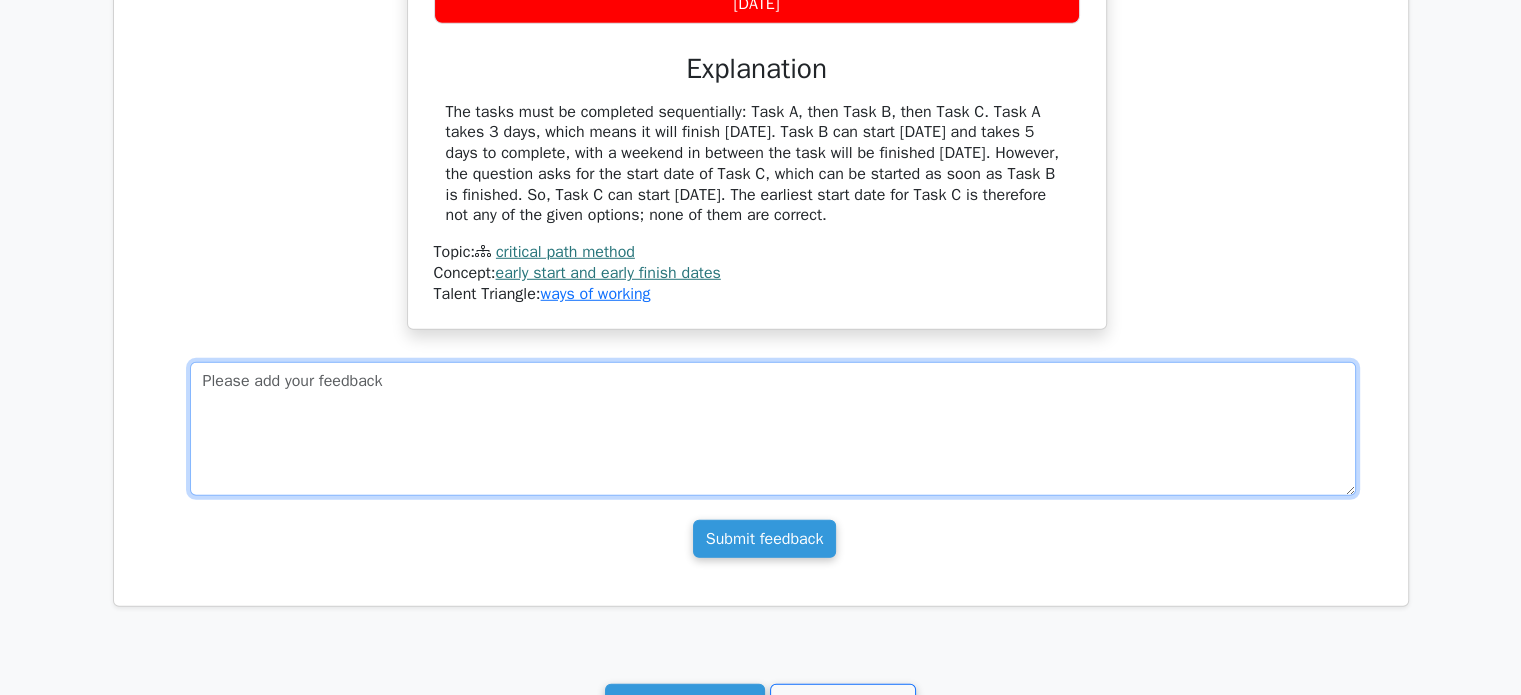 click at bounding box center [773, 429] 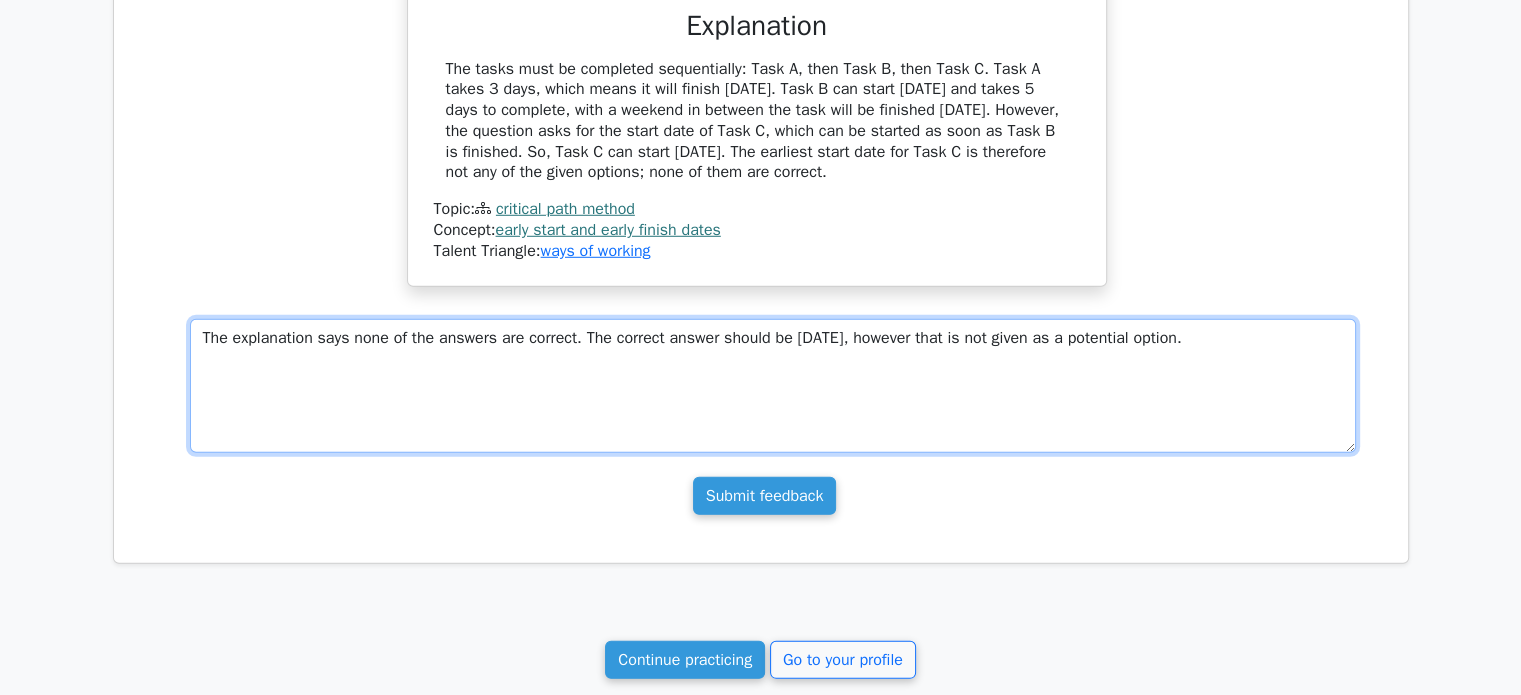 scroll, scrollTop: 13341, scrollLeft: 0, axis: vertical 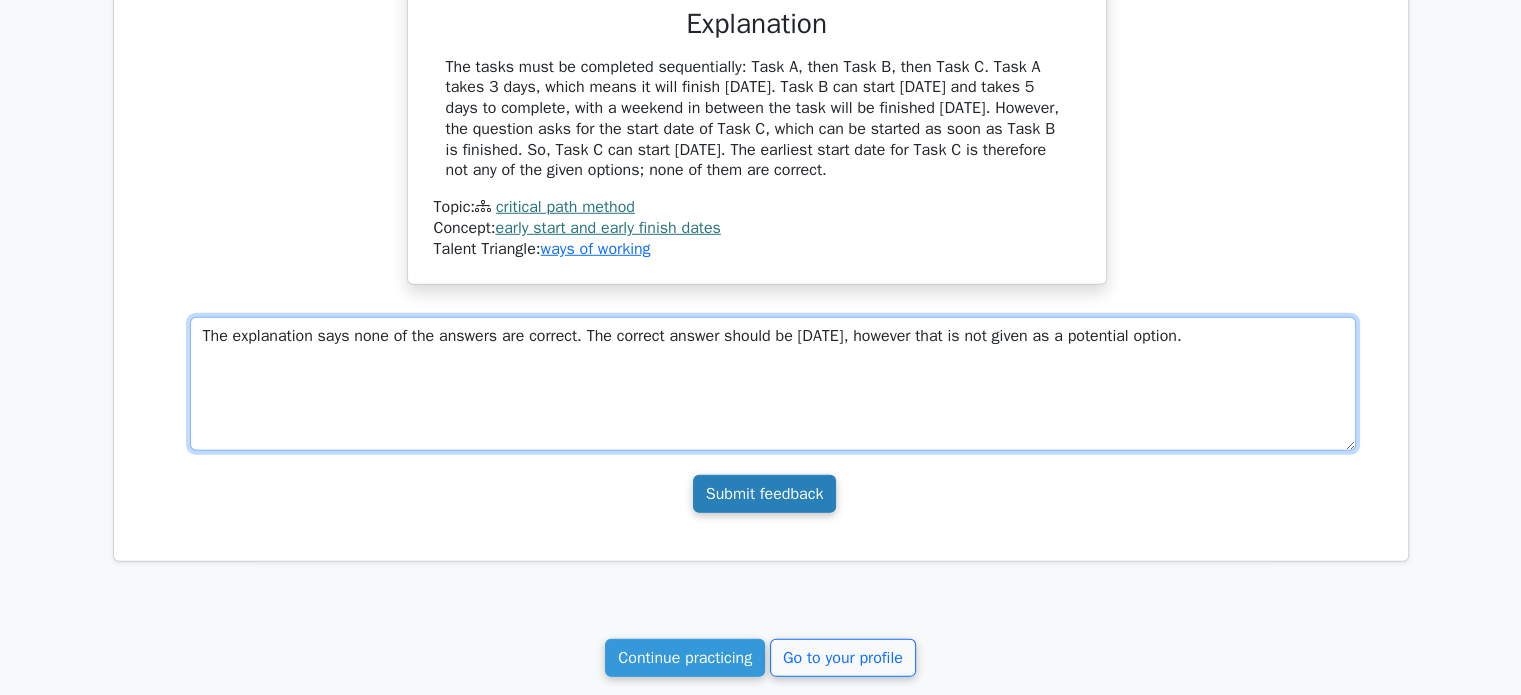 type on "The explanation says none of the answers are correct. The correct answer should be Thursday the 11th, however that is not given as a potential option." 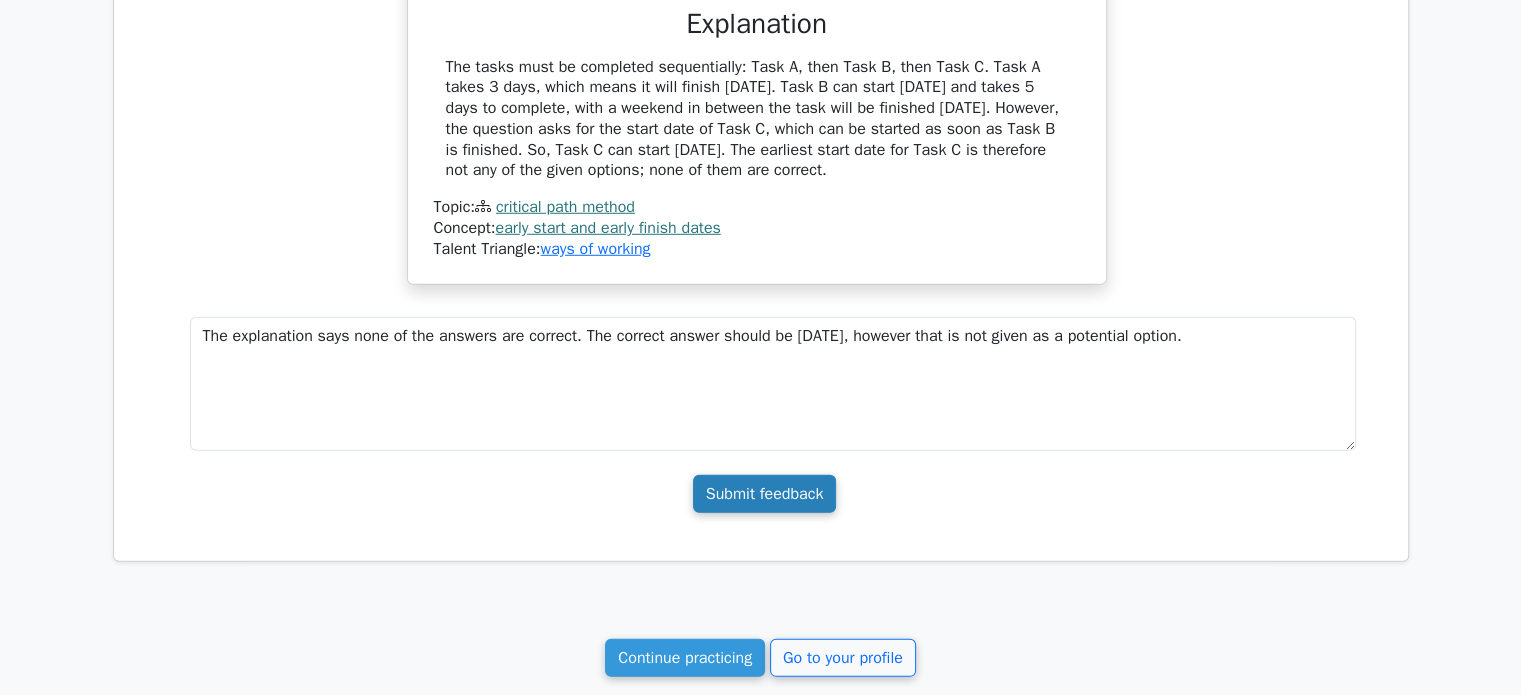 click on "Submit feedback" at bounding box center (765, 494) 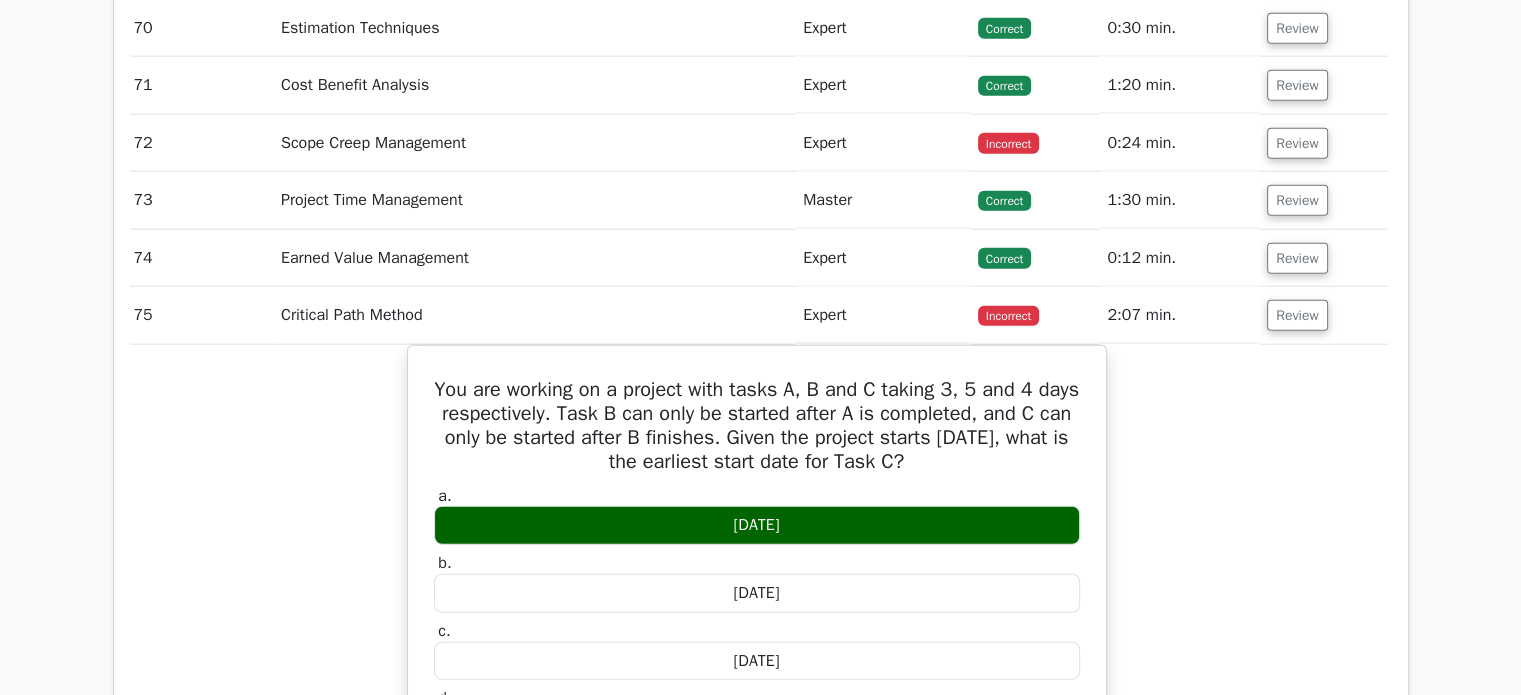 scroll, scrollTop: 12571, scrollLeft: 0, axis: vertical 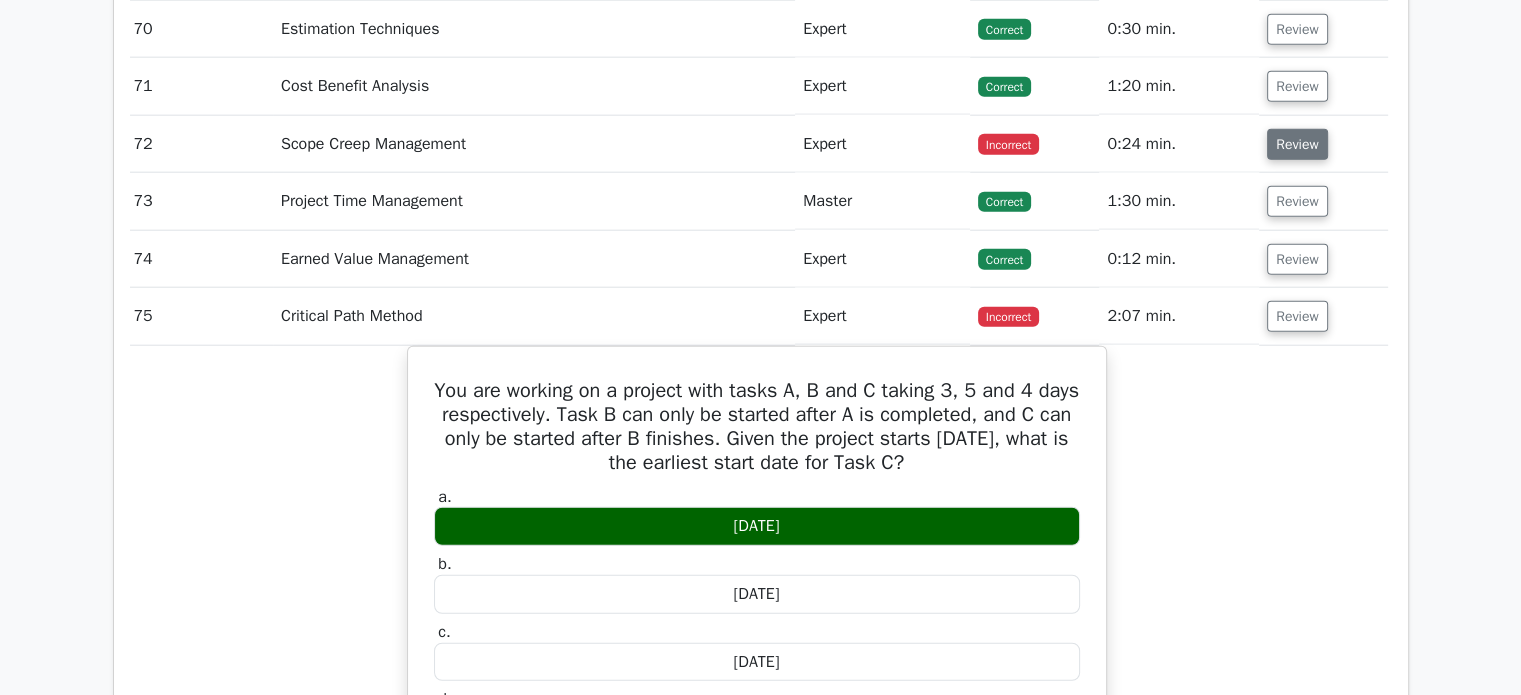 click on "Review" at bounding box center (1297, 144) 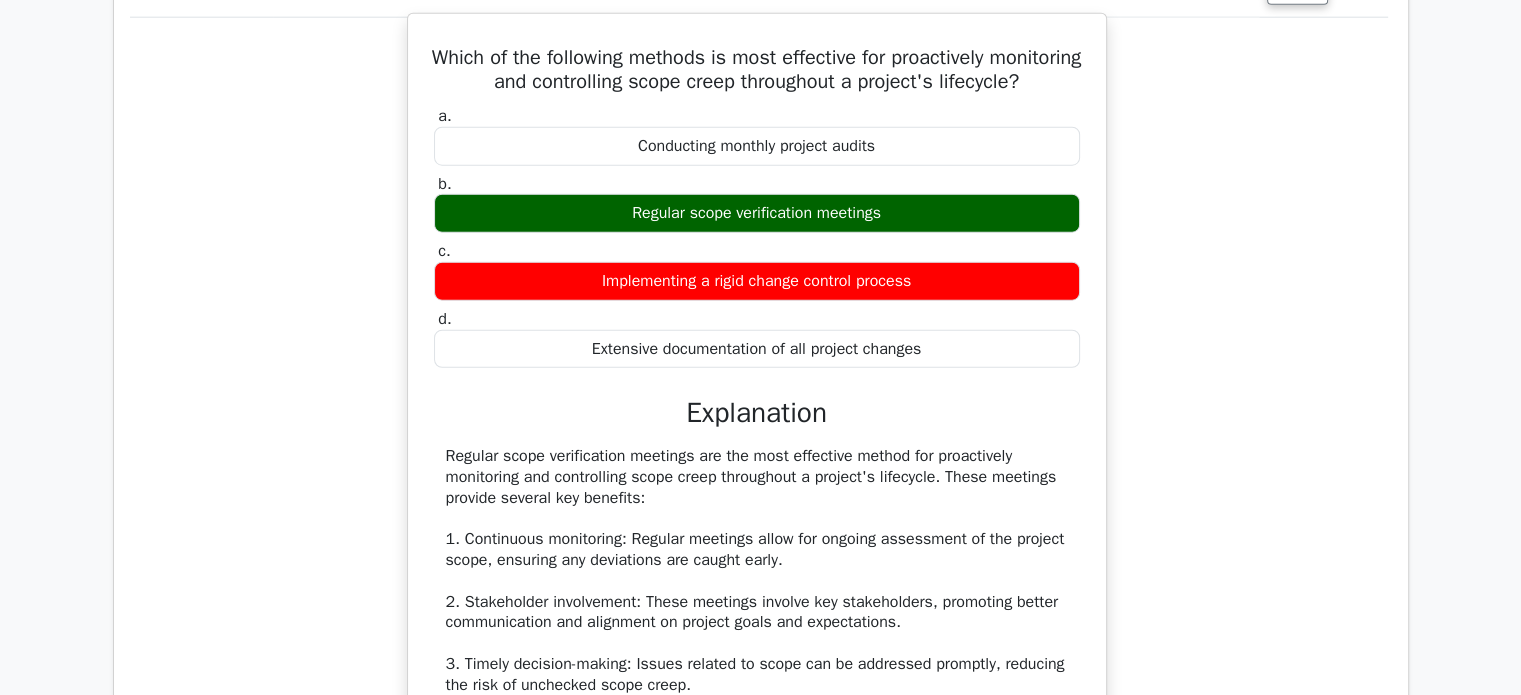 scroll, scrollTop: 12212, scrollLeft: 0, axis: vertical 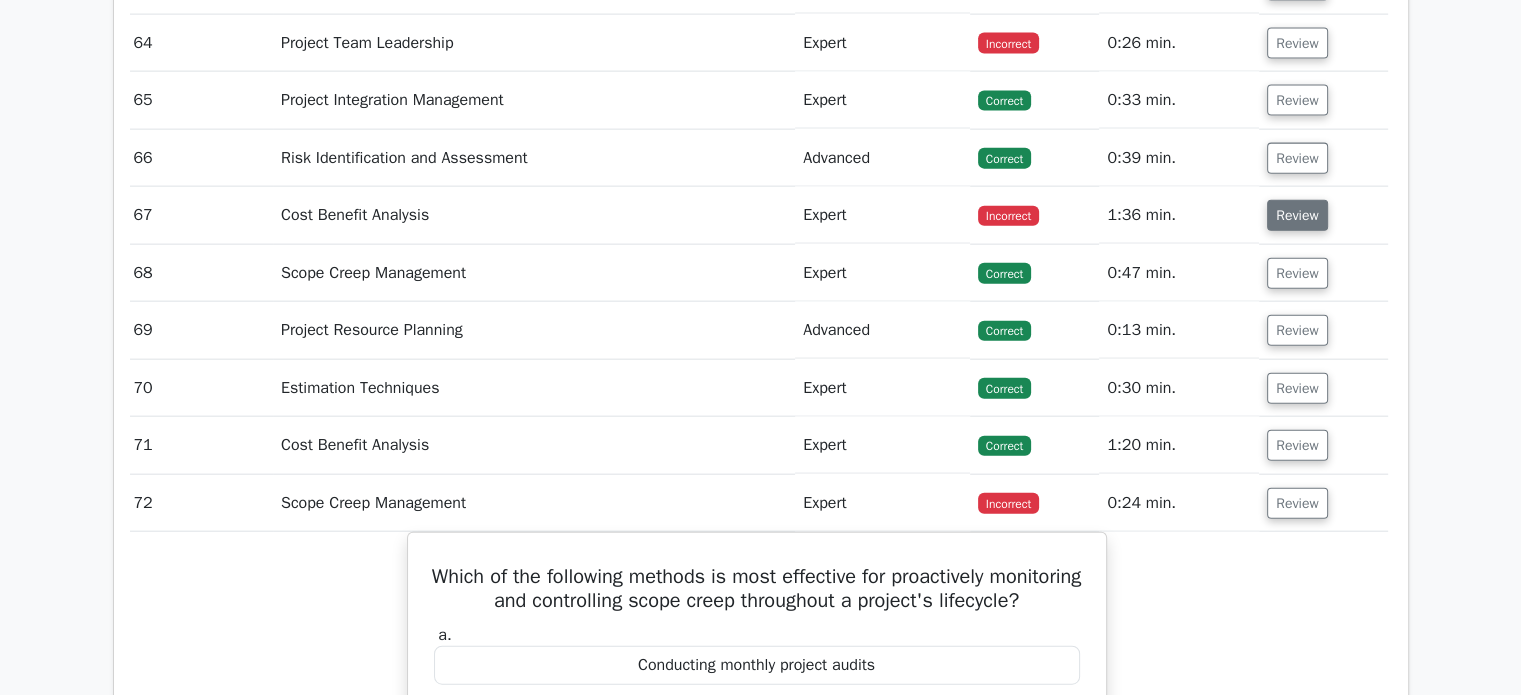 click on "Review" at bounding box center [1297, 215] 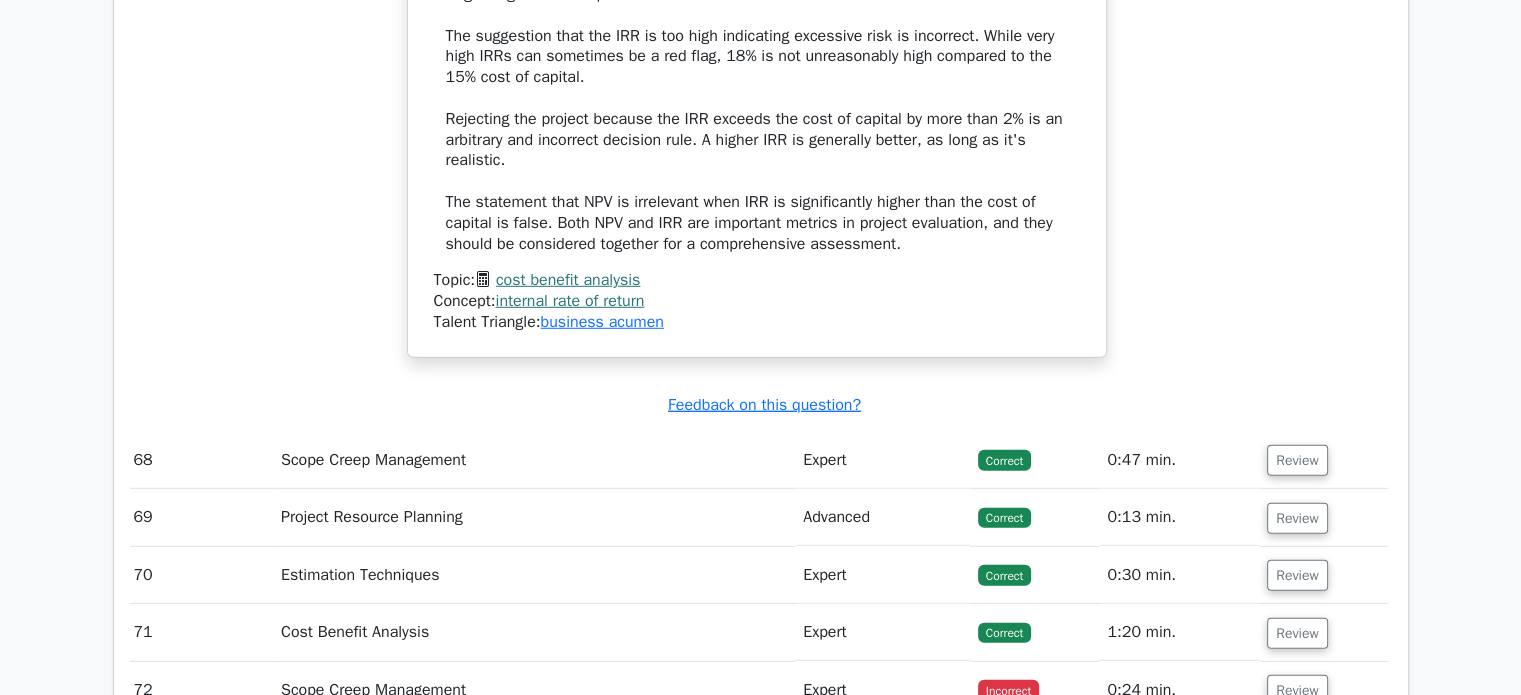 scroll, scrollTop: 13279, scrollLeft: 0, axis: vertical 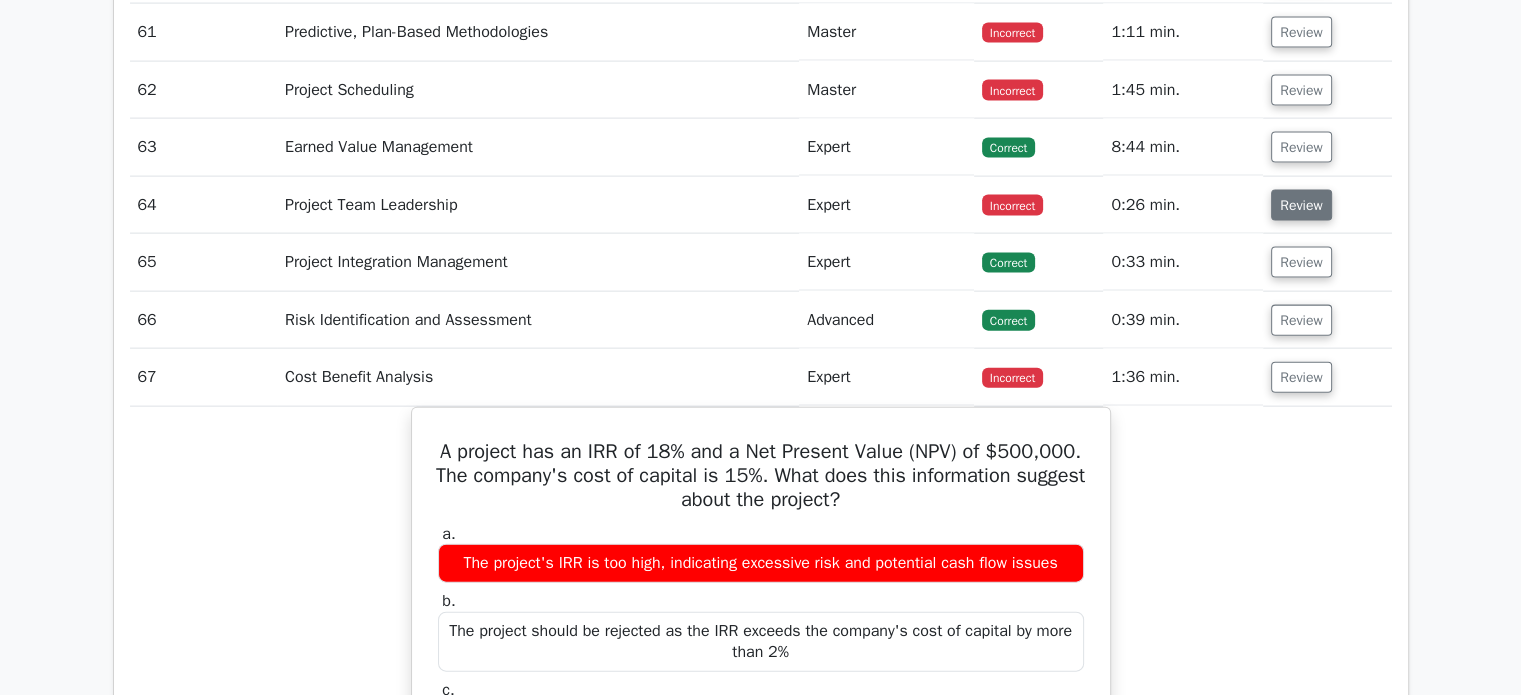 click on "Review" at bounding box center [1301, 205] 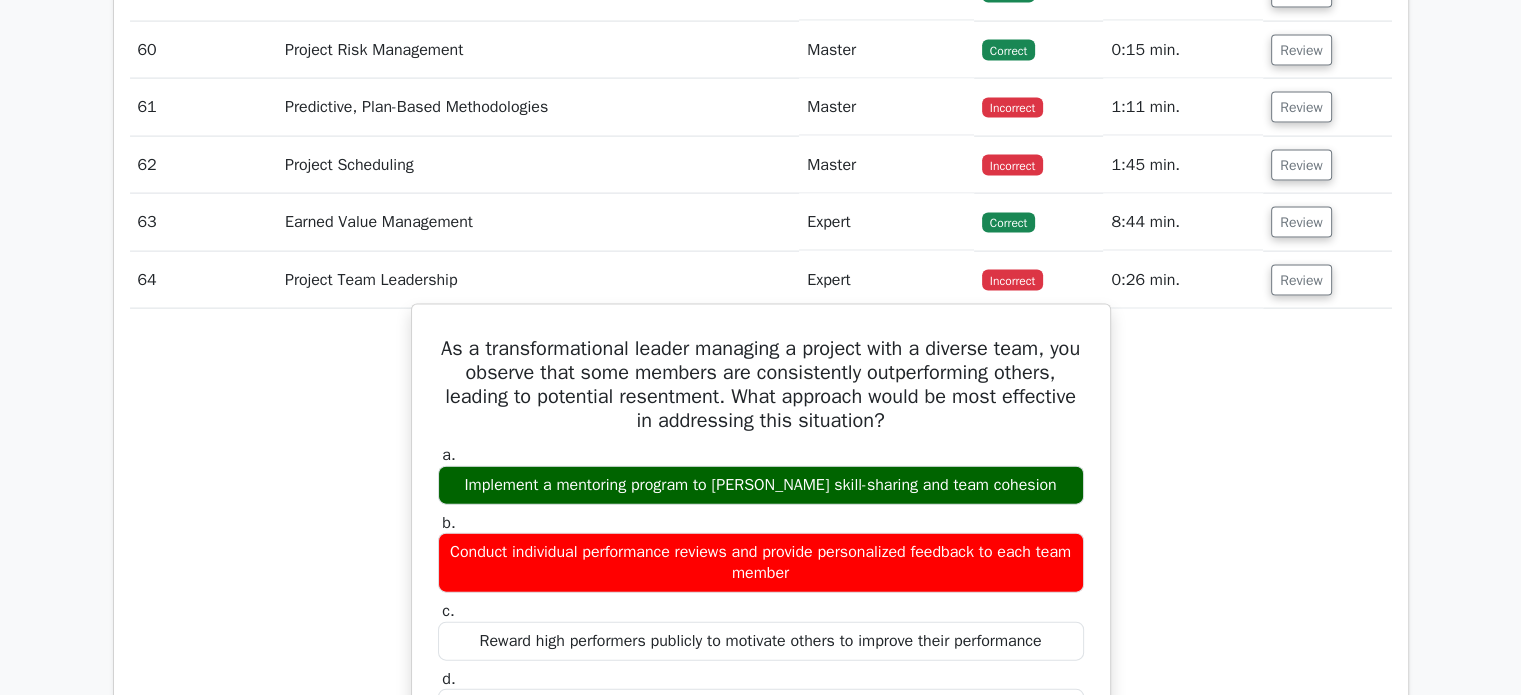 scroll, scrollTop: 11972, scrollLeft: 0, axis: vertical 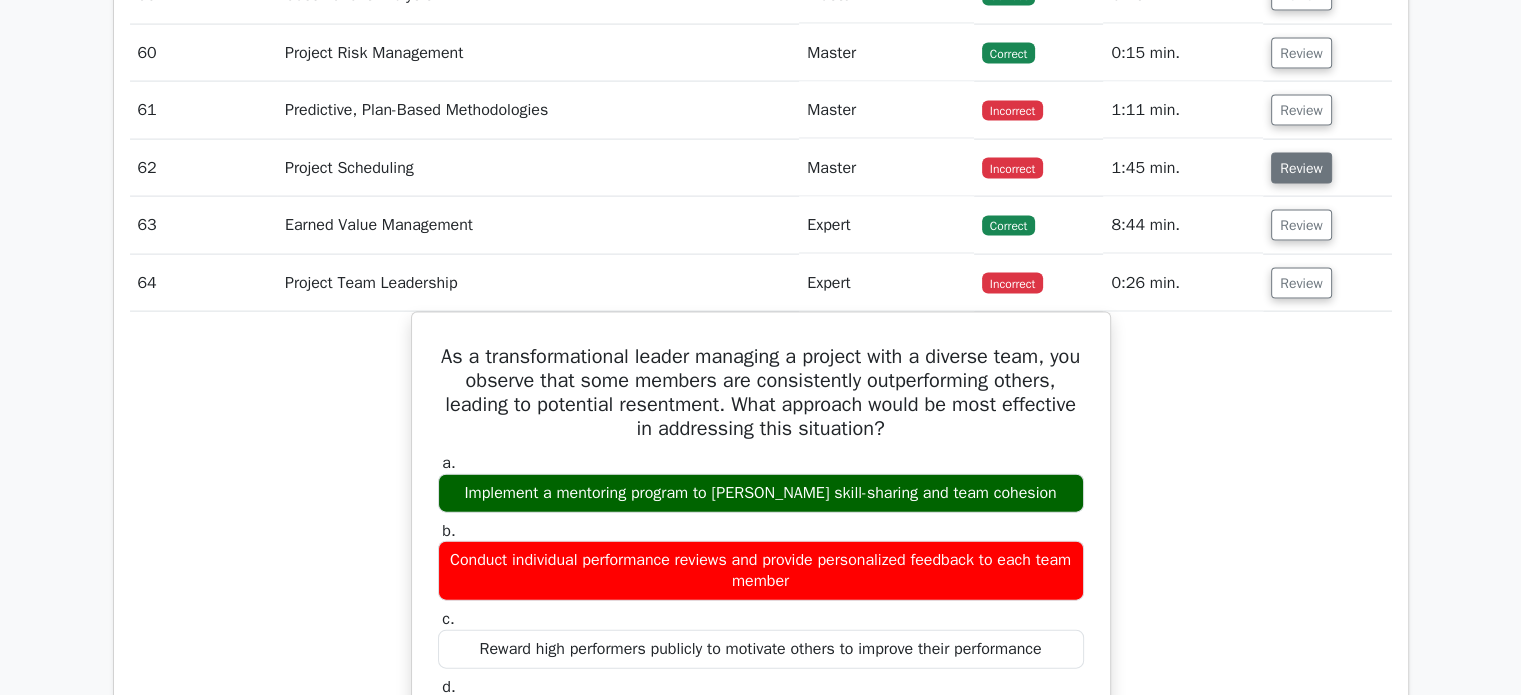 click on "Review" at bounding box center [1301, 168] 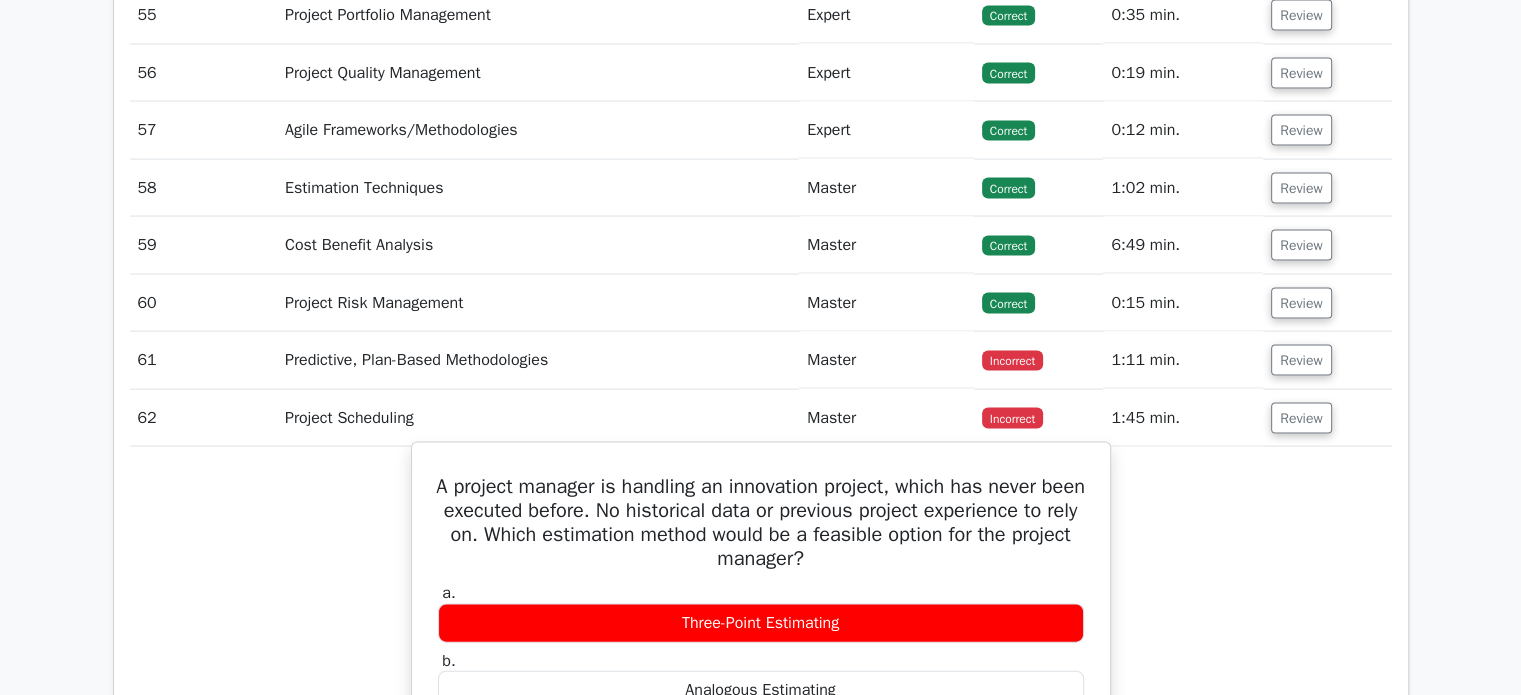 scroll, scrollTop: 11698, scrollLeft: 0, axis: vertical 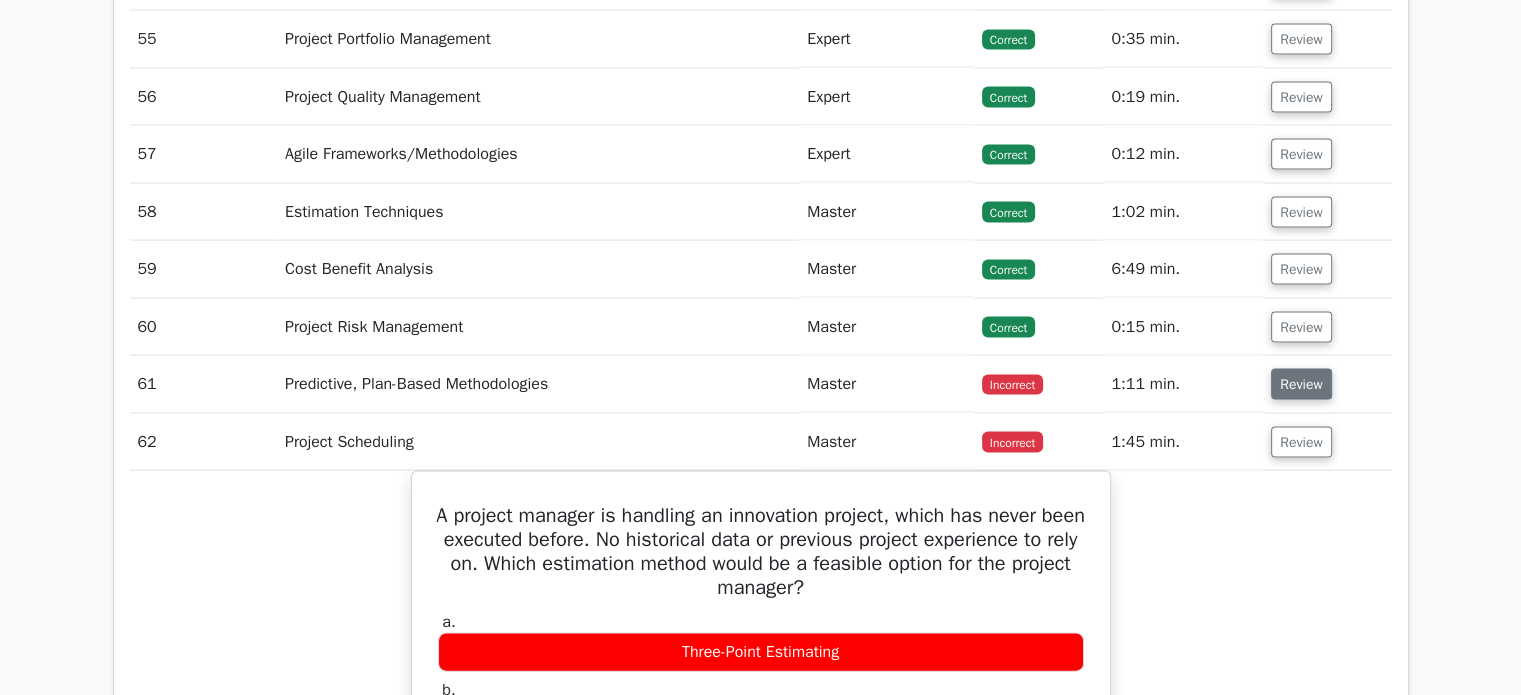 click on "Review" at bounding box center (1301, 384) 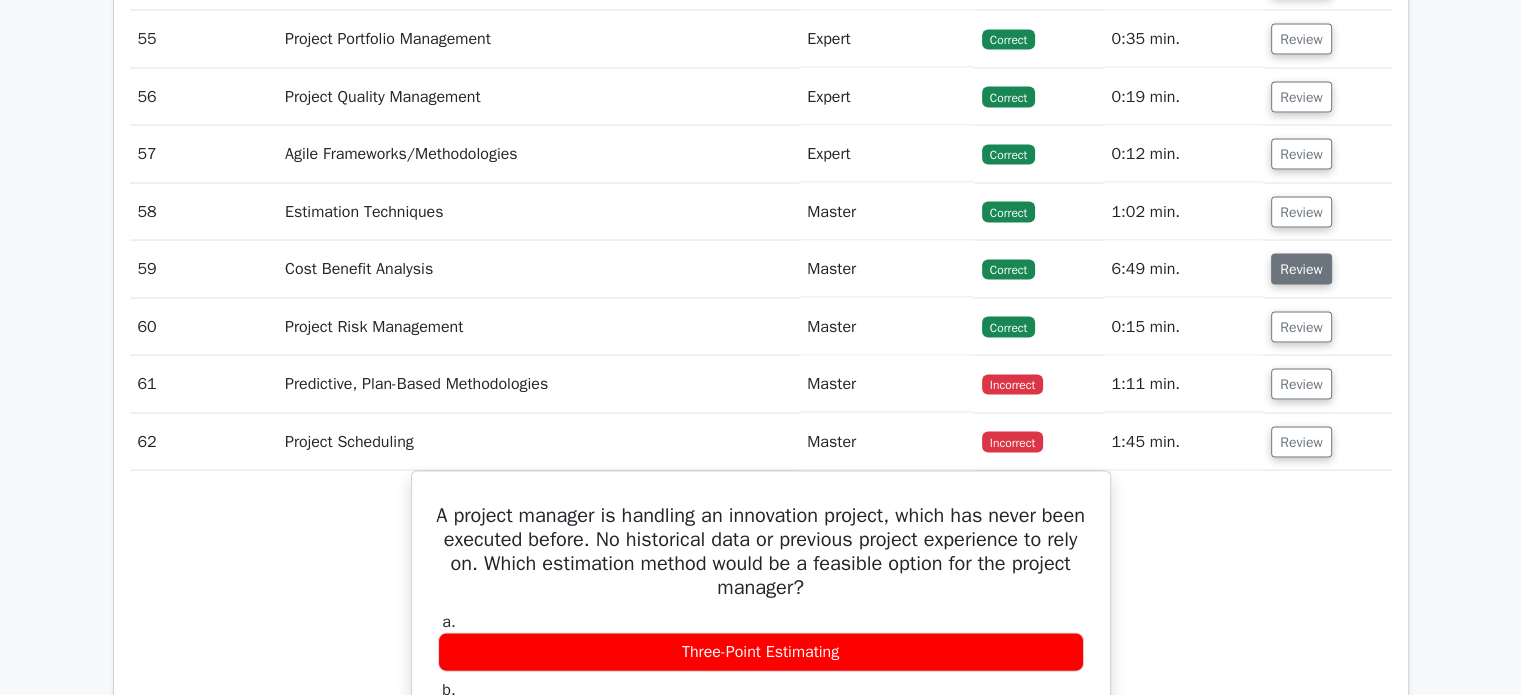 click on "Review" at bounding box center (1301, 269) 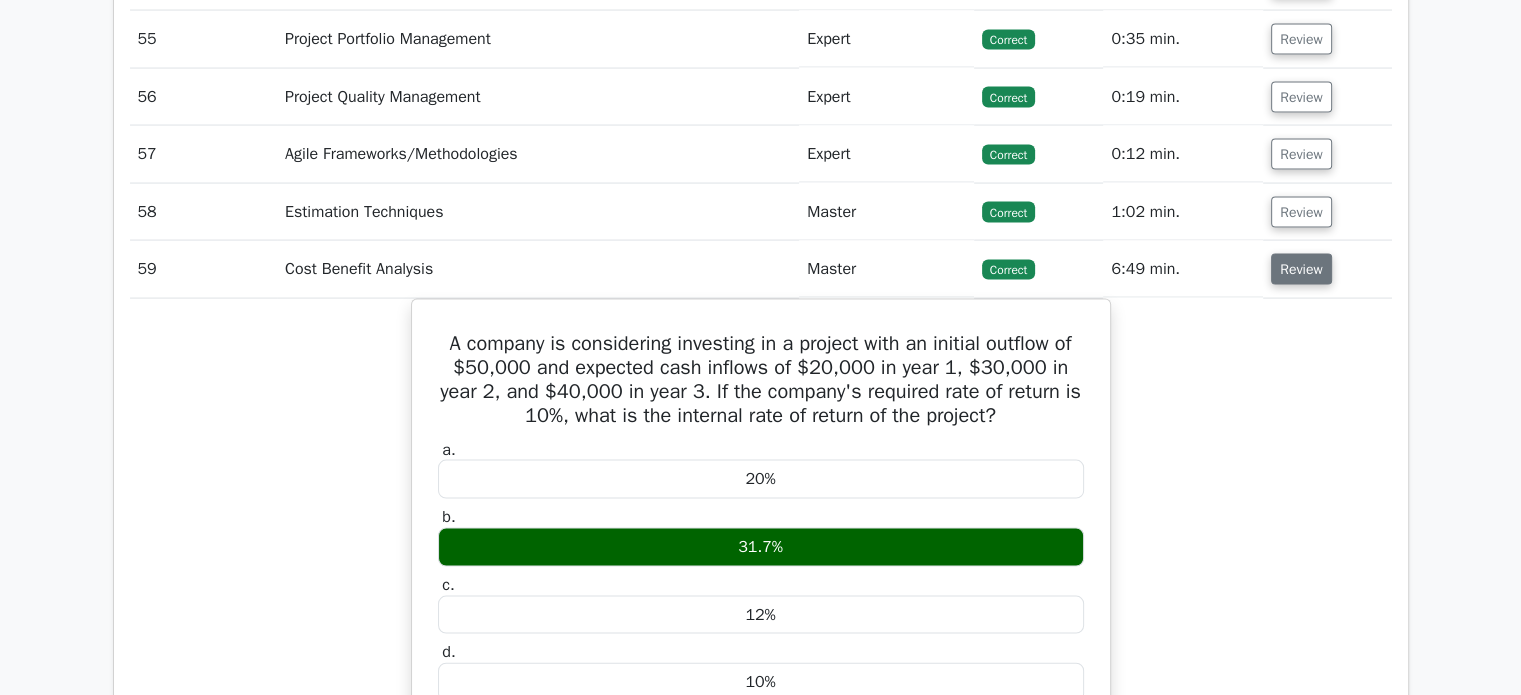 click on "Review" at bounding box center [1301, 269] 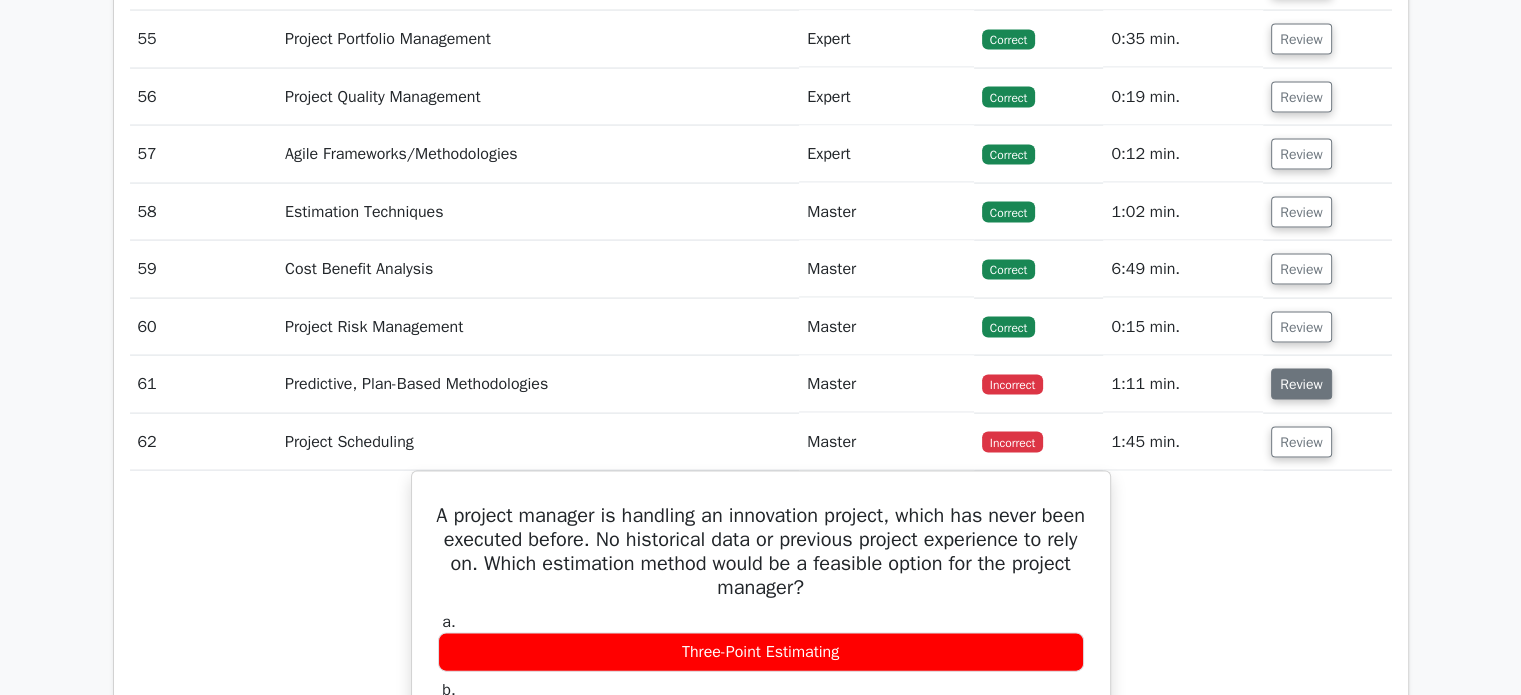 click on "Review" at bounding box center (1301, 384) 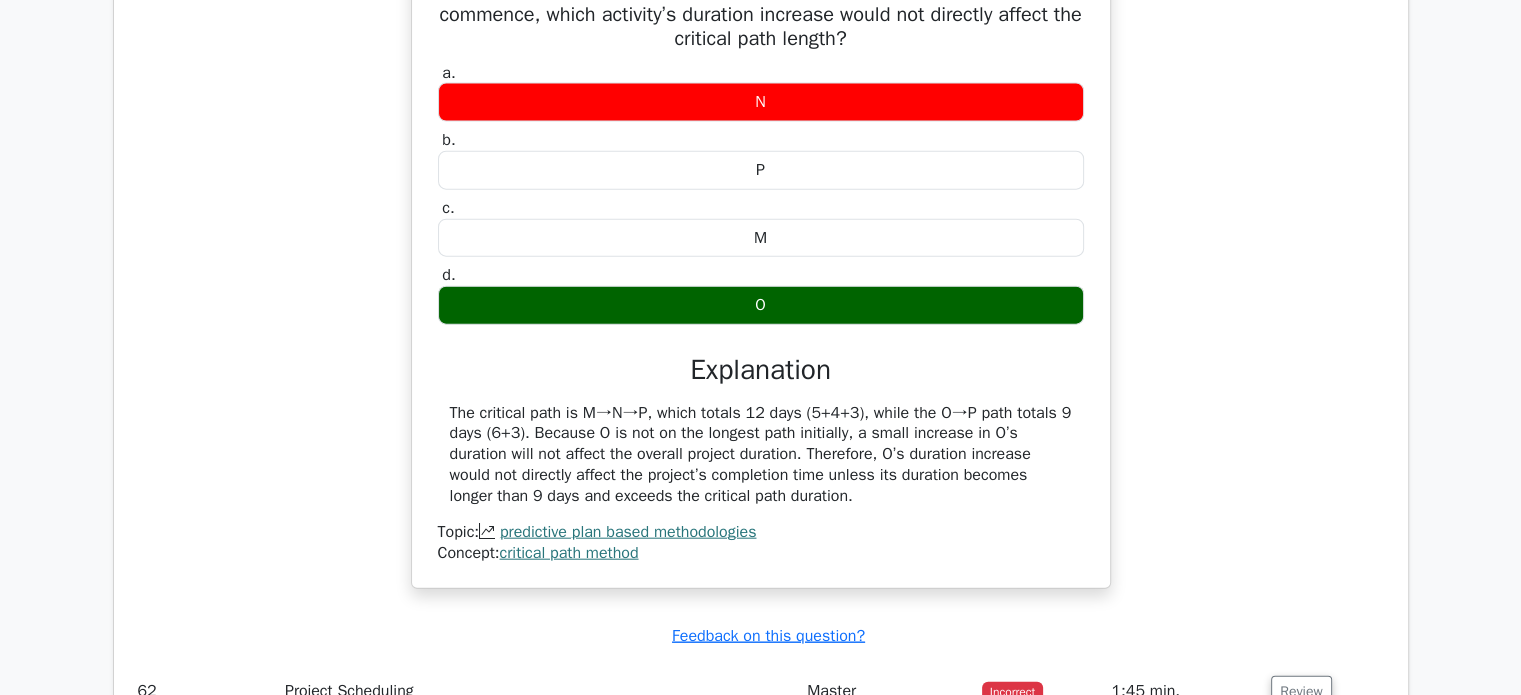 scroll, scrollTop: 12217, scrollLeft: 0, axis: vertical 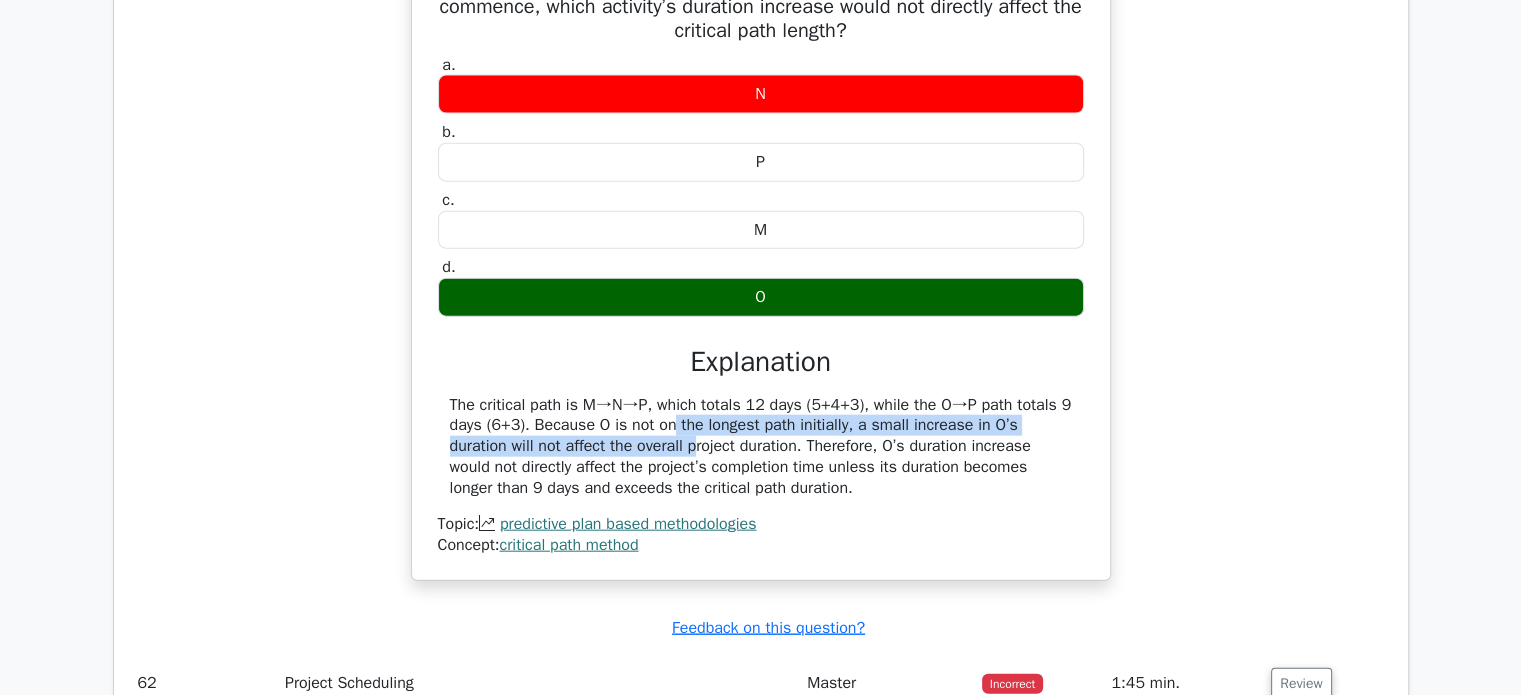 drag, startPoint x: 547, startPoint y: 500, endPoint x: 585, endPoint y: 517, distance: 41.62932 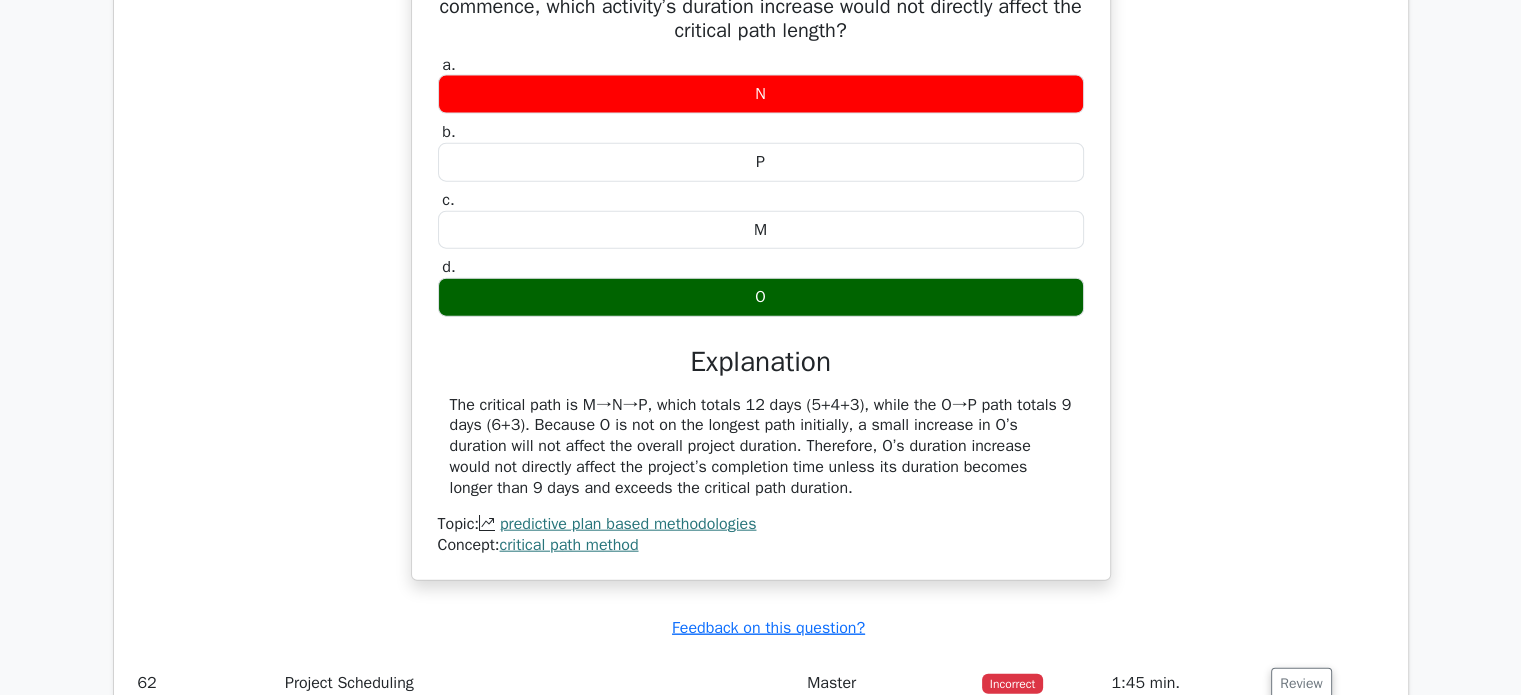 click on "The critical path is M→N→P, which totals 12 days (5+4+3), while the O→P path totals 9 days (6+3). Because O is not on the longest path initially, a small increase in O’s duration will not affect the overall project duration. Therefore, O’s duration increase would not directly affect the project’s completion time unless its duration becomes longer than 9 days and exceeds the critical path duration." at bounding box center (761, 447) 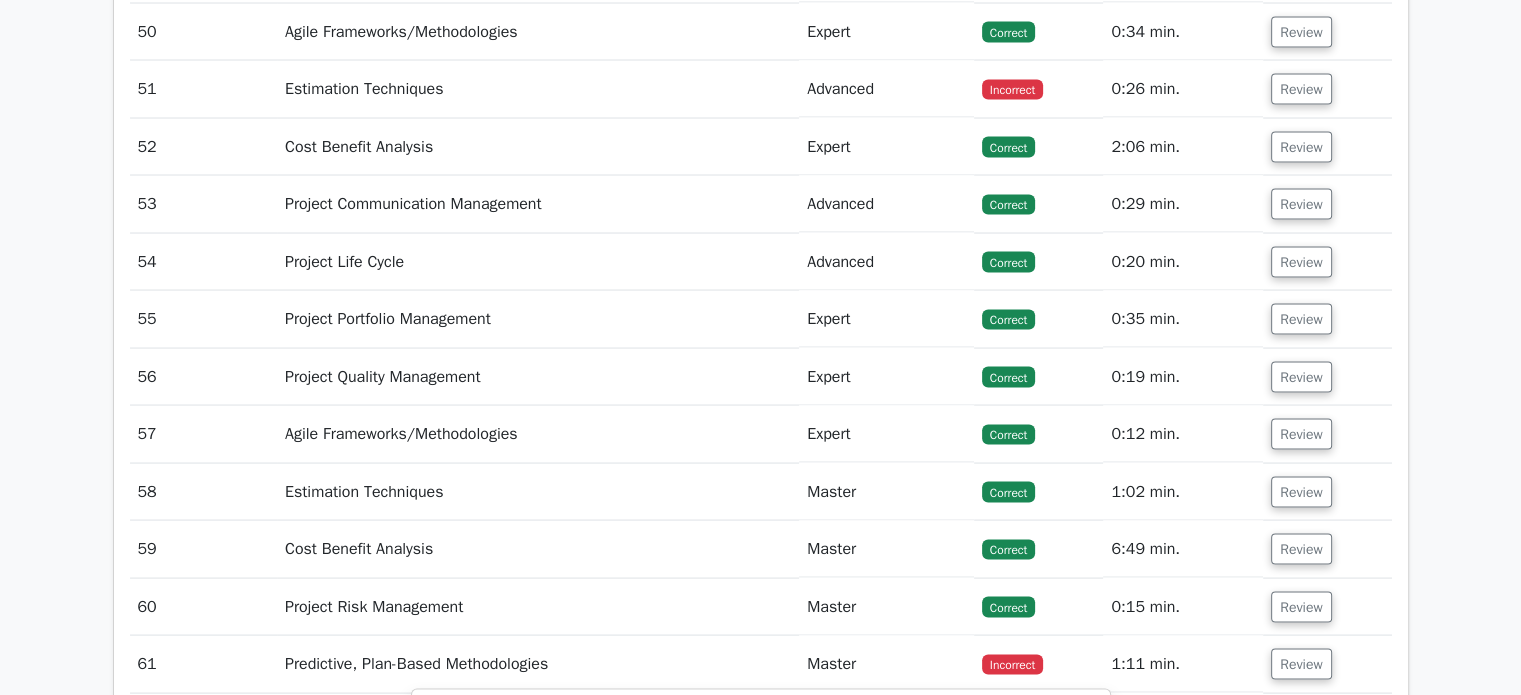 scroll, scrollTop: 11414, scrollLeft: 0, axis: vertical 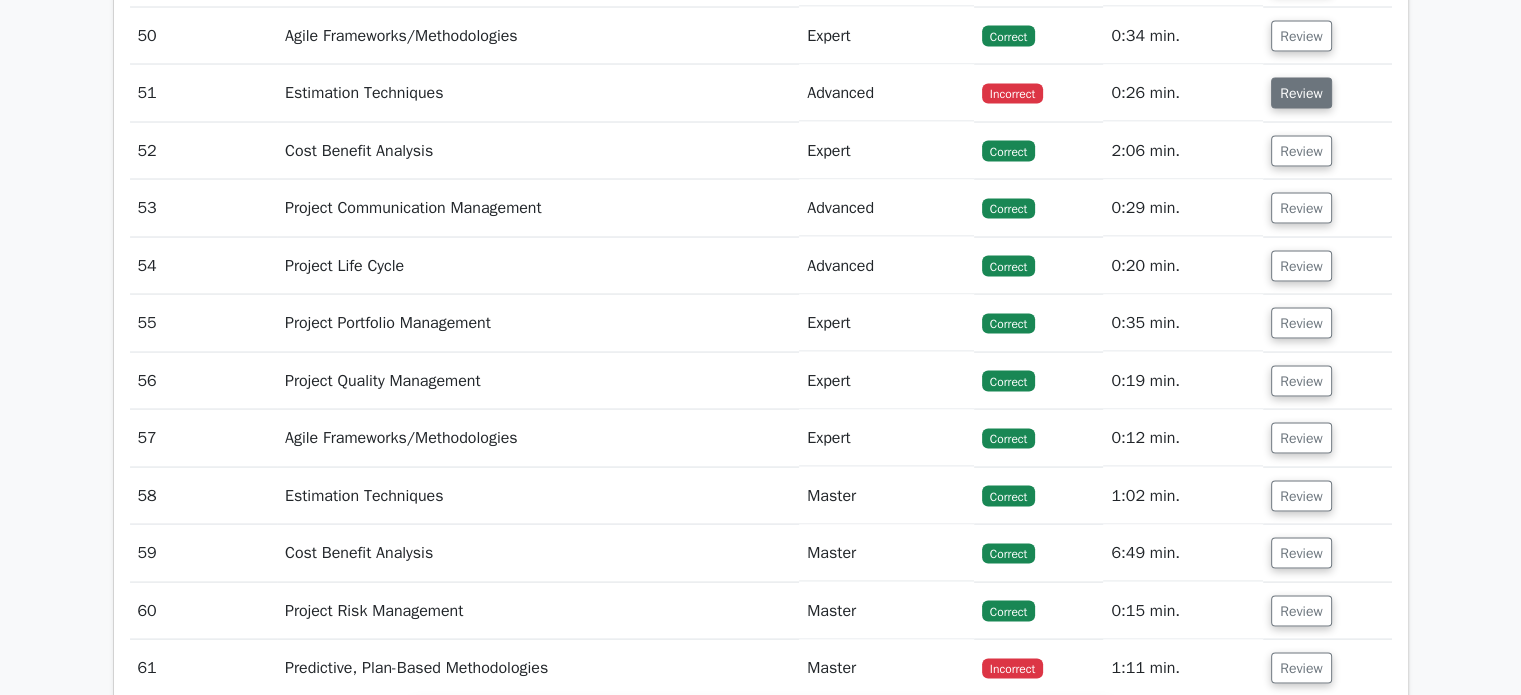 click on "Review" at bounding box center [1301, 93] 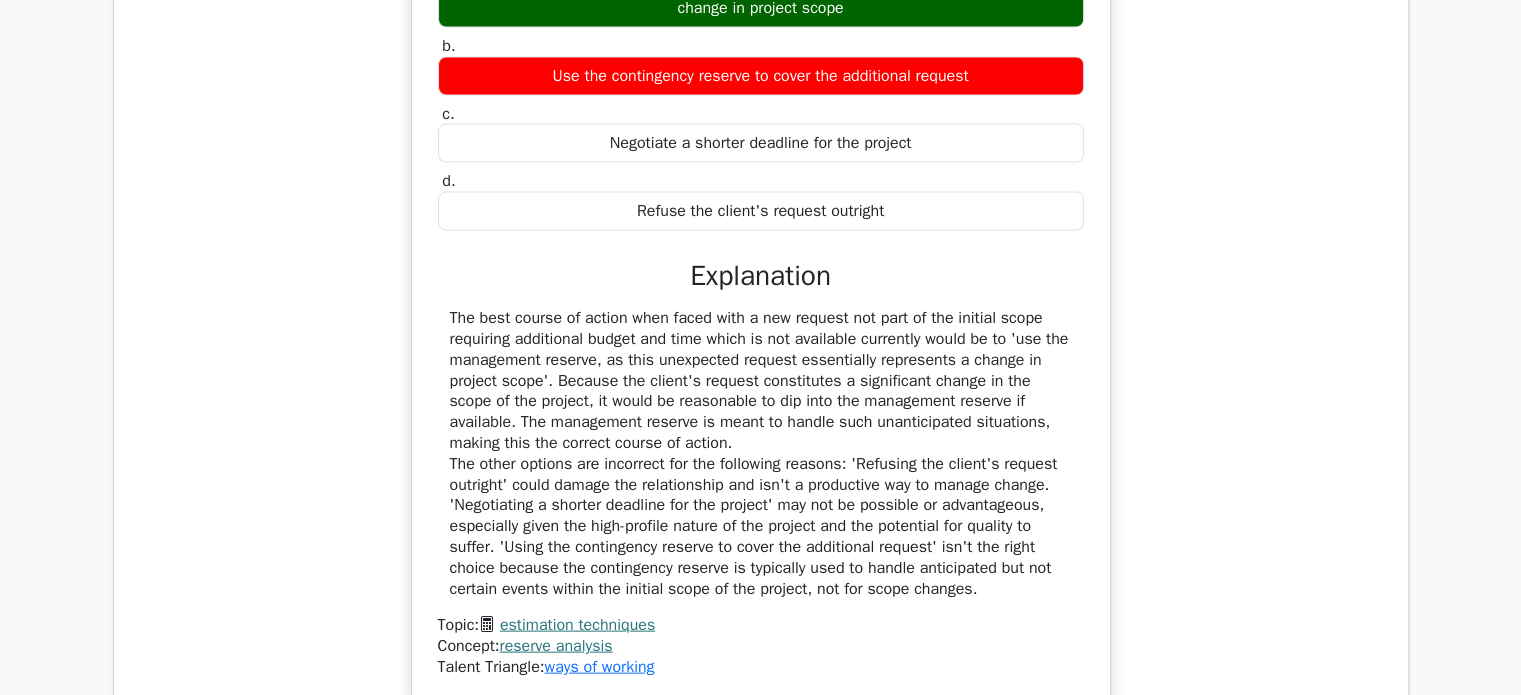 scroll, scrollTop: 11734, scrollLeft: 0, axis: vertical 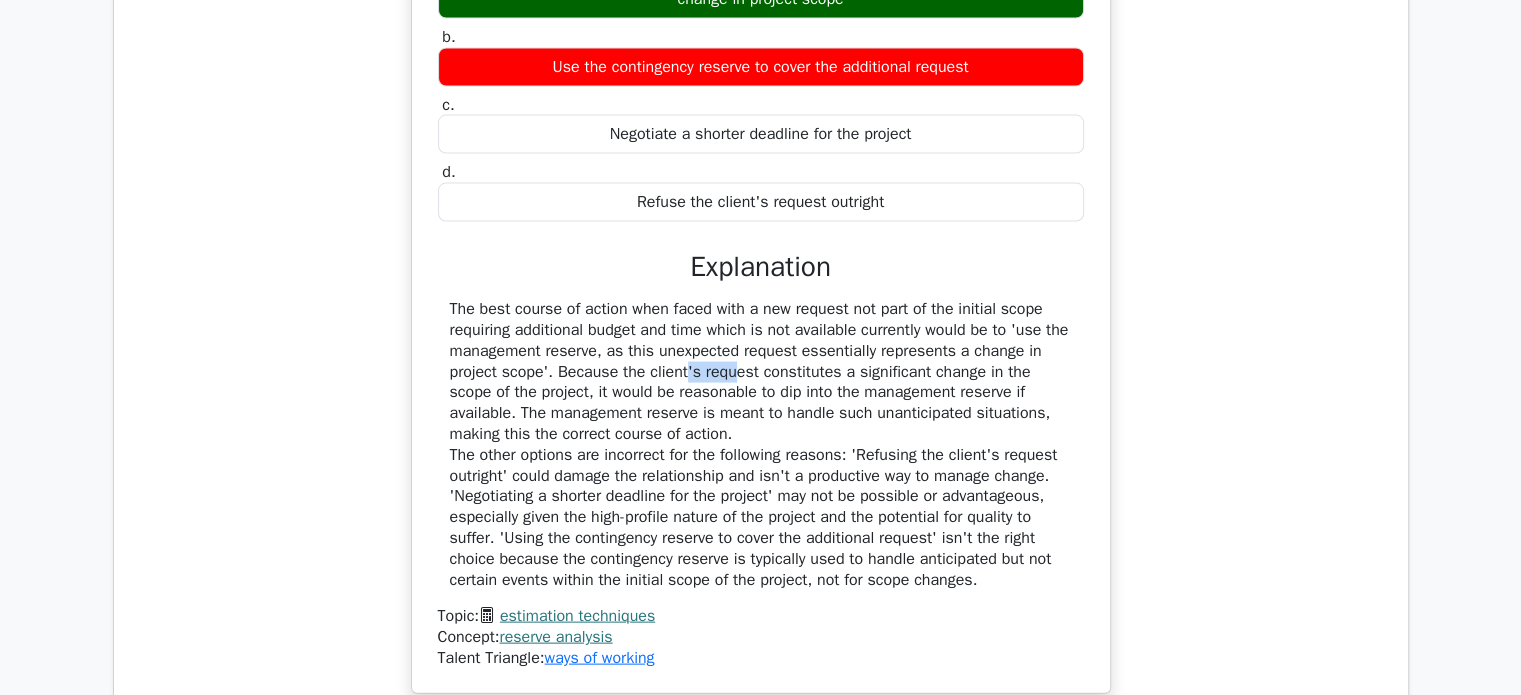 drag, startPoint x: 564, startPoint y: 444, endPoint x: 617, endPoint y: 455, distance: 54.129475 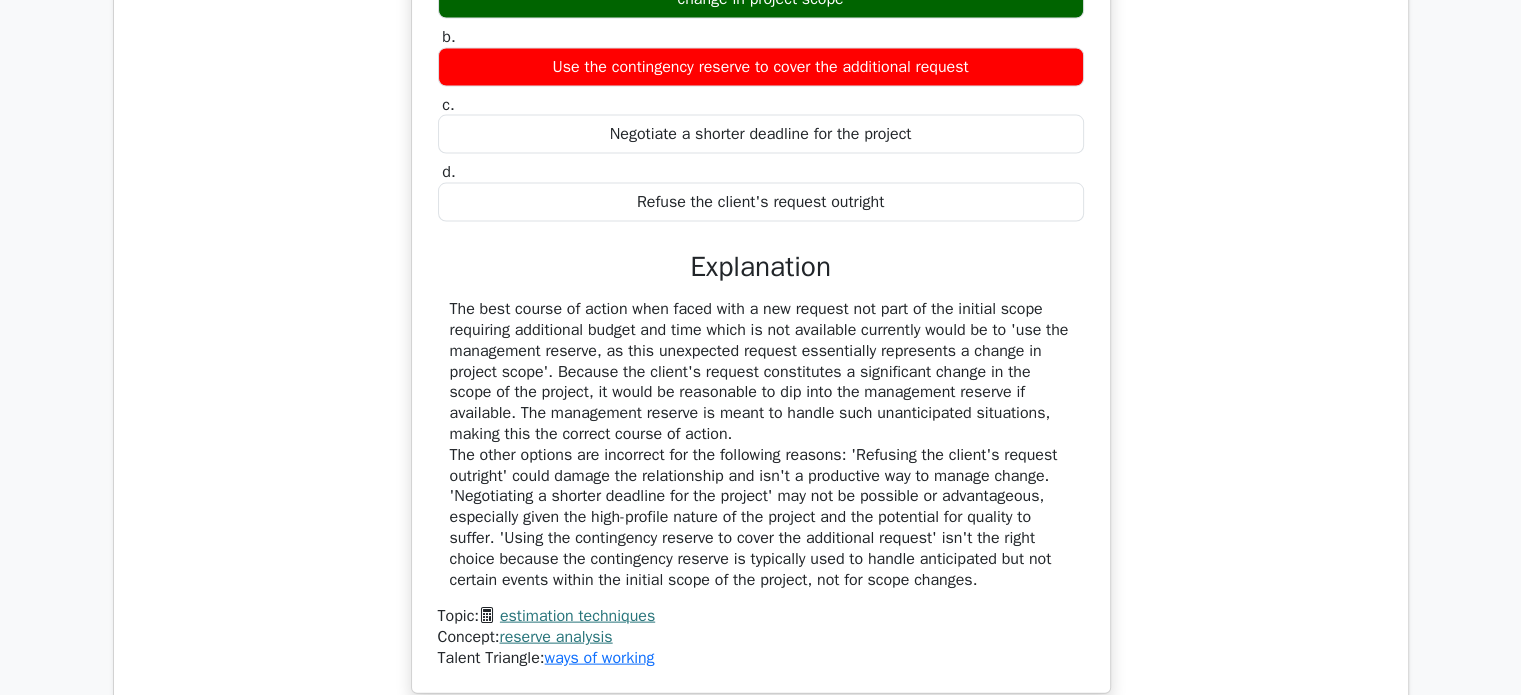 click on "The best course of action when faced with a new request not part of the initial scope requiring additional budget and time which is not available currently would be to 'use the management reserve, as this unexpected request essentially represents a change in project scope'. Because the client's request constitutes a significant change in the scope of the project, it would be reasonable to dip into the management reserve if available. The management reserve is meant to handle such unanticipated situations, making this the correct course of action." at bounding box center (761, 444) 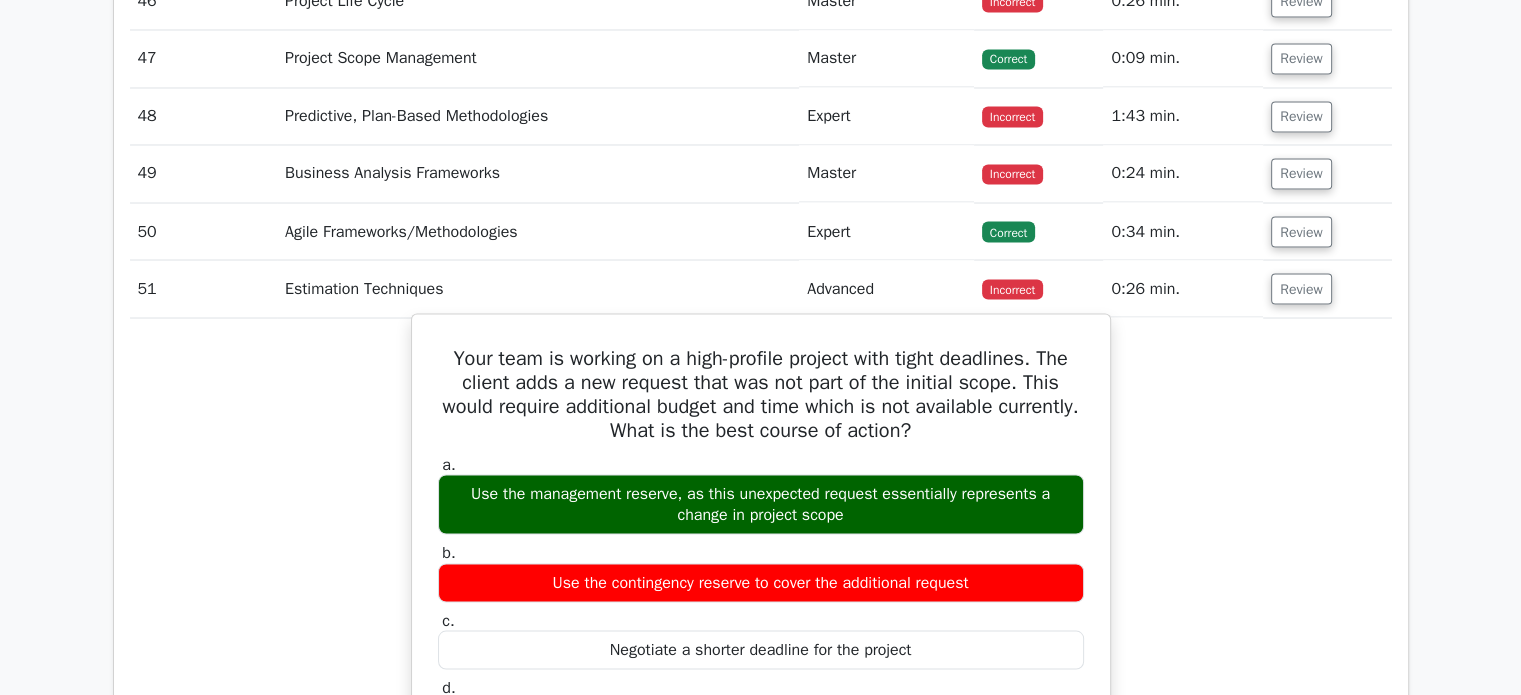 scroll, scrollTop: 11215, scrollLeft: 0, axis: vertical 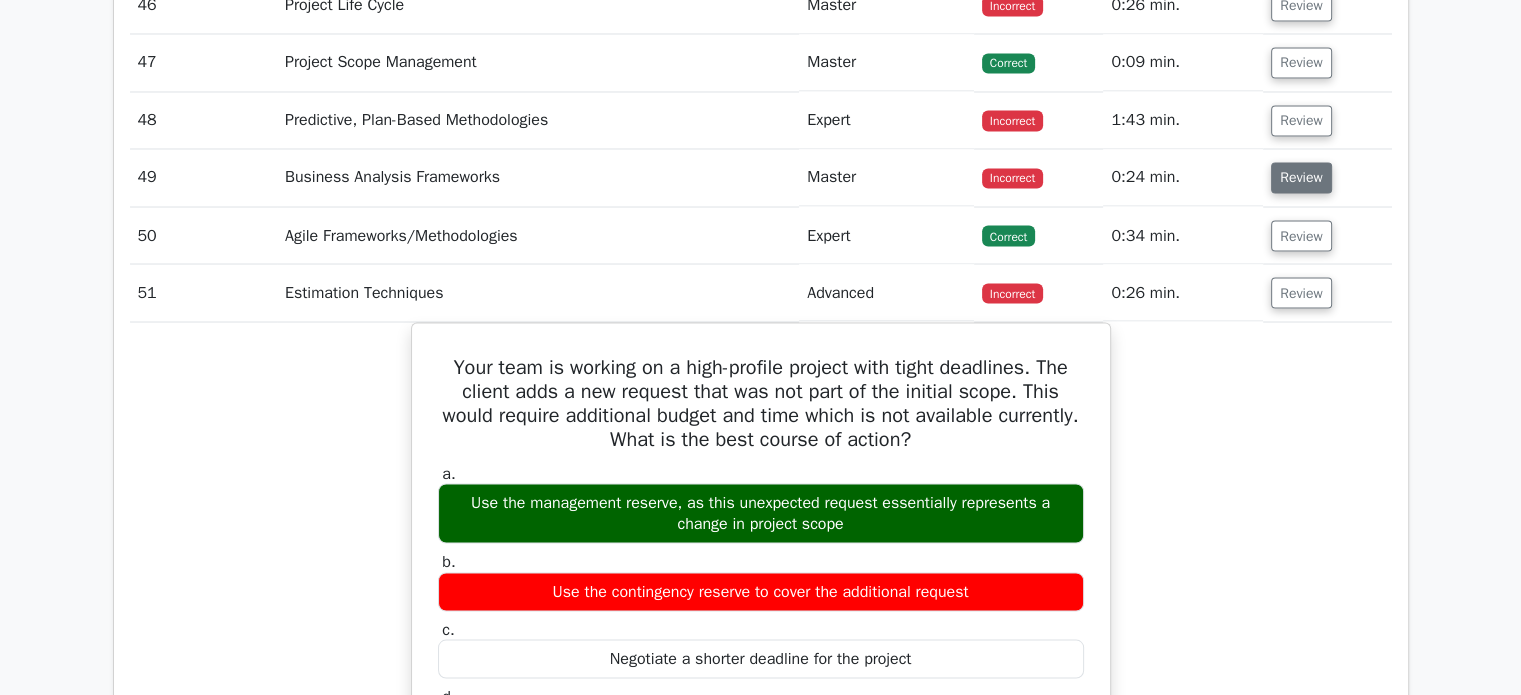 click on "Review" at bounding box center [1301, 177] 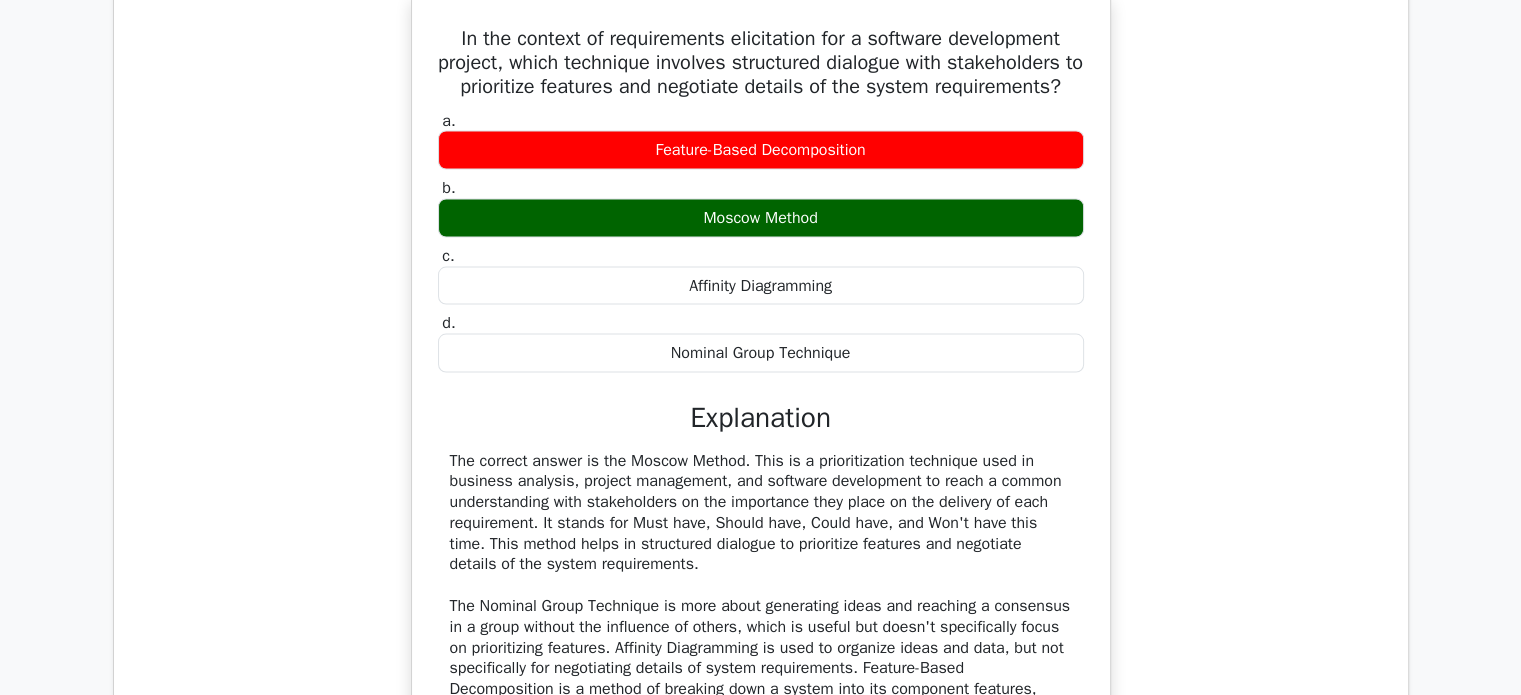 scroll, scrollTop: 11425, scrollLeft: 0, axis: vertical 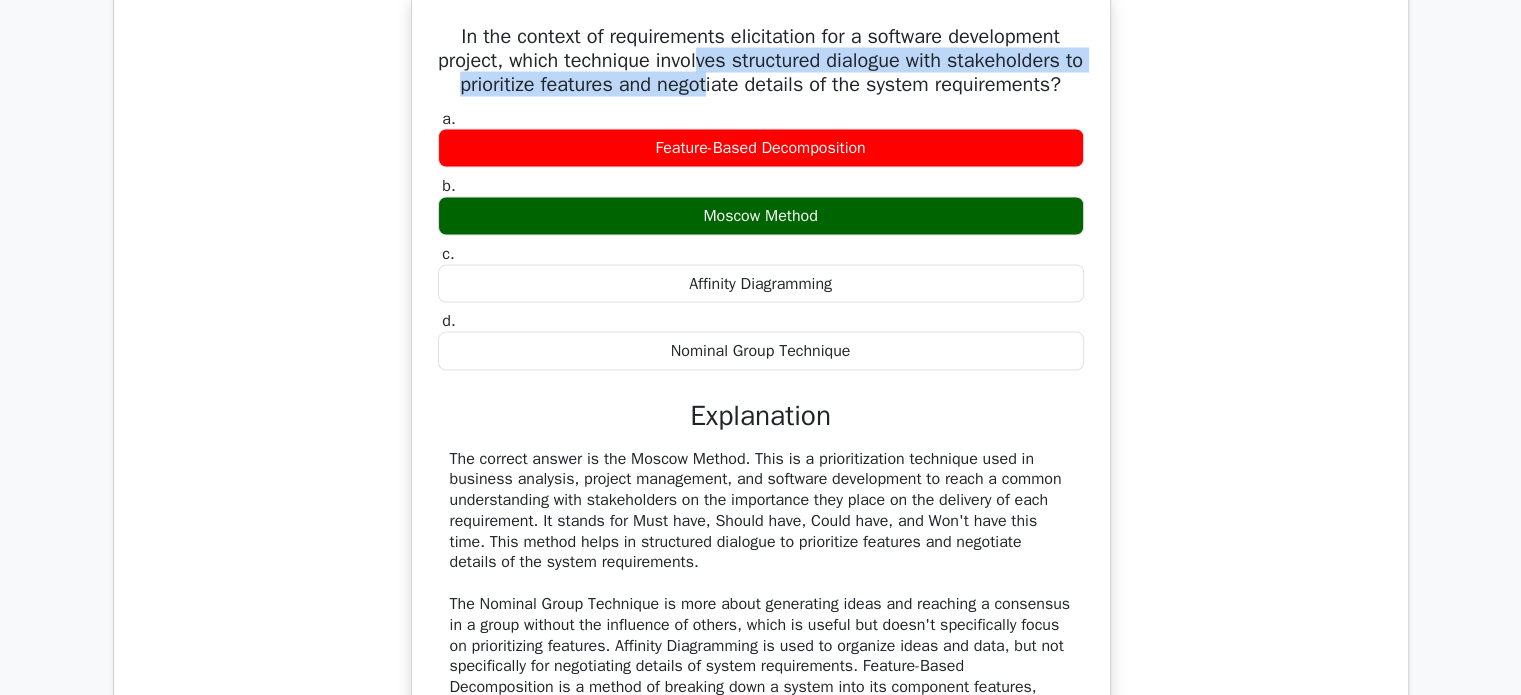 drag, startPoint x: 708, startPoint y: 141, endPoint x: 720, endPoint y: 161, distance: 23.323807 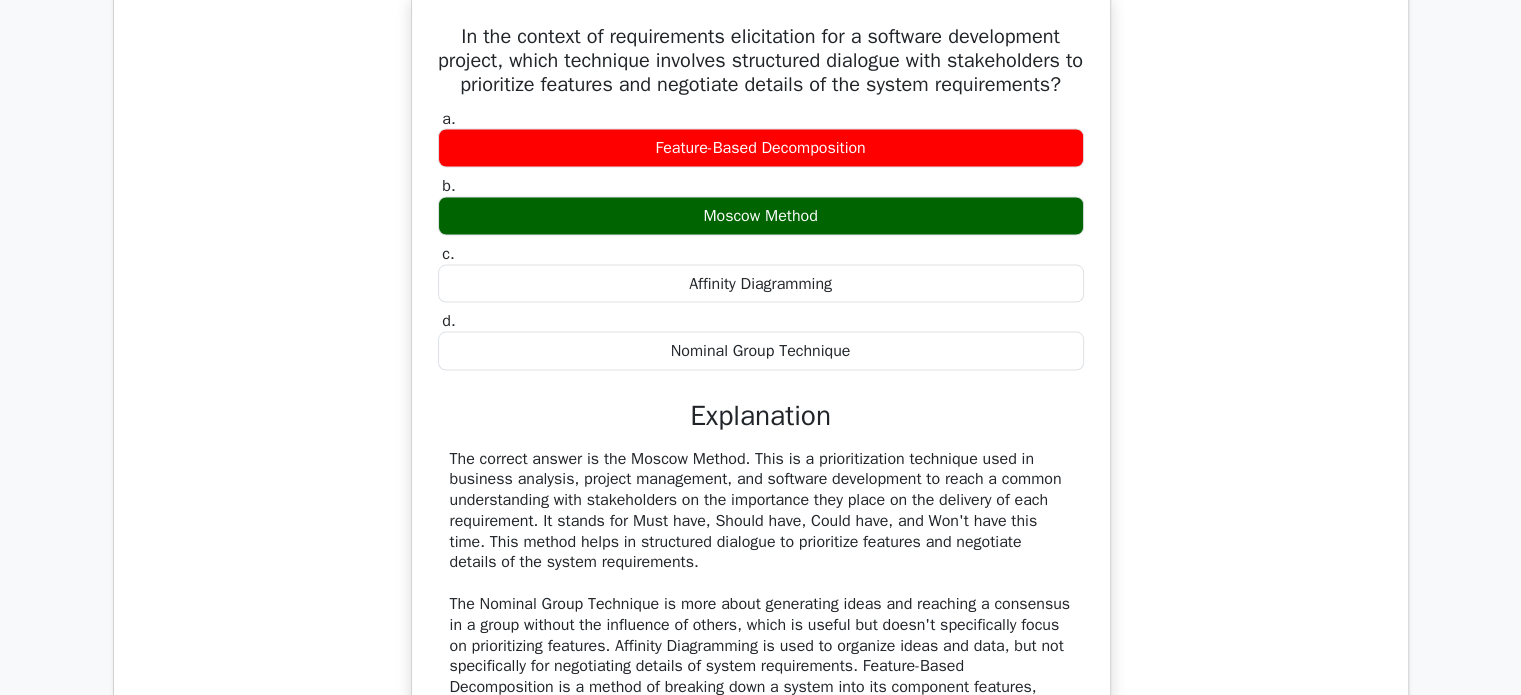 click on "In the context of requirements elicitation for a software development project, which technique involves structured dialogue with stakeholders to prioritize features and negotiate details of the system requirements?" at bounding box center [761, 61] 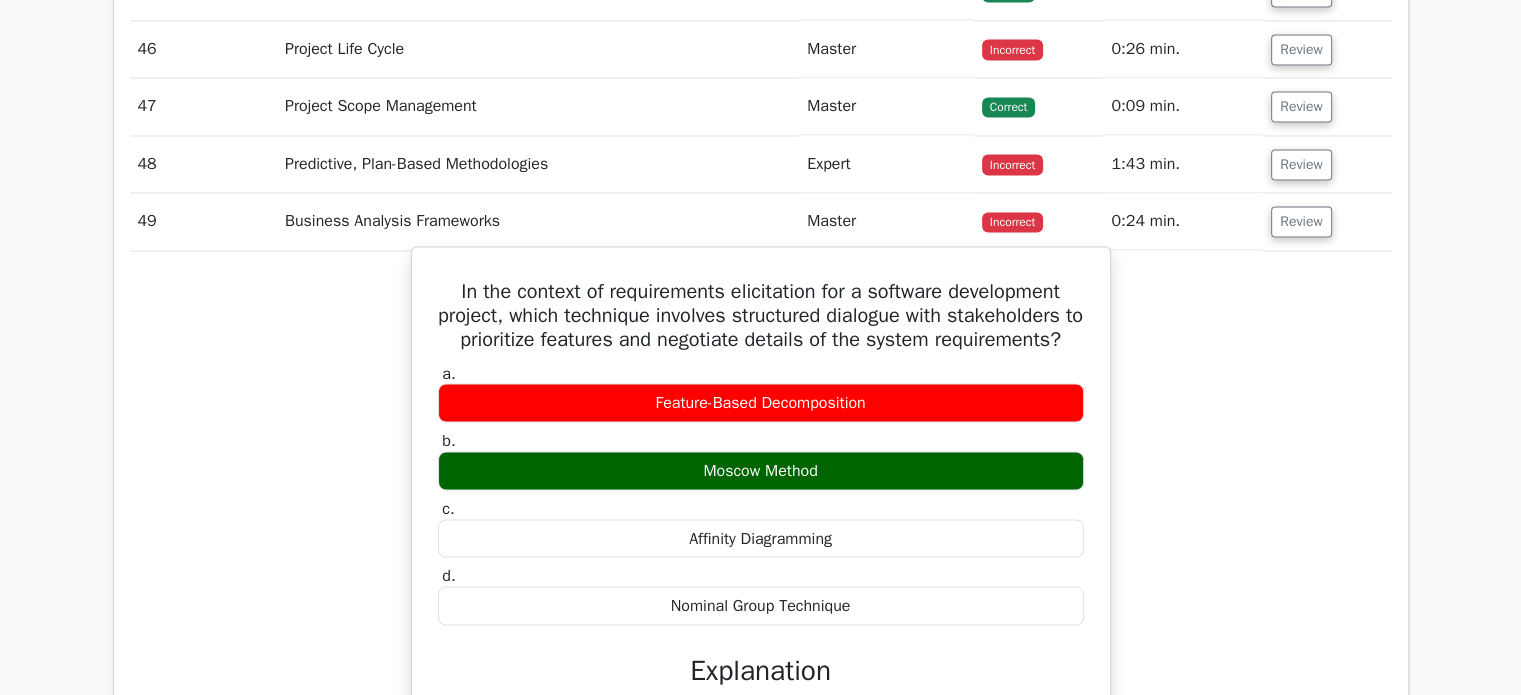 scroll, scrollTop: 11145, scrollLeft: 0, axis: vertical 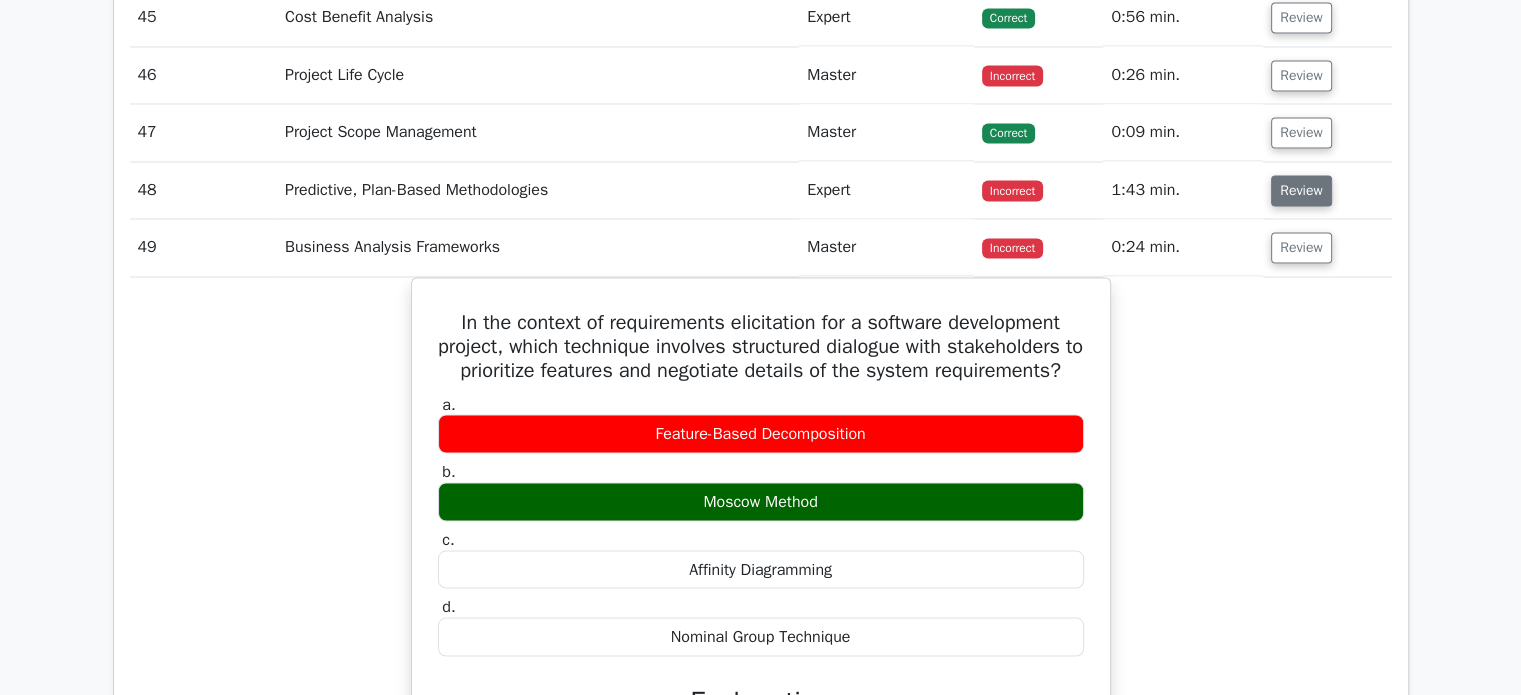 click on "Review" at bounding box center [1301, 190] 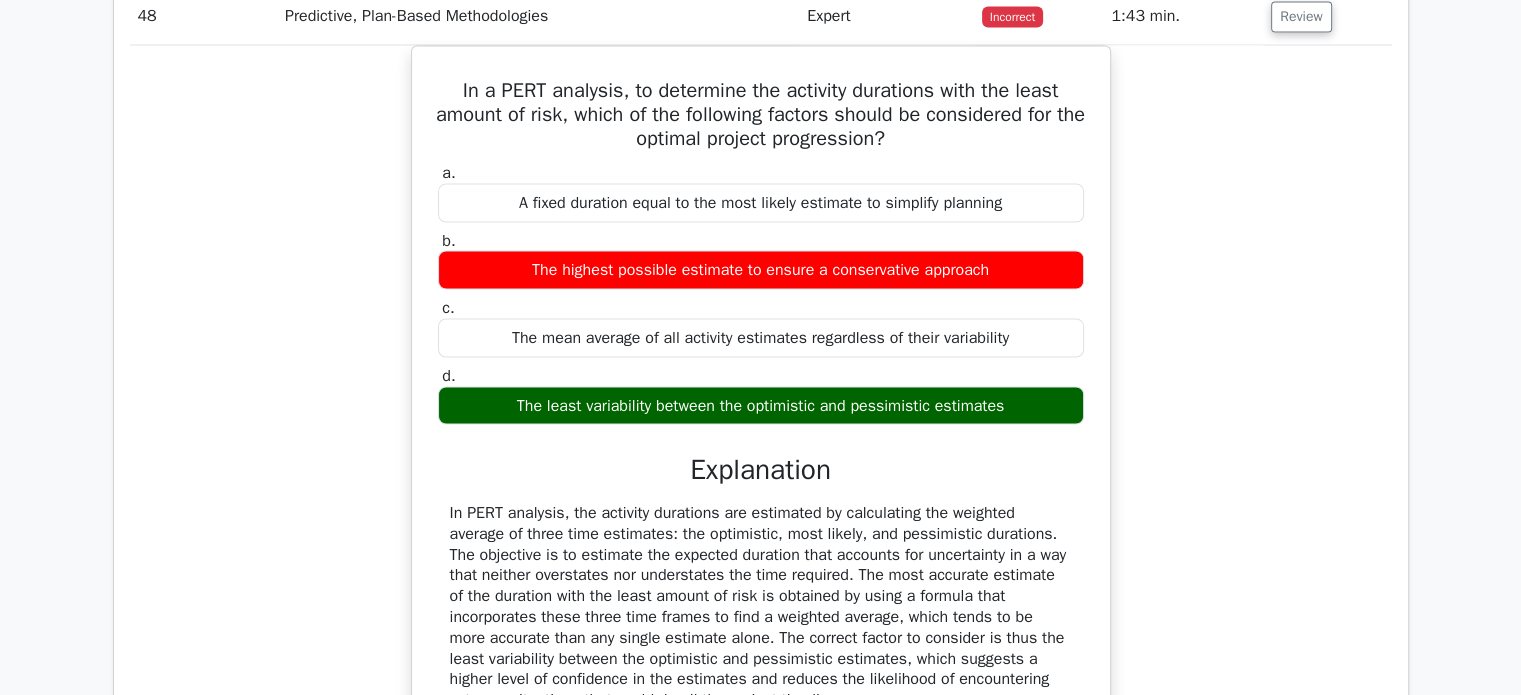 scroll, scrollTop: 11320, scrollLeft: 0, axis: vertical 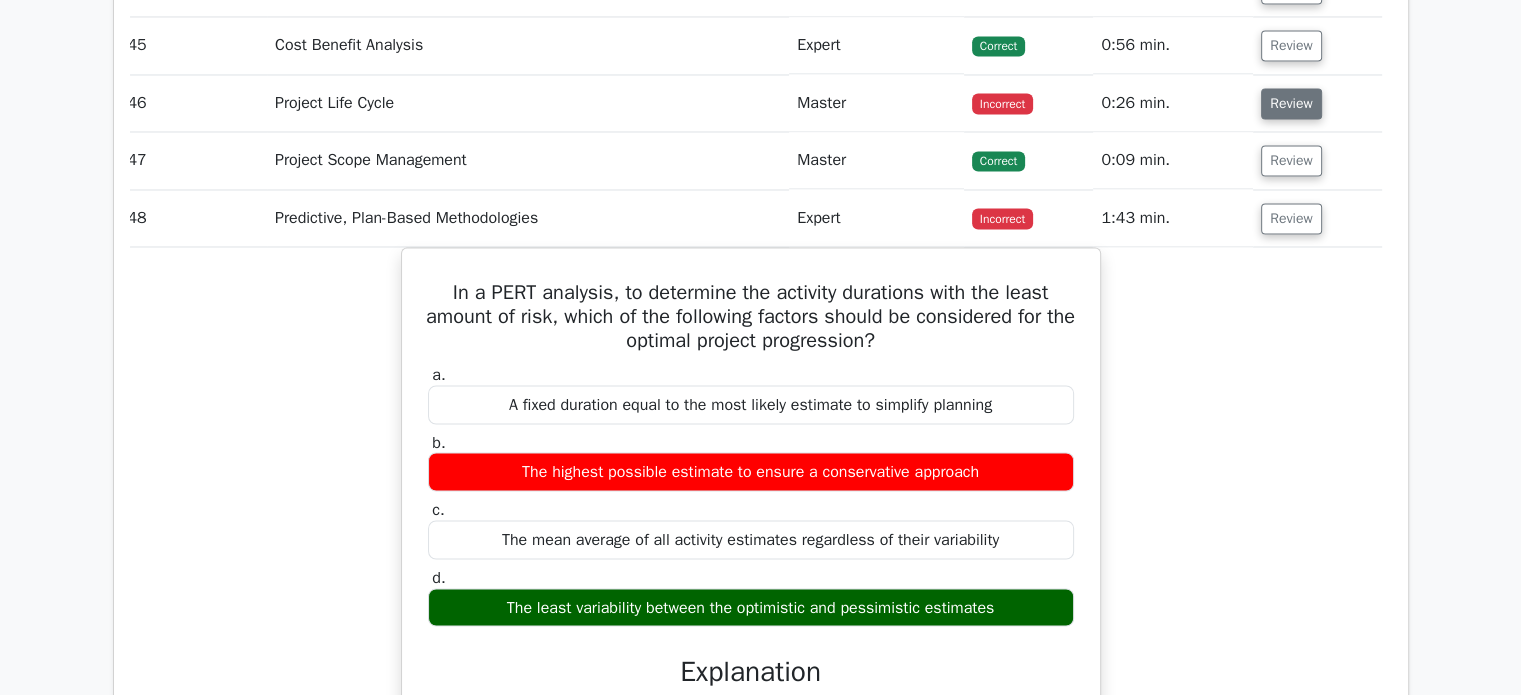 click on "Review" at bounding box center [1291, 103] 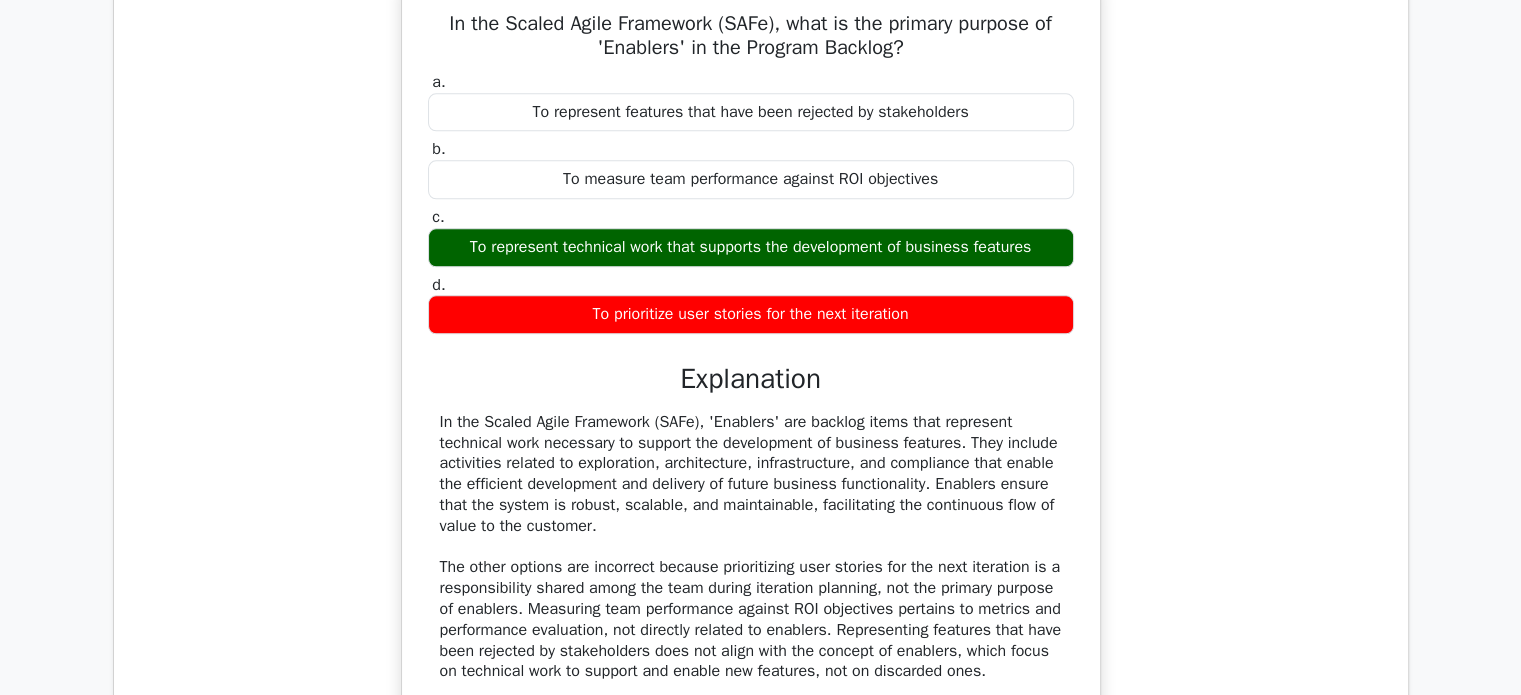 scroll, scrollTop: 9819, scrollLeft: 0, axis: vertical 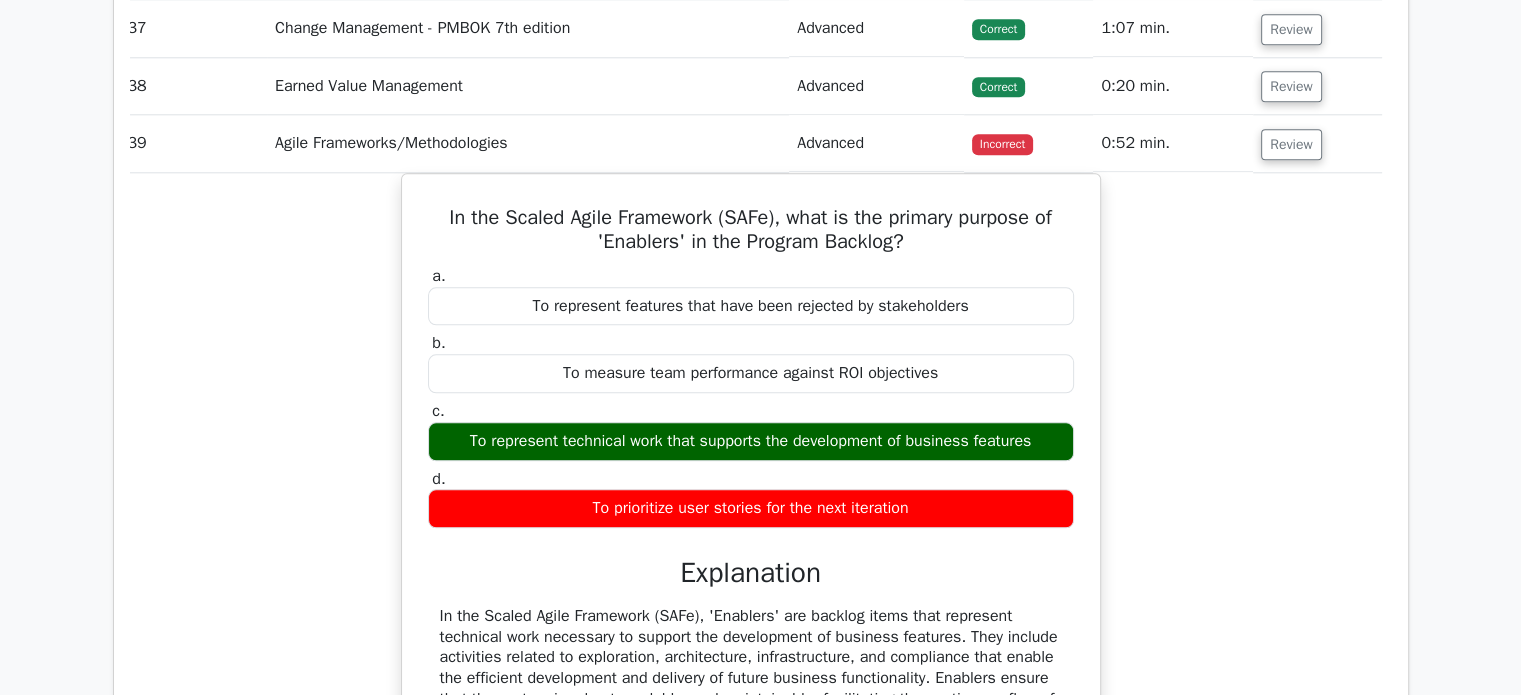 click on "Review" at bounding box center [1317, 143] 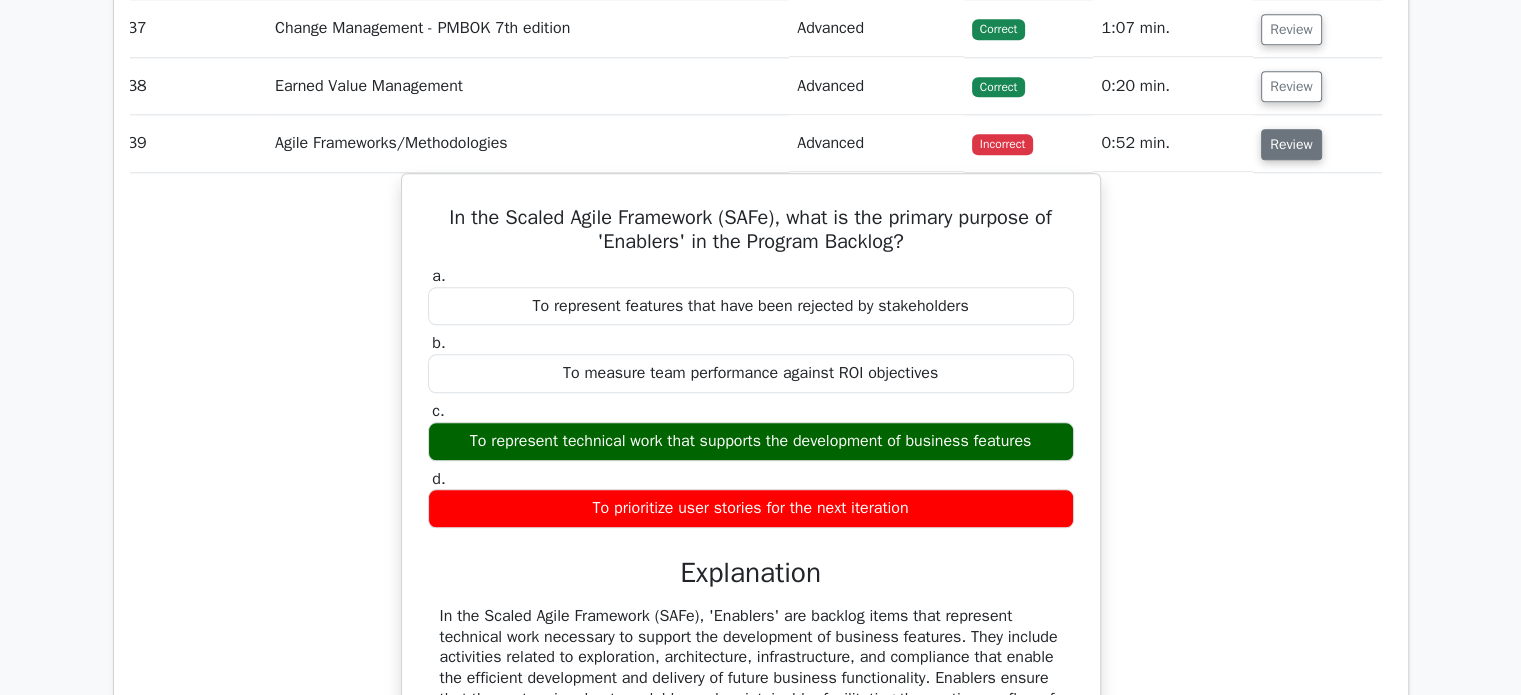 click on "Review" at bounding box center (1291, 144) 